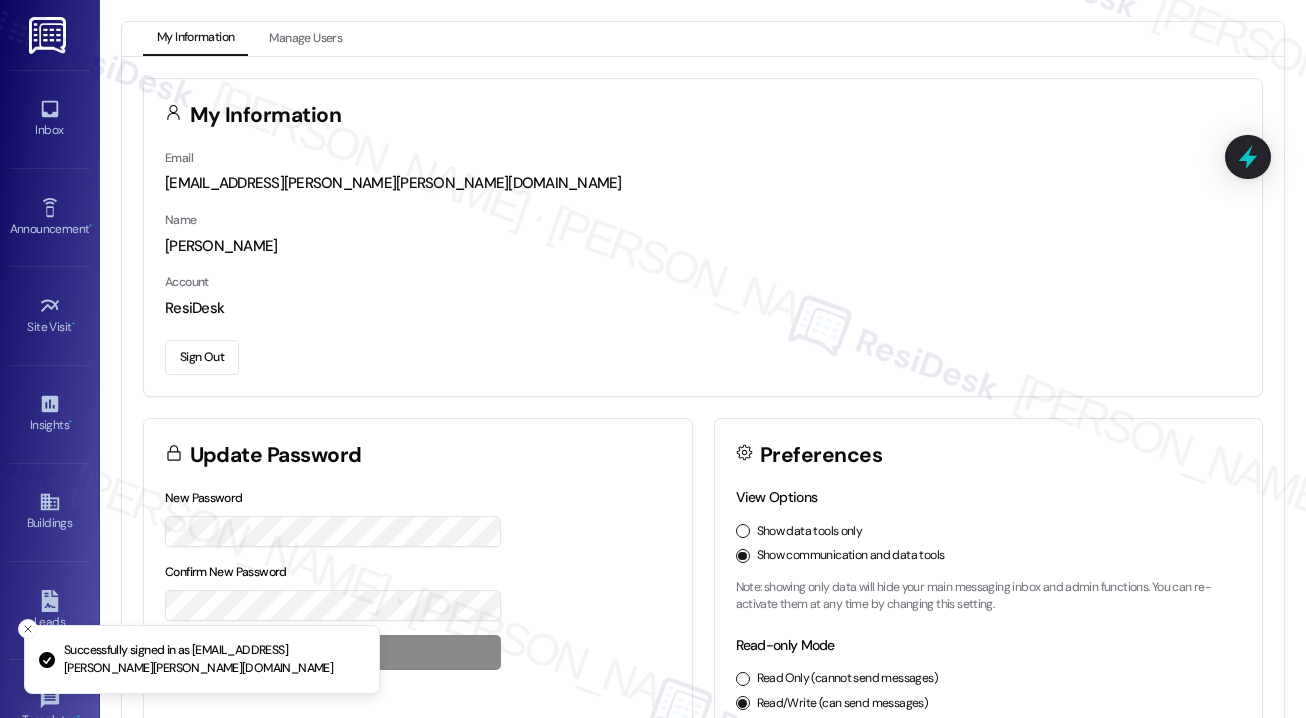 scroll, scrollTop: 0, scrollLeft: 0, axis: both 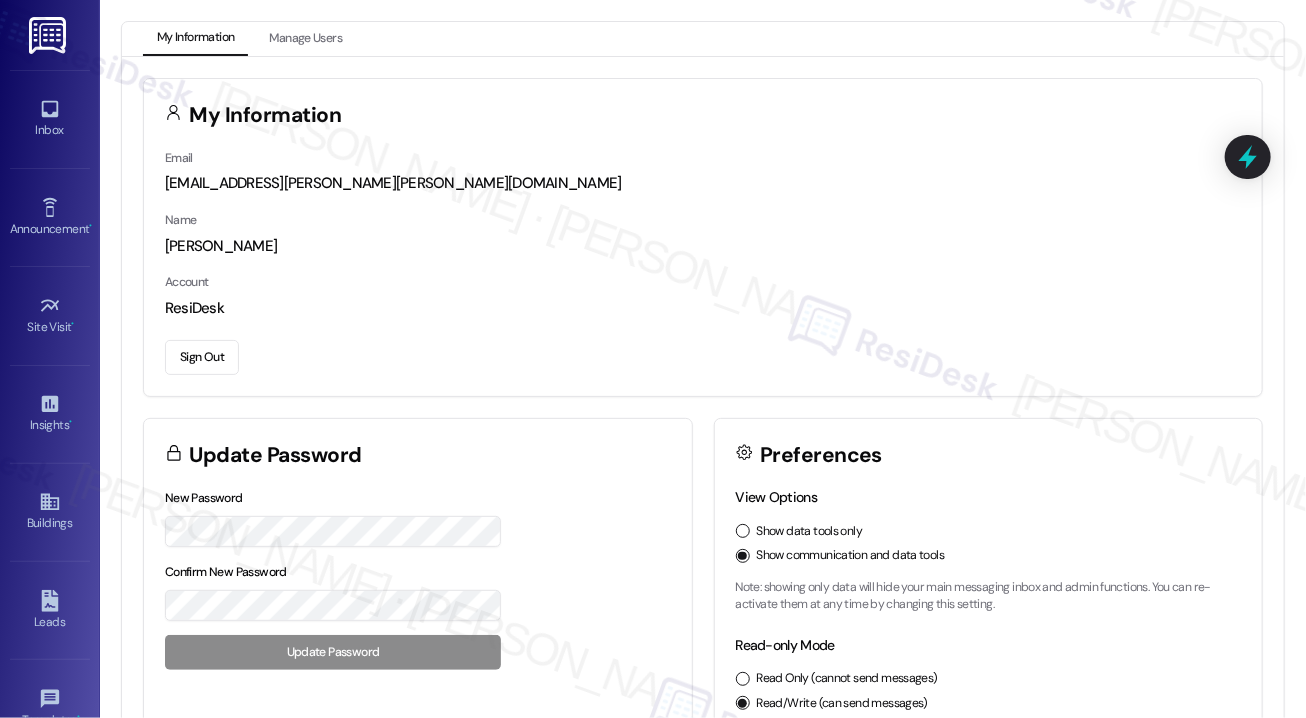 click on "My Information" at bounding box center (703, 113) 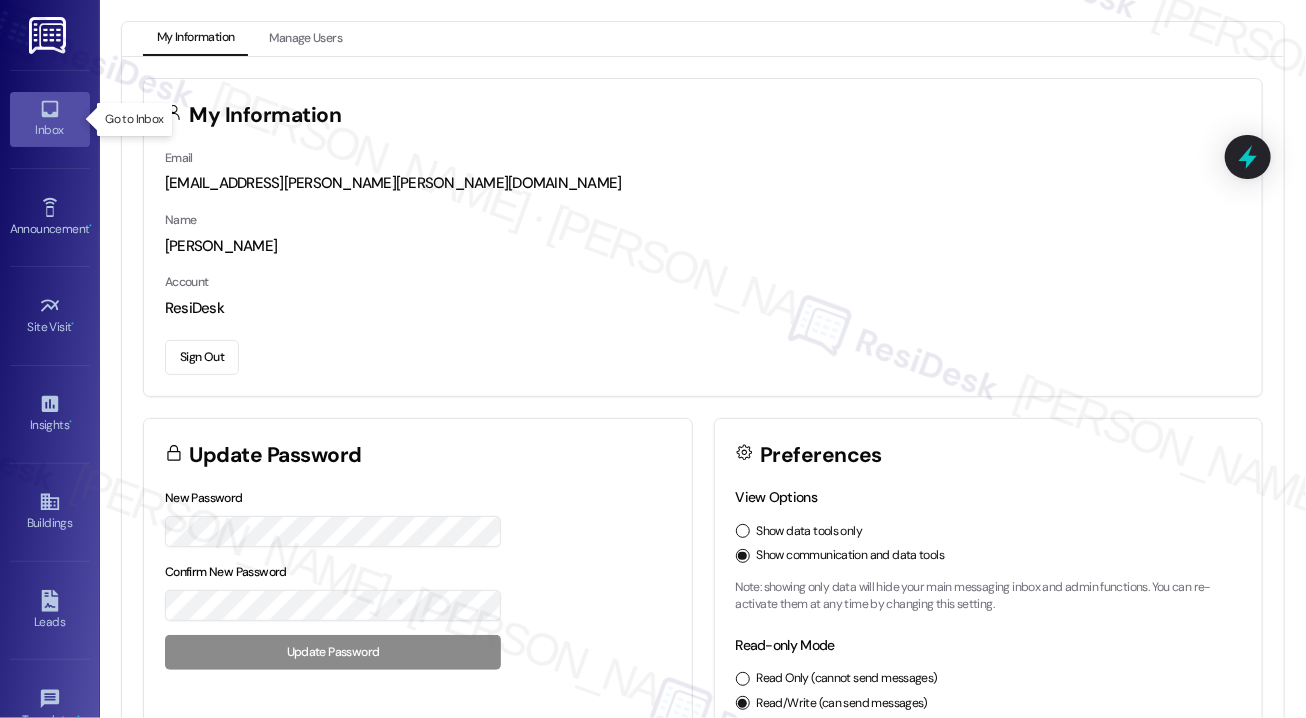 click 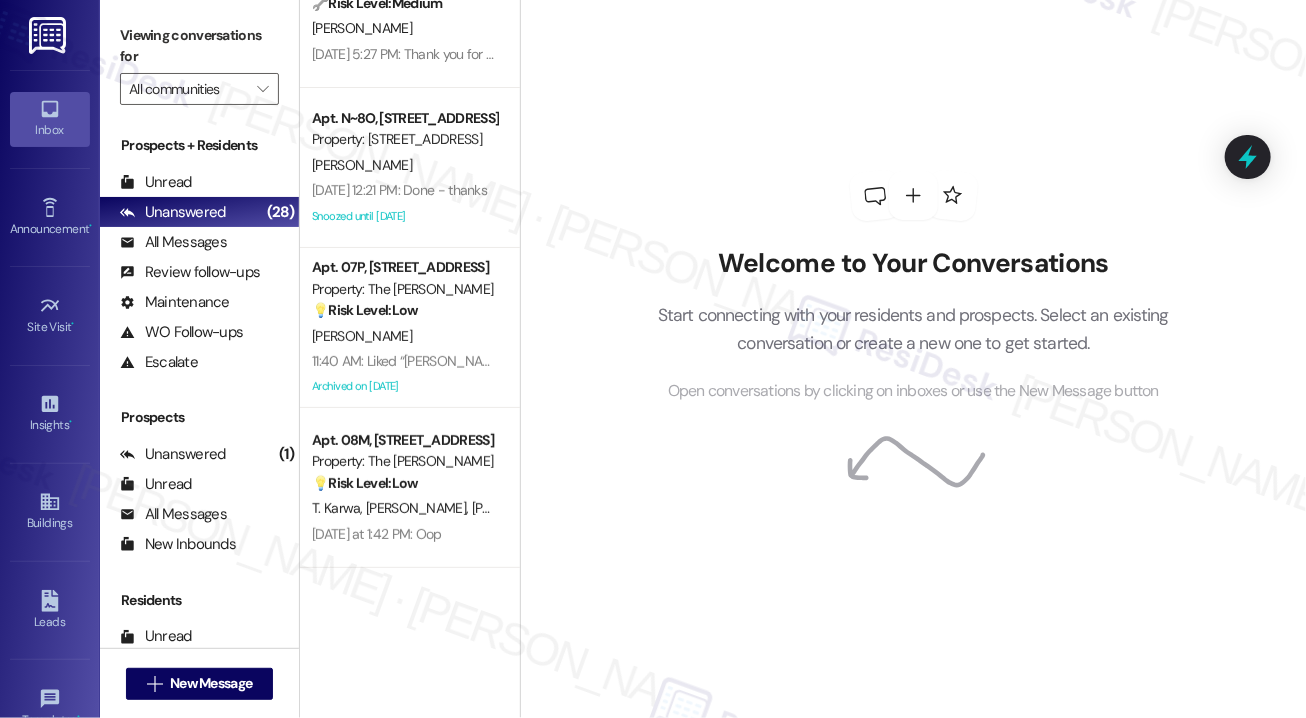 scroll, scrollTop: 224, scrollLeft: 0, axis: vertical 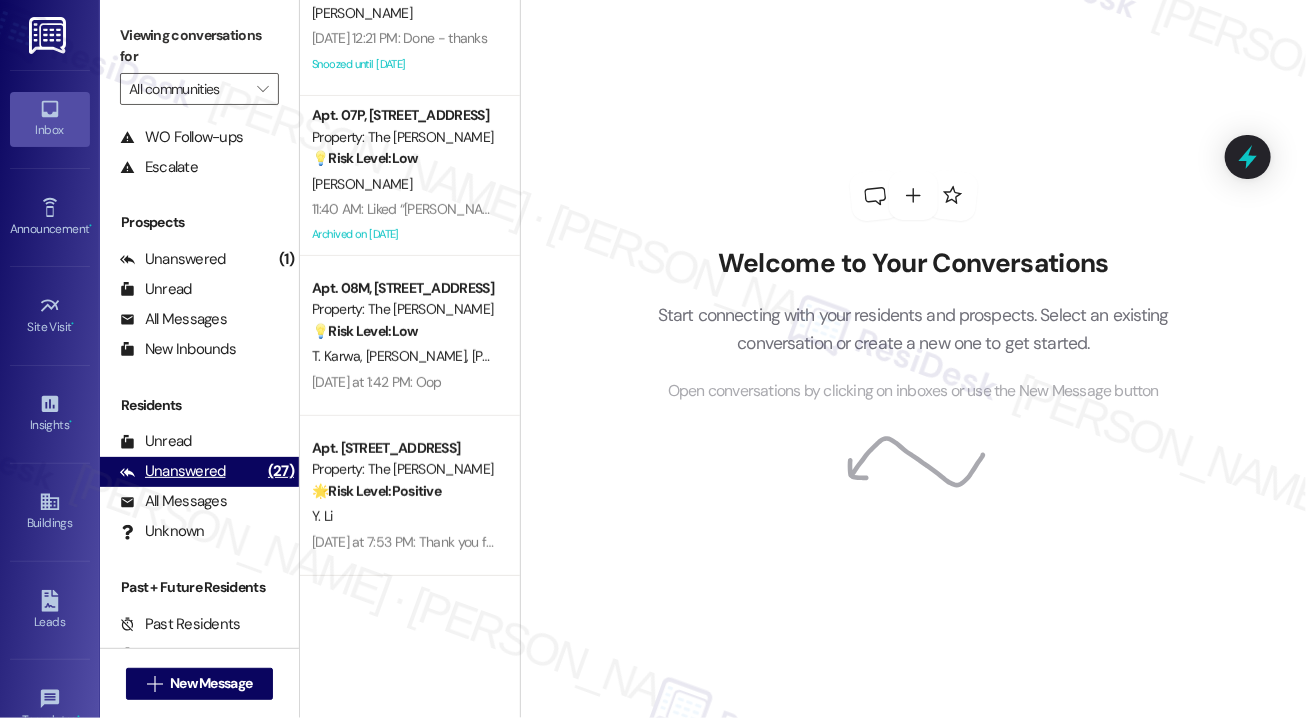 click on "Unanswered" at bounding box center [173, 471] 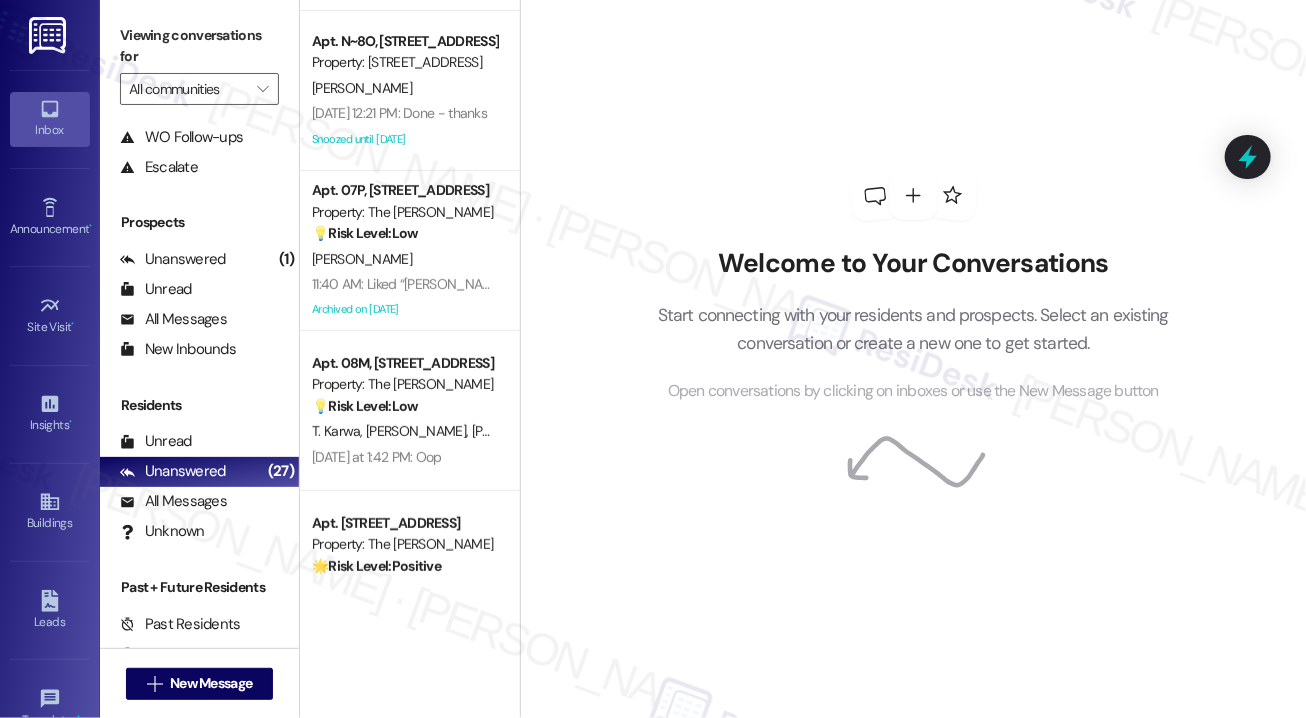 scroll, scrollTop: 0, scrollLeft: 0, axis: both 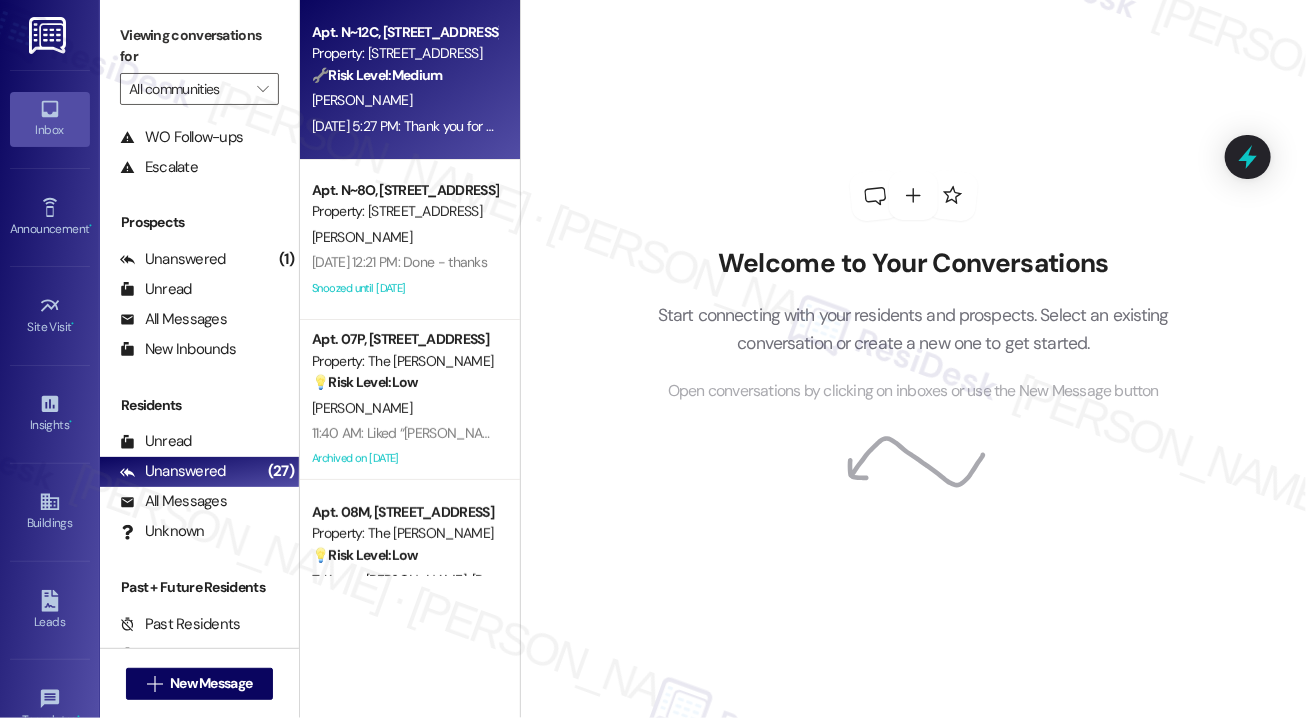 click on "[DATE] 5:27 PM: Thank you for your kind support!
But unfortunately I have not received the reply yet... [DATE] 5:27 PM: Thank you for your kind support!
But unfortunately I have not received the reply yet..." at bounding box center (601, 126) 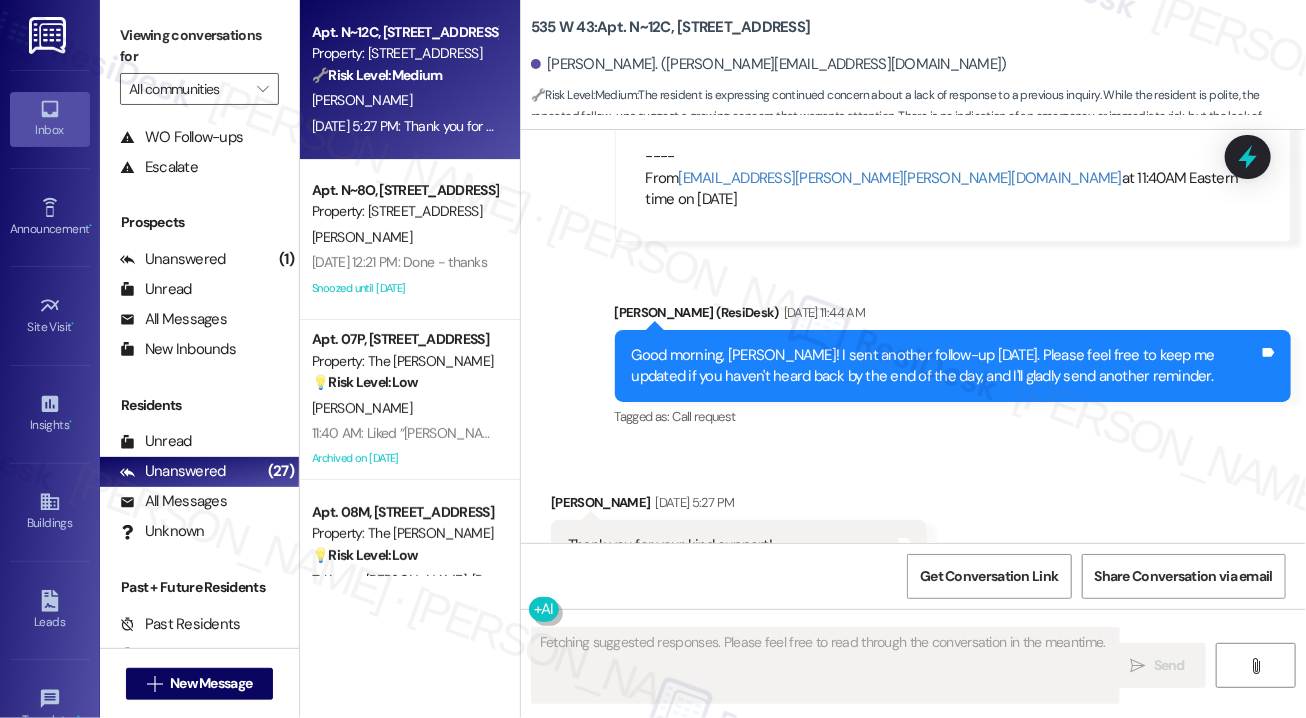 scroll, scrollTop: 21960, scrollLeft: 0, axis: vertical 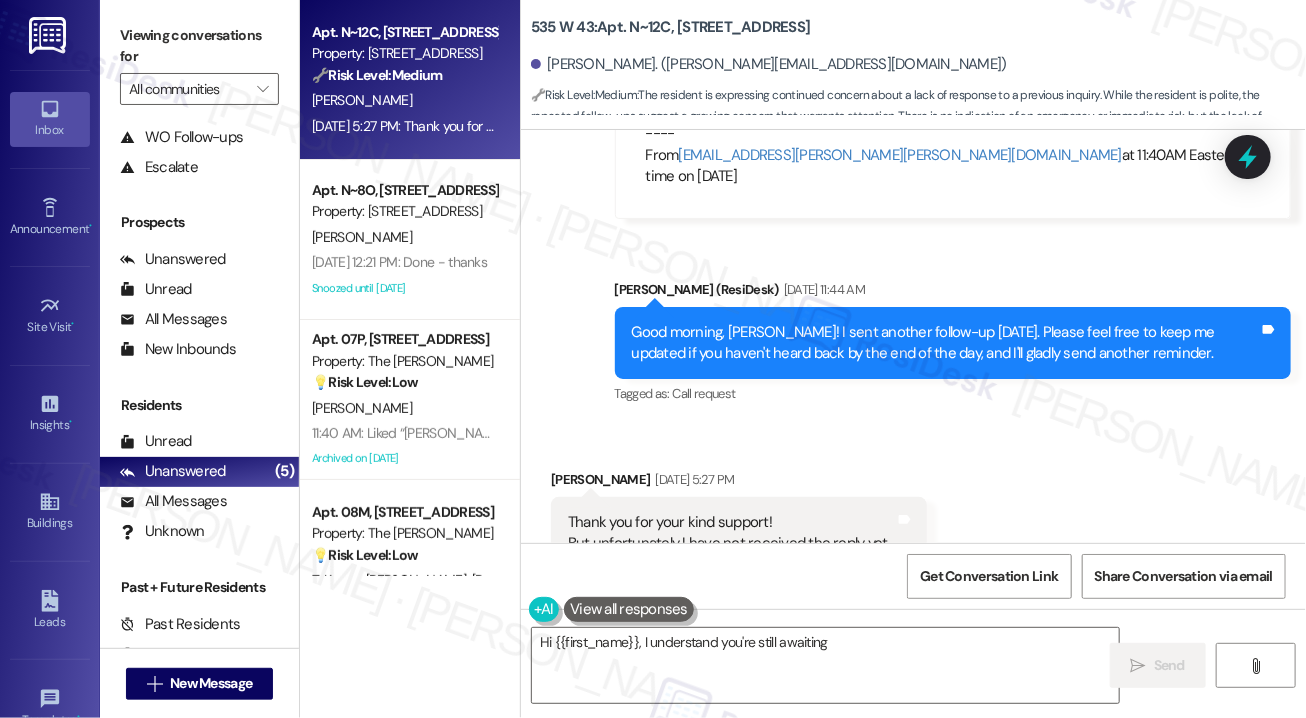 click on "Good morning, [PERSON_NAME]! I sent another follow-up [DATE]. Please feel free to keep me updated if you haven't heard back by the end of the day, and I'll gladly send another reminder. Tags and notes" at bounding box center [953, 343] 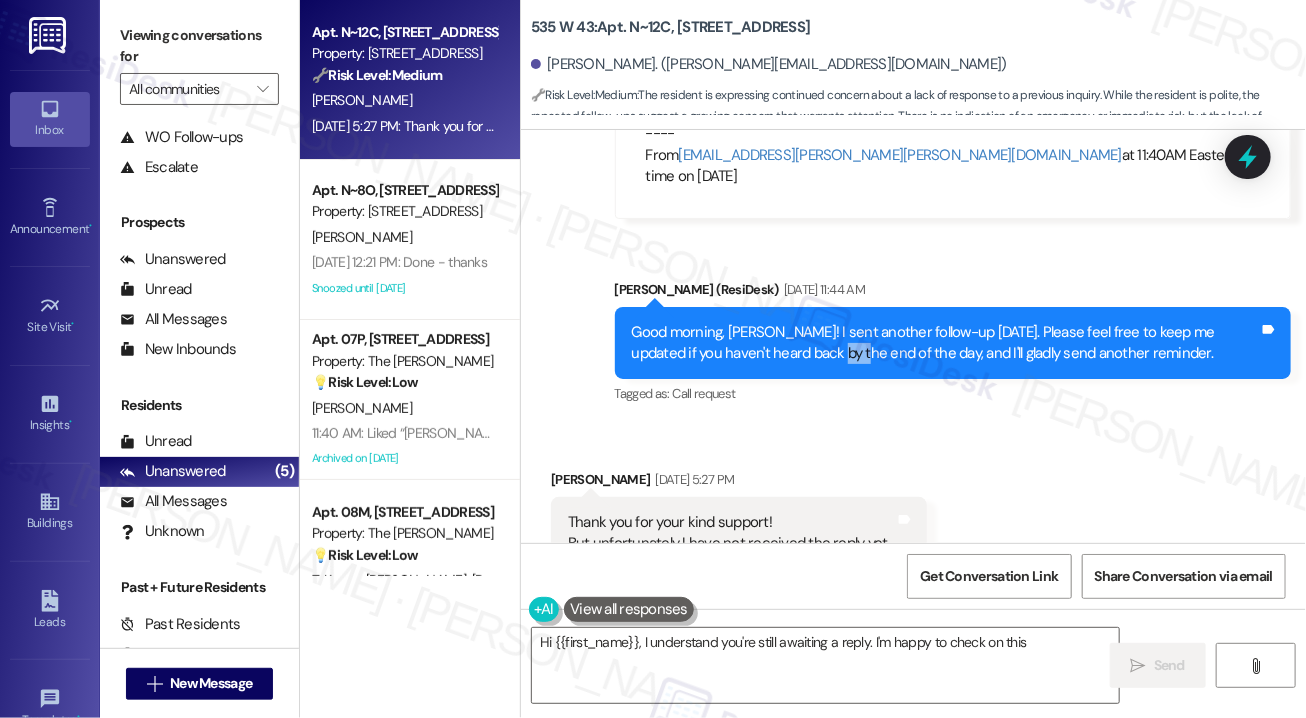 click on "Good morning, [PERSON_NAME]! I sent another follow-up [DATE]. Please feel free to keep me updated if you haven't heard back by the end of the day, and I'll gladly send another reminder. Tags and notes" at bounding box center [953, 343] 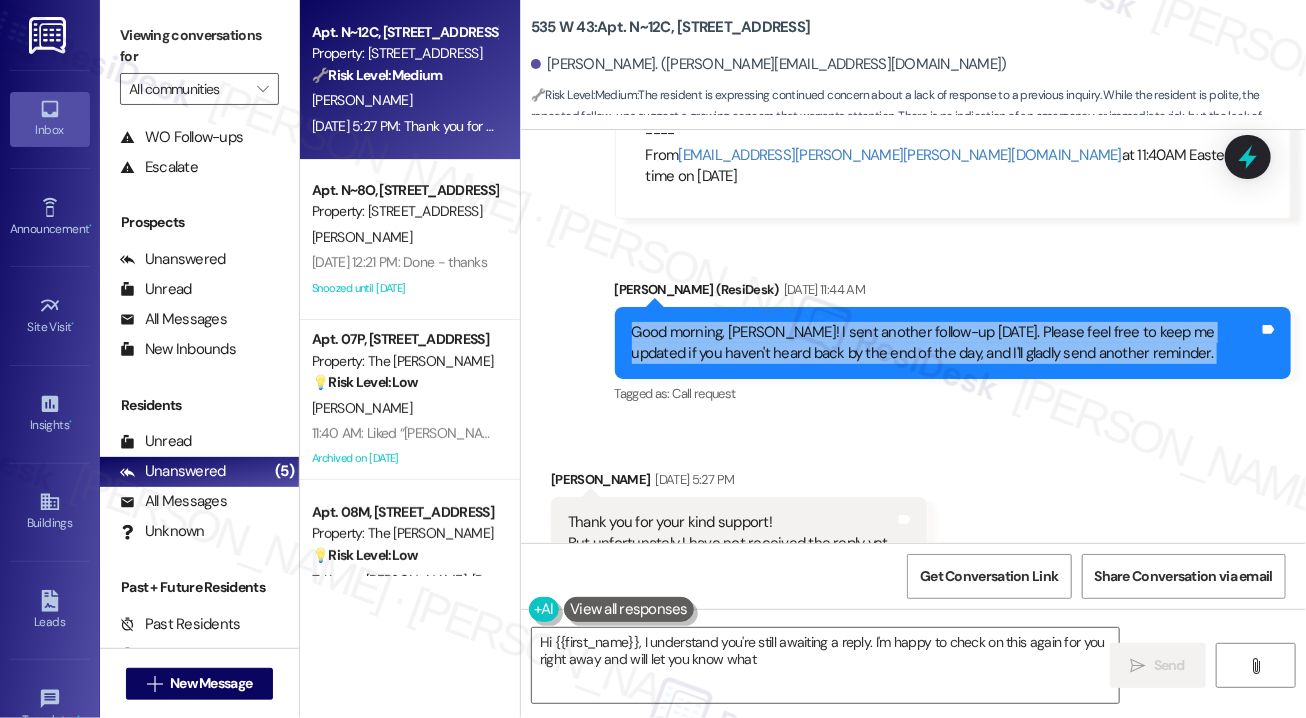 click on "Good morning, [PERSON_NAME]! I sent another follow-up [DATE]. Please feel free to keep me updated if you haven't heard back by the end of the day, and I'll gladly send another reminder. Tags and notes" at bounding box center [953, 343] 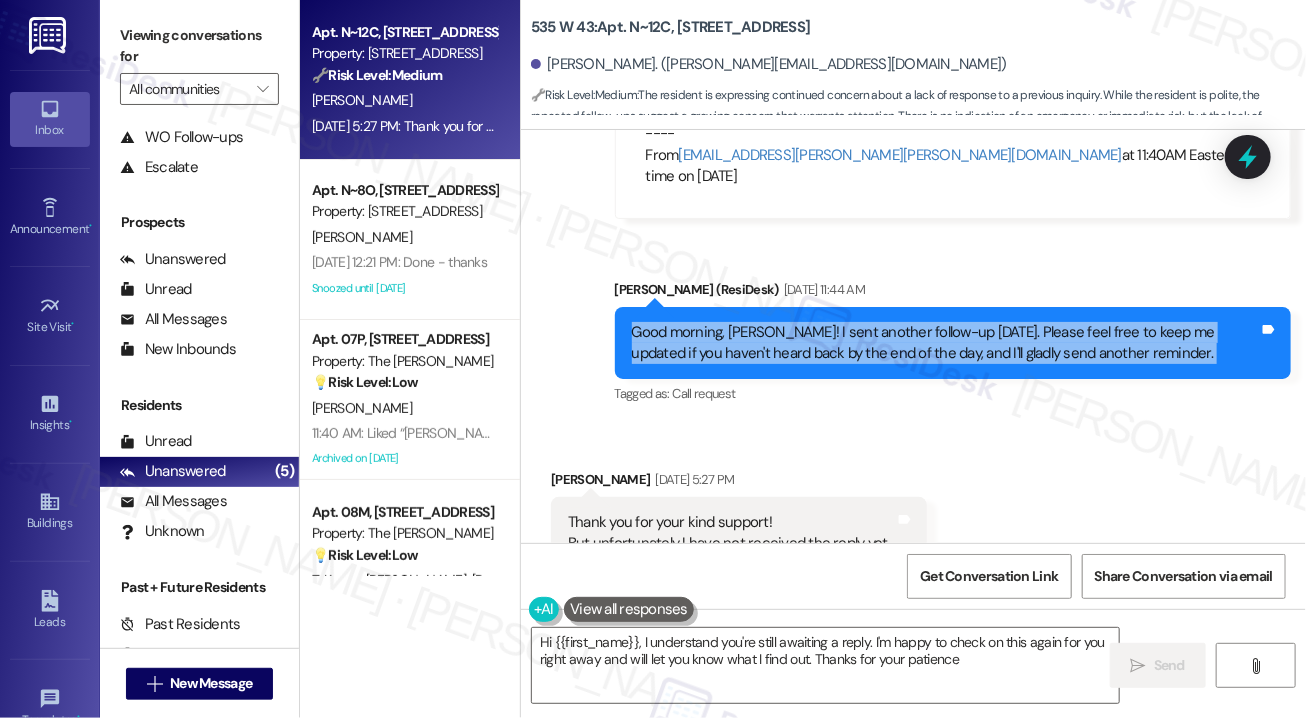 type on "Hi {{first_name}}, I understand you're still awaiting a reply. I'm happy to check on this again for you right away and will let you know what I find out. Thanks for your patience!" 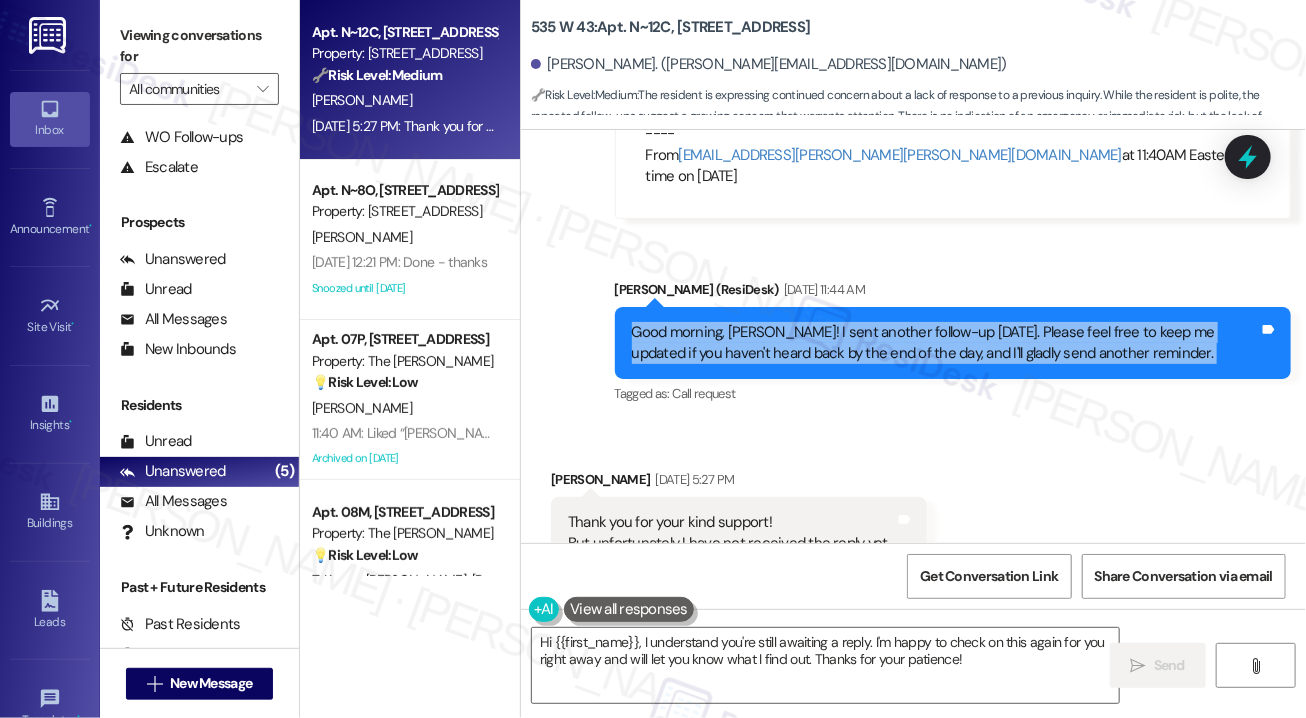 click on "Good morning, [PERSON_NAME]! I sent another follow-up [DATE]. Please feel free to keep me updated if you haven't heard back by the end of the day, and I'll gladly send another reminder. Tags and notes" at bounding box center (953, 343) 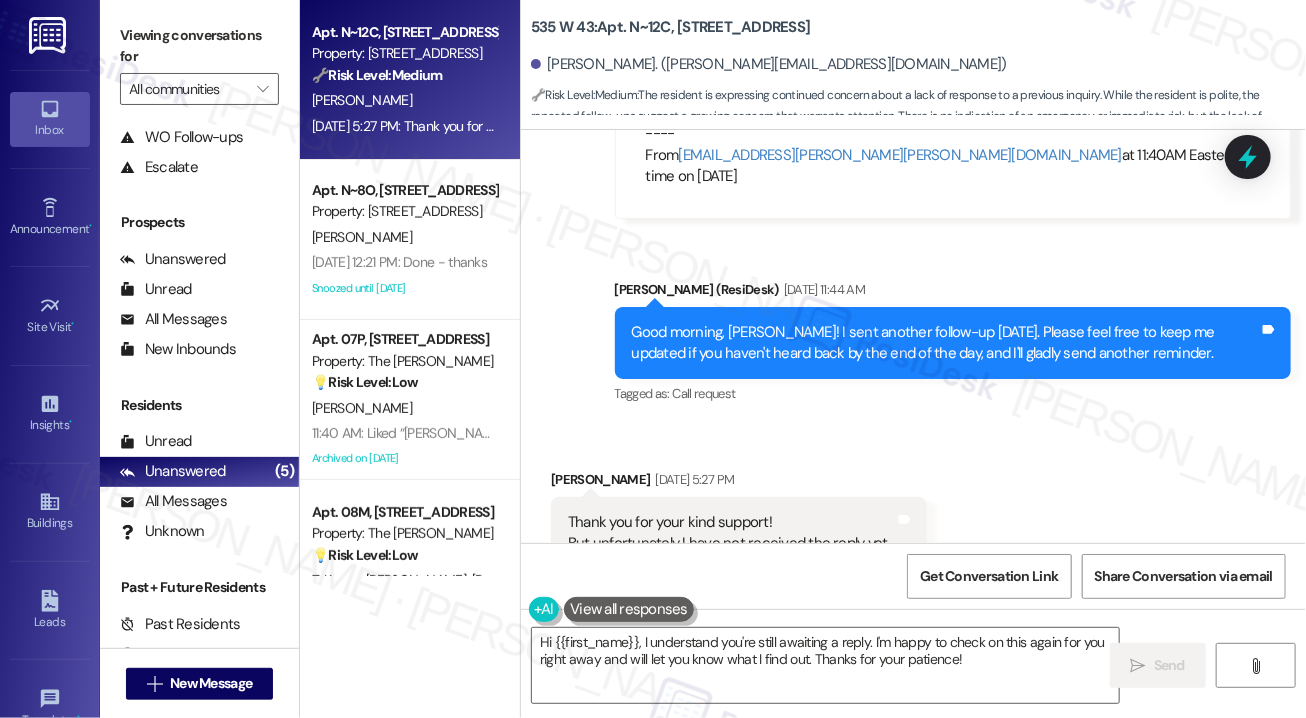 click on "Thank you for your kind support!
But unfortunately I have not received the reply yet..." at bounding box center [731, 533] 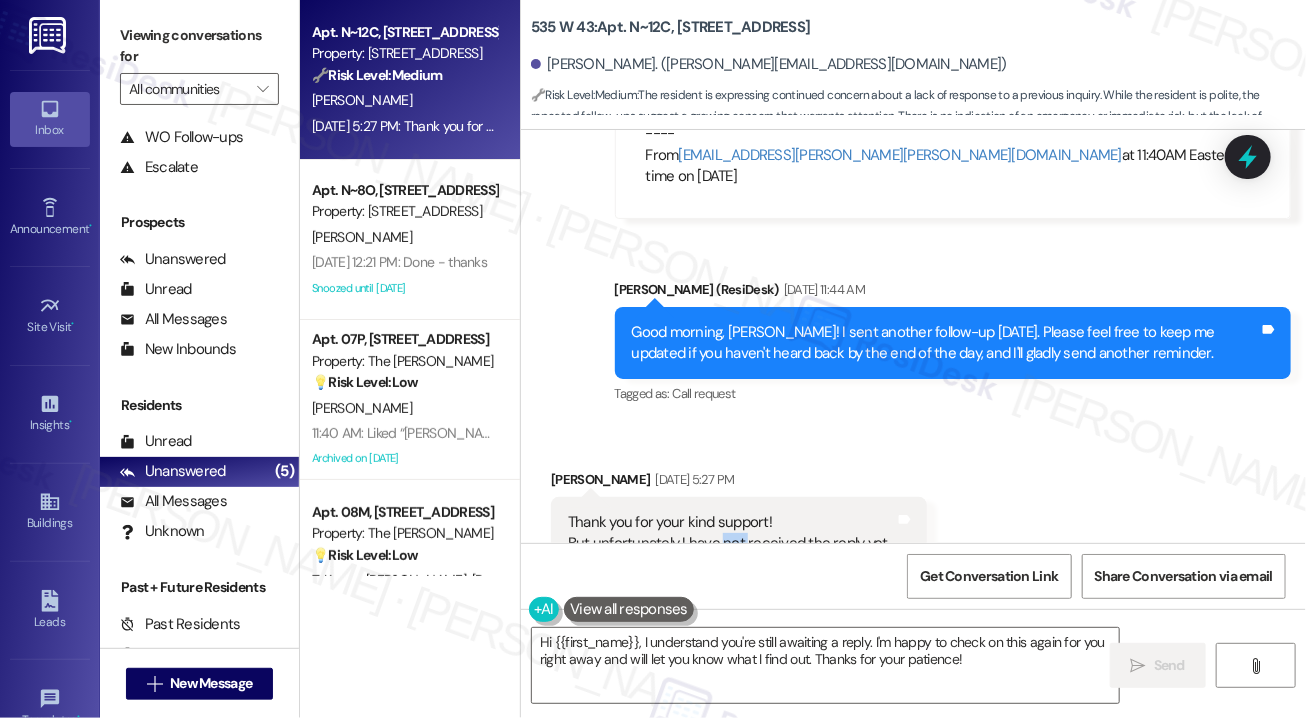 click on "Thank you for your kind support!
But unfortunately I have not received the reply yet..." at bounding box center (731, 533) 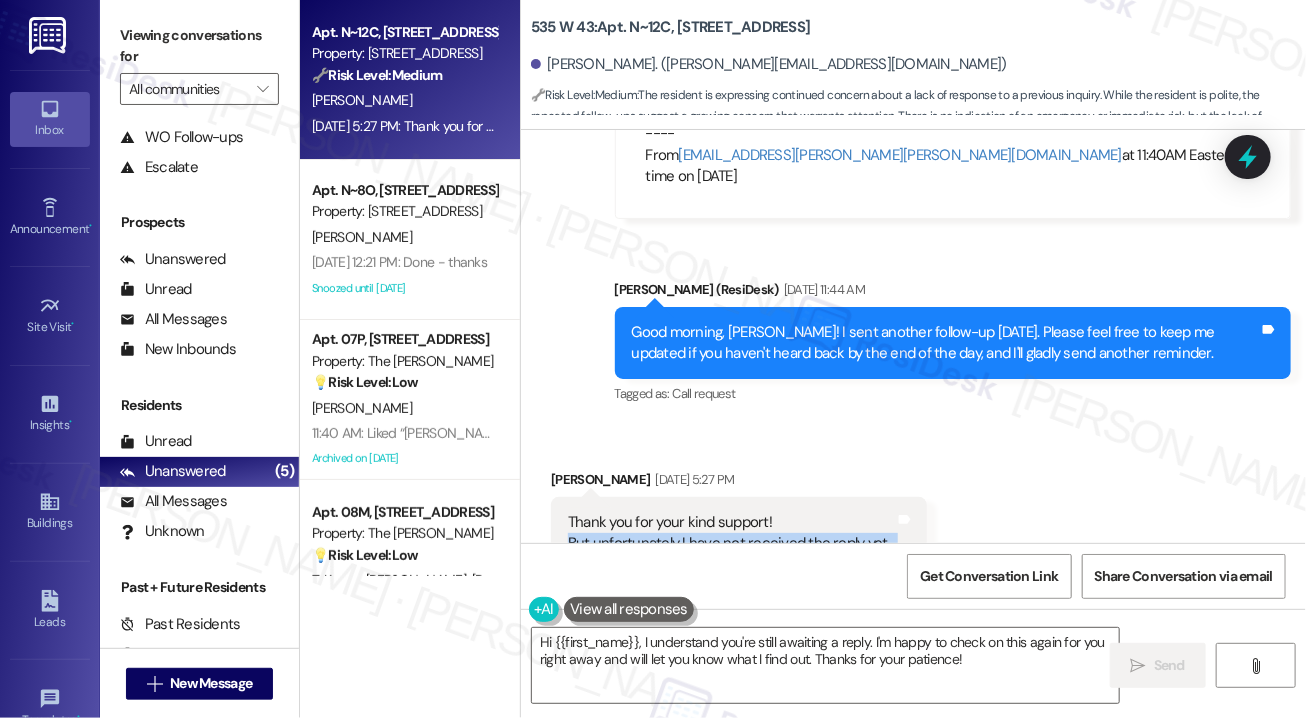 click on "Thank you for your kind support!
But unfortunately I have not received the reply yet..." at bounding box center (731, 533) 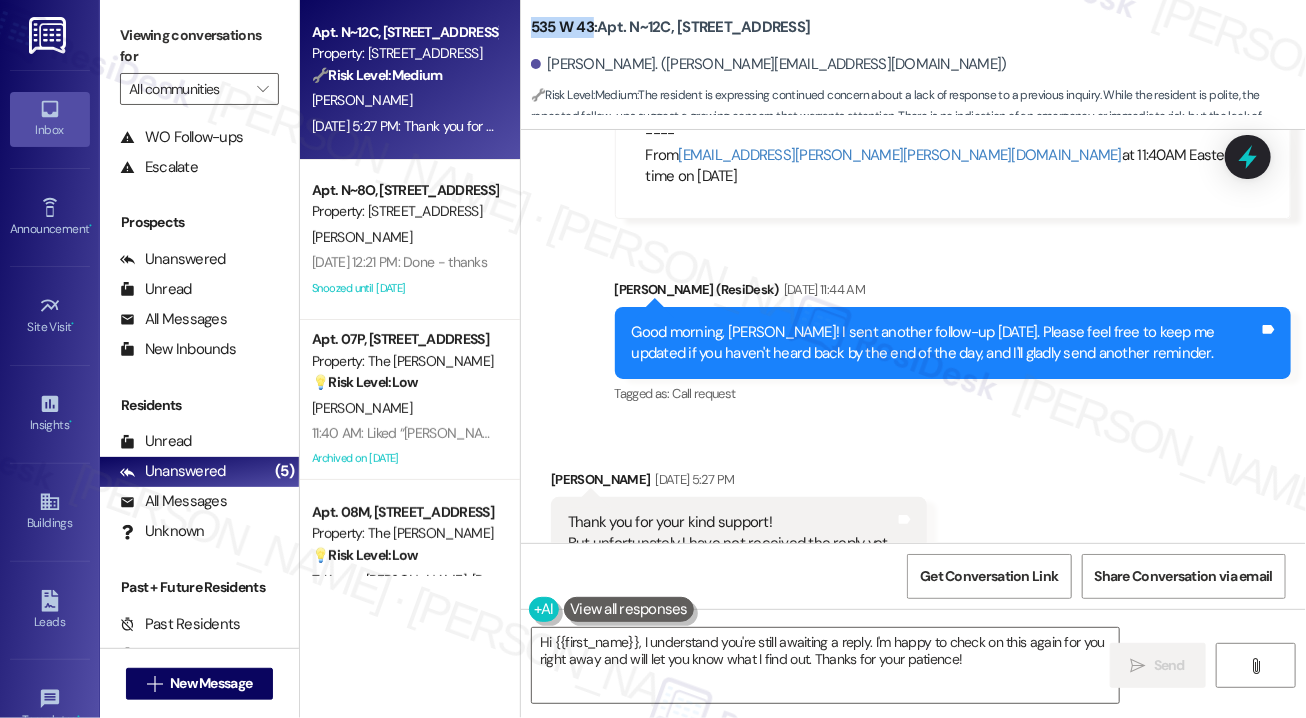 drag, startPoint x: 532, startPoint y: 25, endPoint x: 594, endPoint y: 25, distance: 62 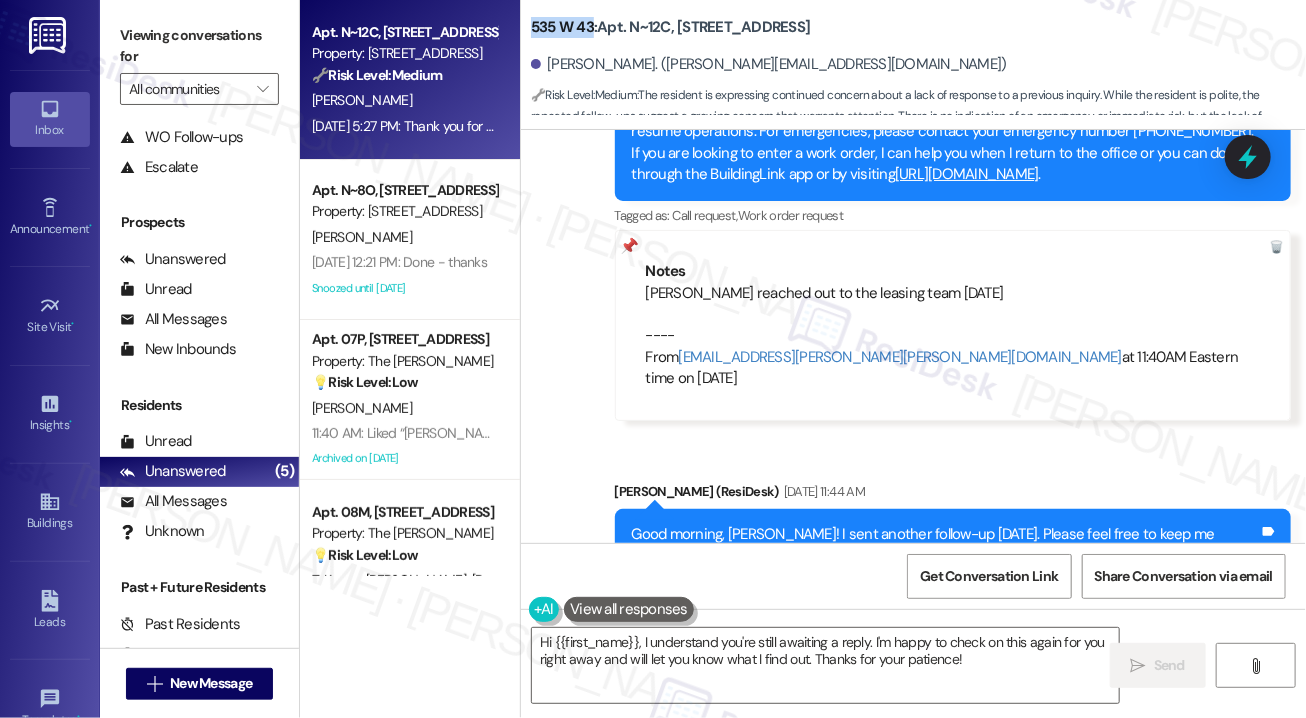 scroll, scrollTop: 21760, scrollLeft: 0, axis: vertical 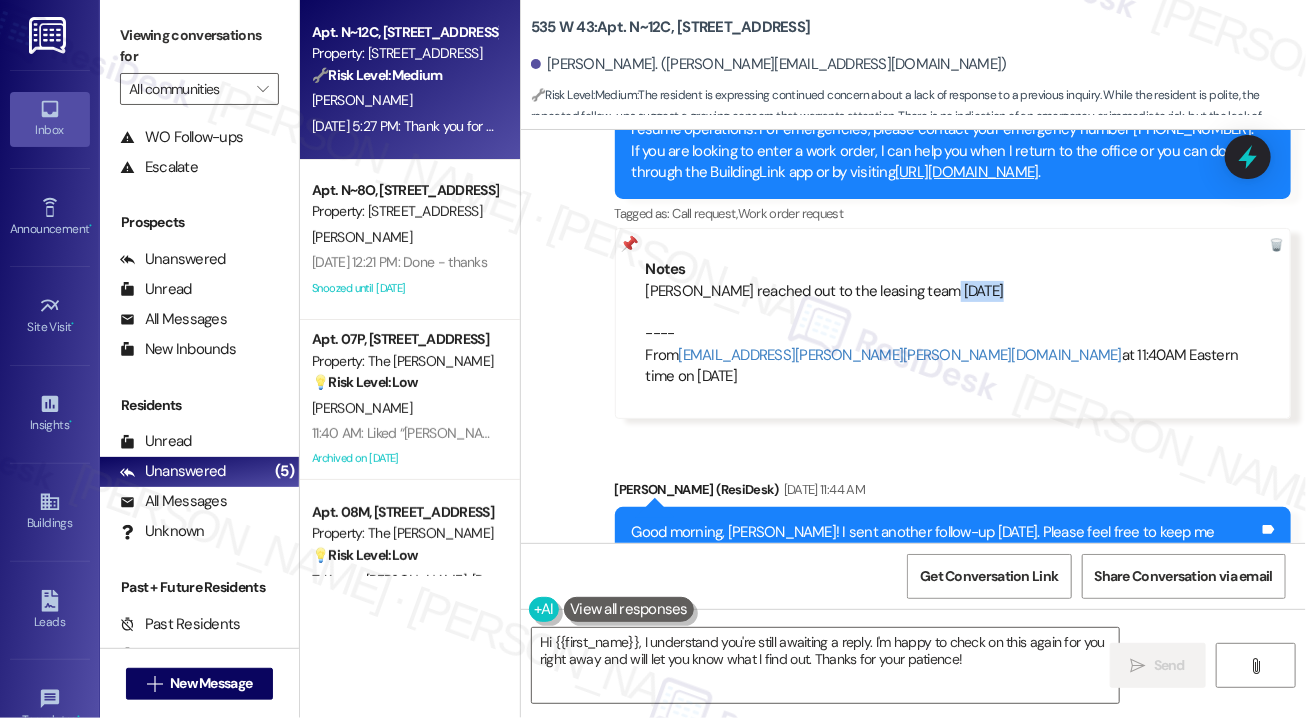 drag, startPoint x: 973, startPoint y: 218, endPoint x: 928, endPoint y: 218, distance: 45 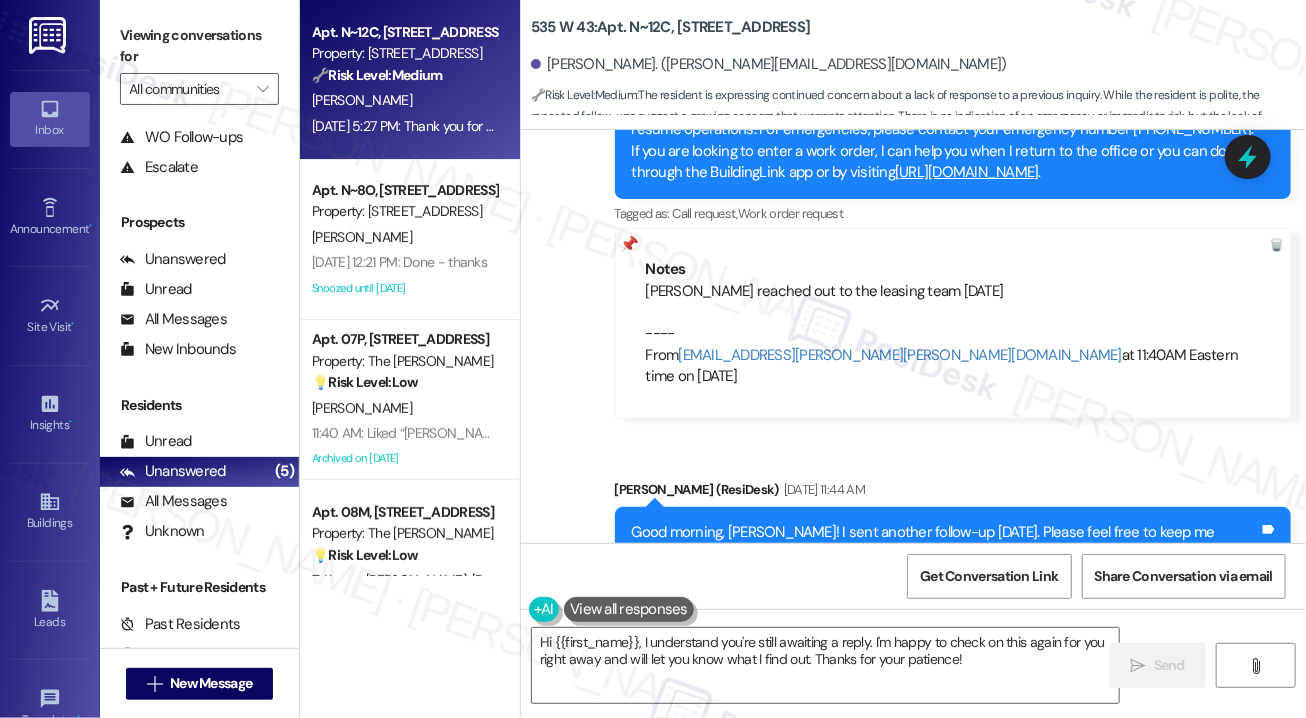 click on "Good morning, [PERSON_NAME]! I sent another follow-up [DATE]. Please feel free to keep me updated if you haven't heard back by the end of the day, and I'll gladly send another reminder." at bounding box center (946, 543) 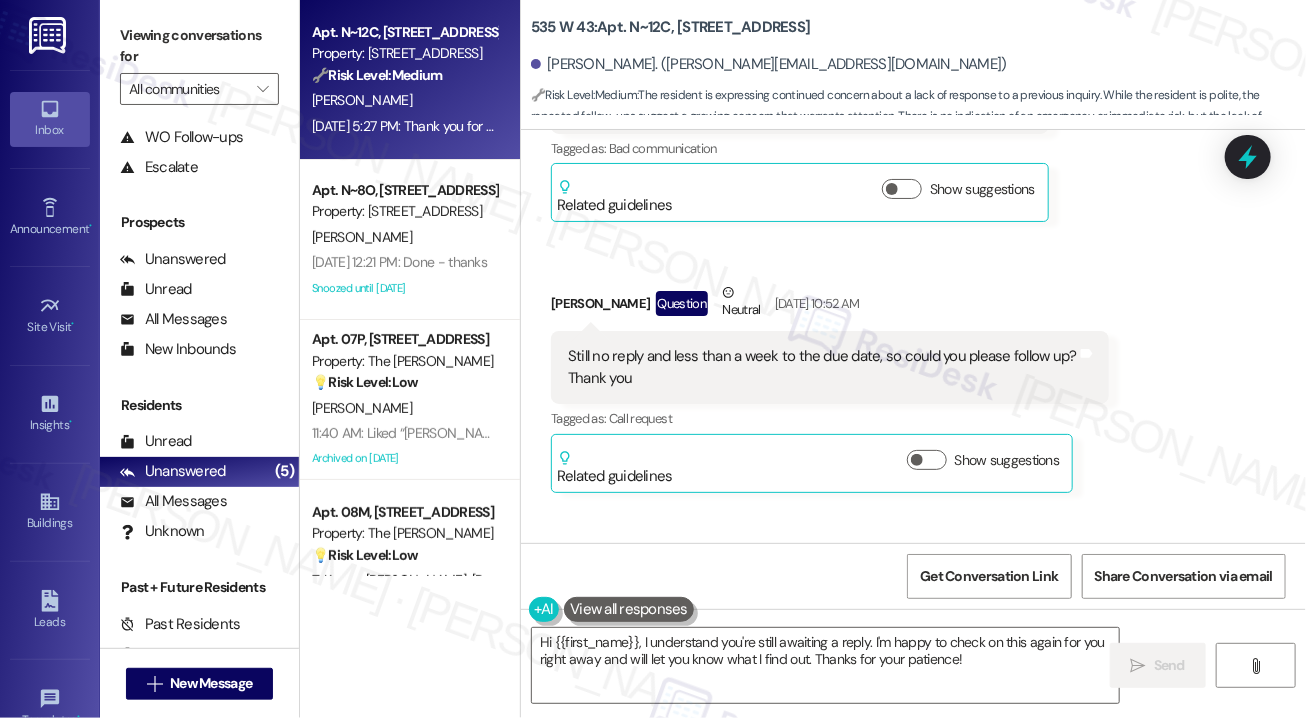 scroll, scrollTop: 21260, scrollLeft: 0, axis: vertical 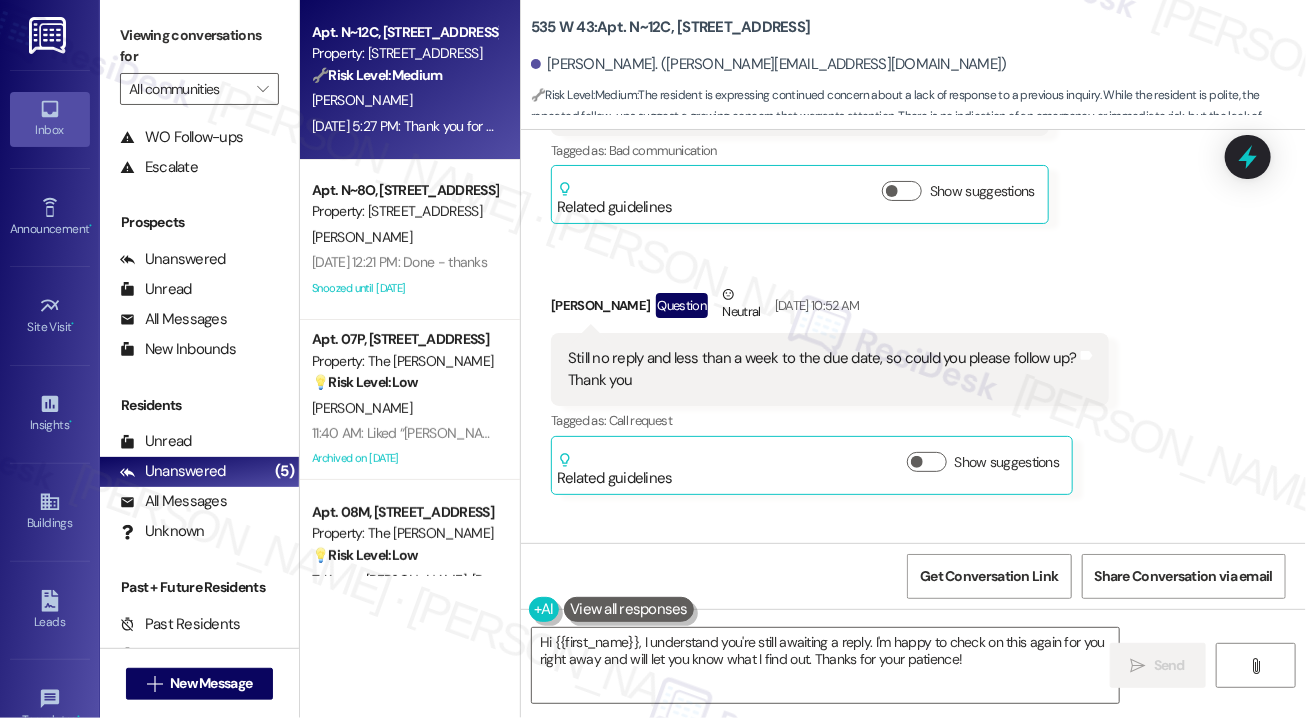 click on "Still no reply and less than a week to the due date, so could you please follow up?
Thank you" at bounding box center (822, 369) 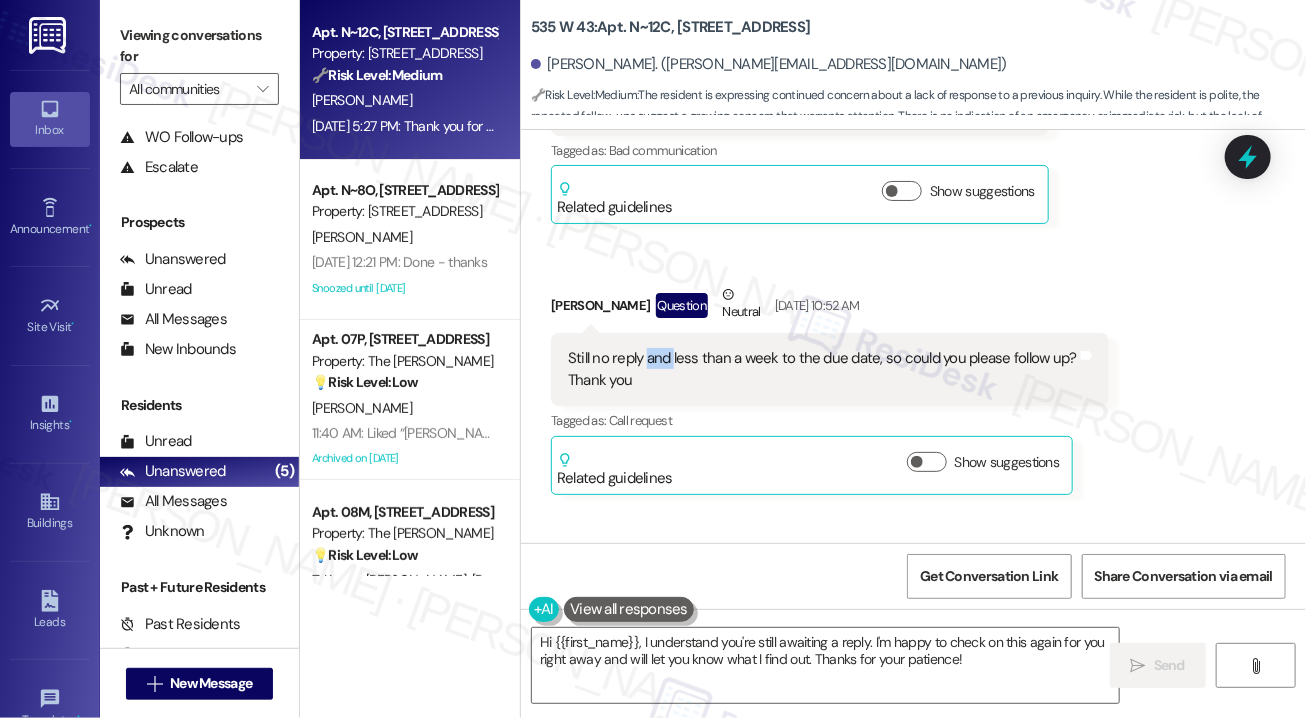 click on "Still no reply and less than a week to the due date, so could you please follow up?
Thank you" at bounding box center (822, 369) 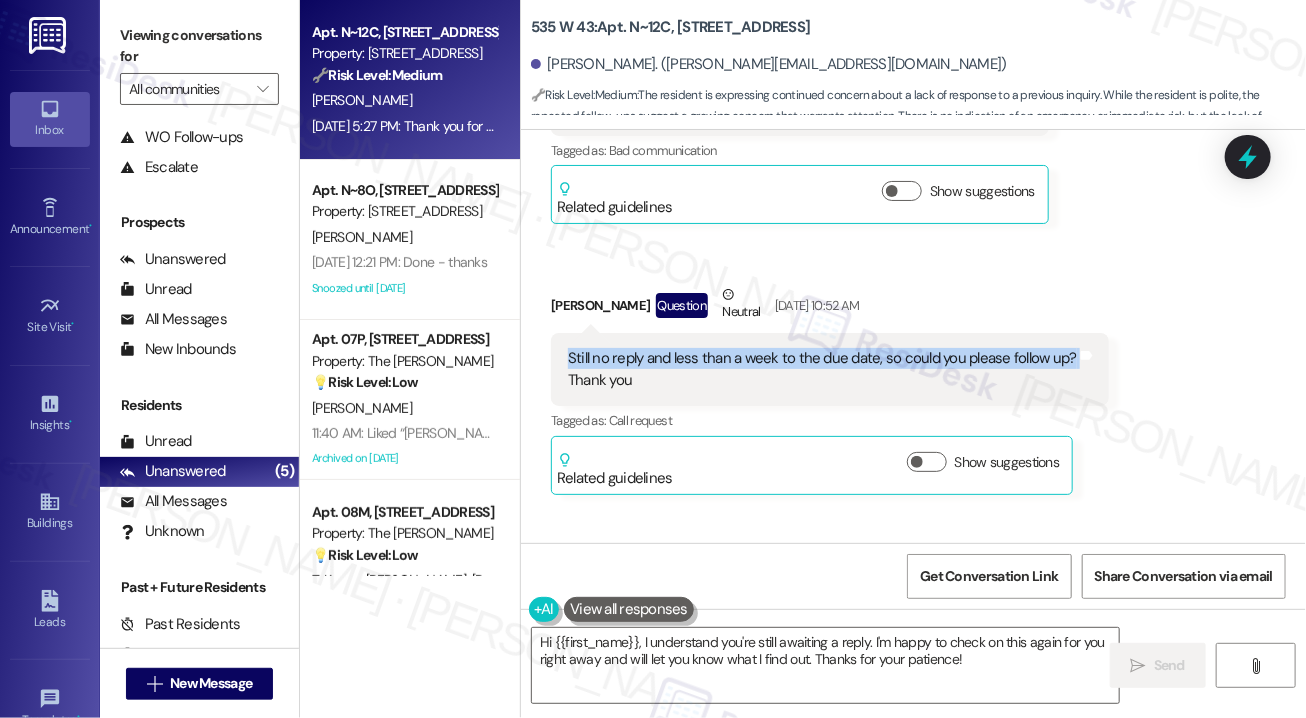 click on "Still no reply and less than a week to the due date, so could you please follow up?
Thank you" at bounding box center (822, 369) 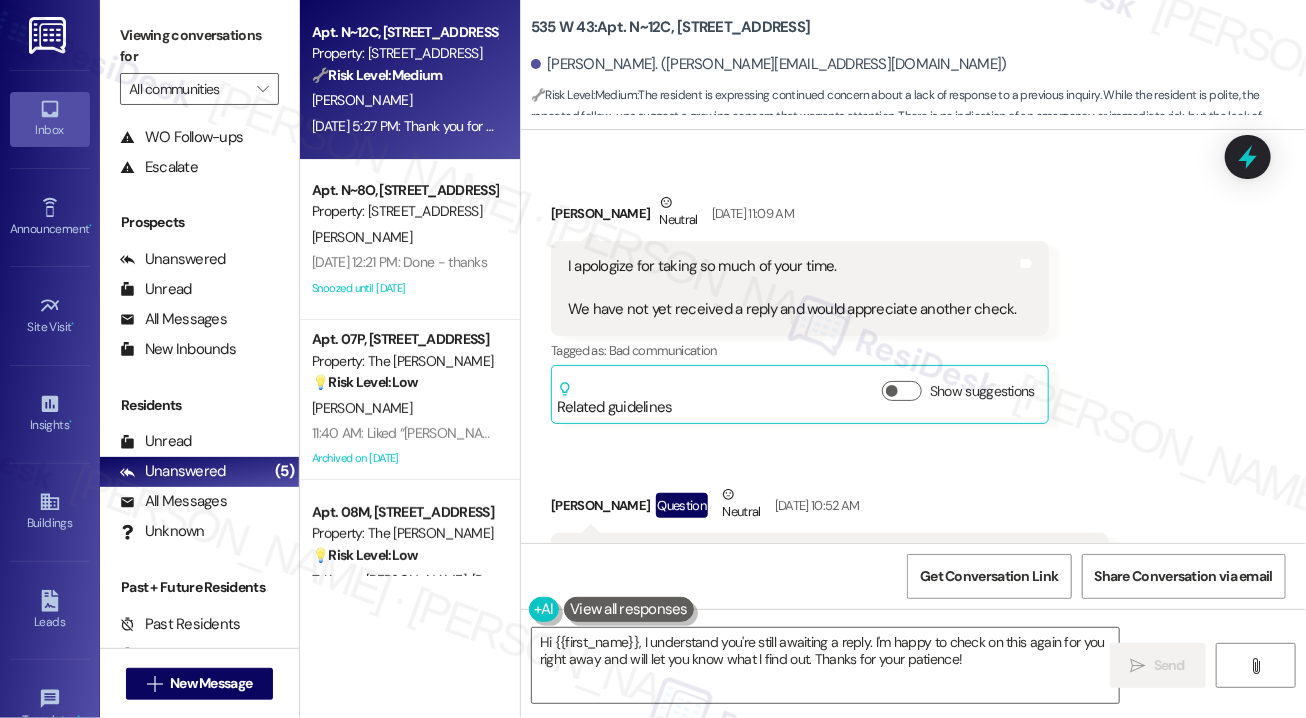click on "I apologize for taking so much of your time.
We have not yet received a reply and would appreciate another check." at bounding box center [792, 288] 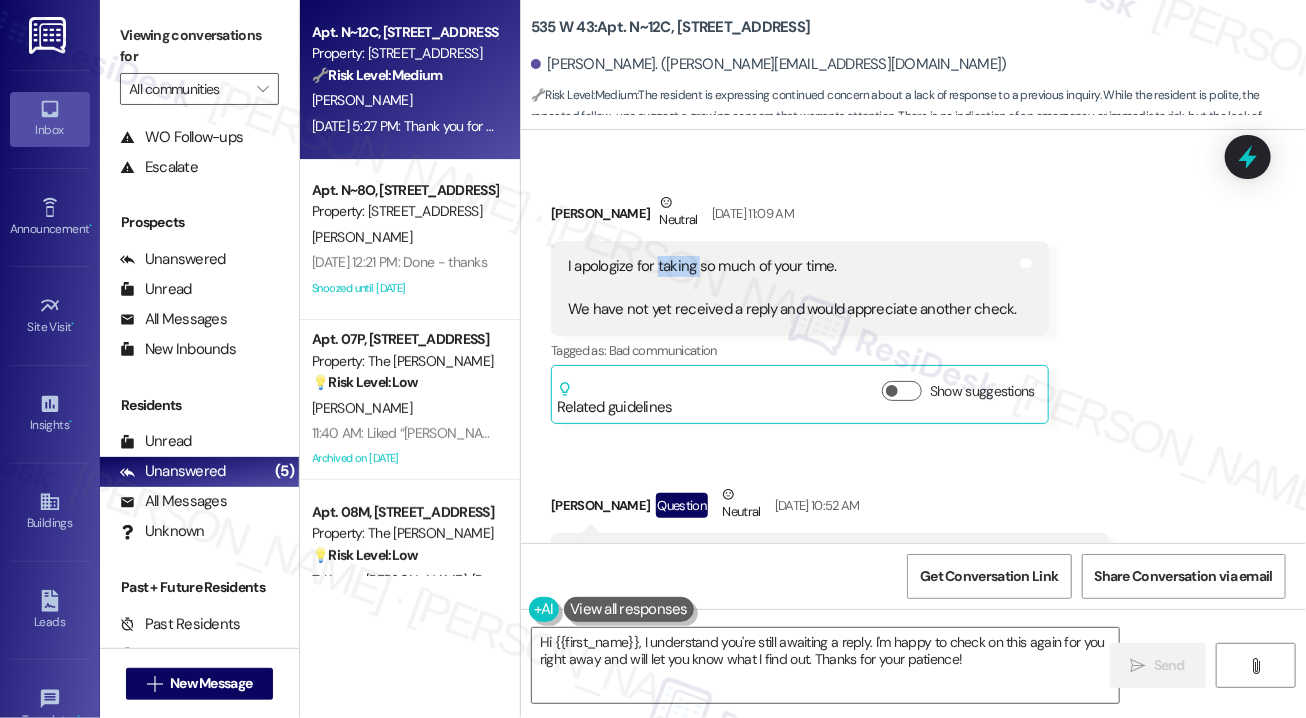 click on "I apologize for taking so much of your time.
We have not yet received a reply and would appreciate another check." at bounding box center [792, 288] 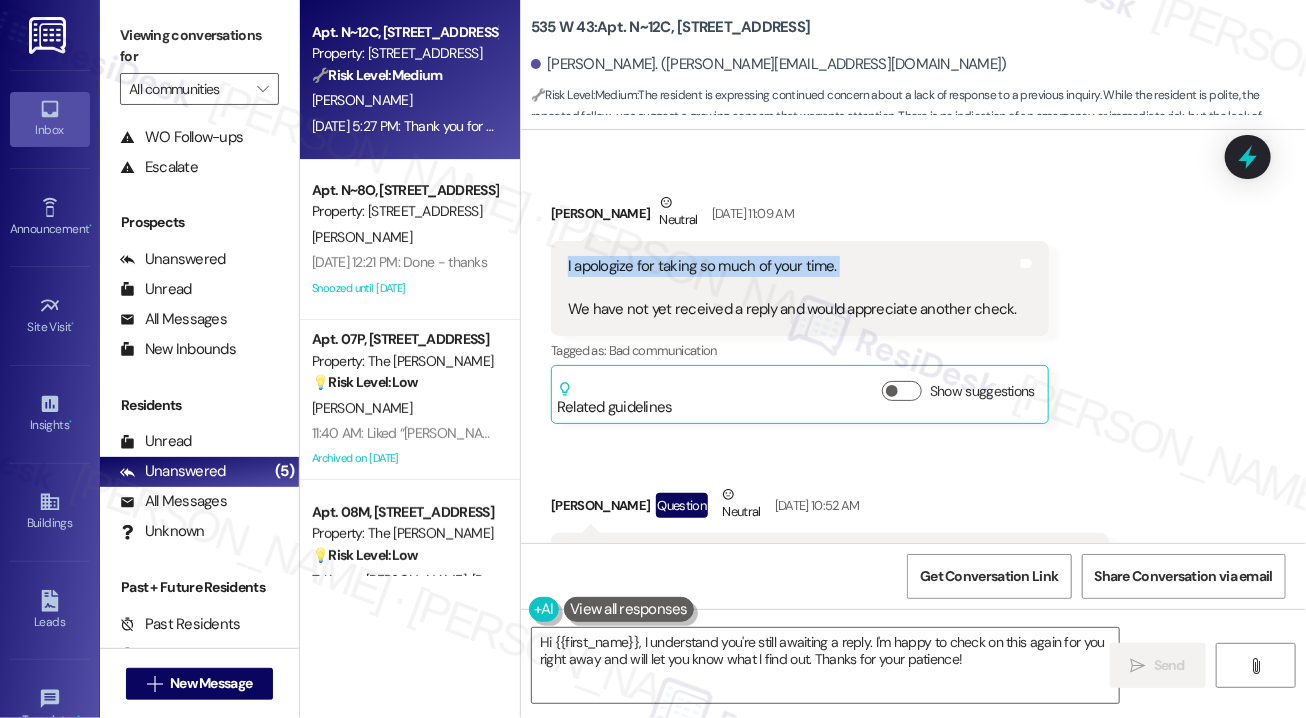 click on "I apologize for taking so much of your time.
We have not yet received a reply and would appreciate another check." at bounding box center [792, 288] 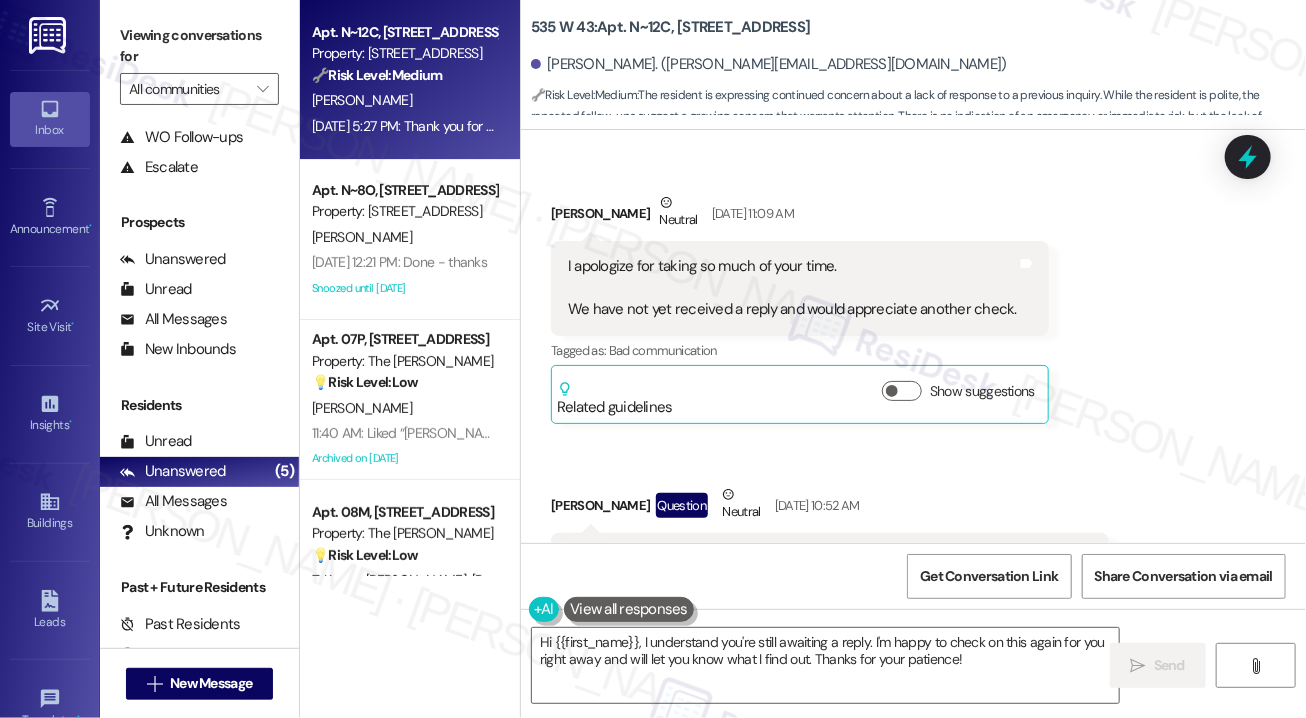 click on "I apologize for taking so much of your time.
We have not yet received a reply and would appreciate another check." at bounding box center (792, 288) 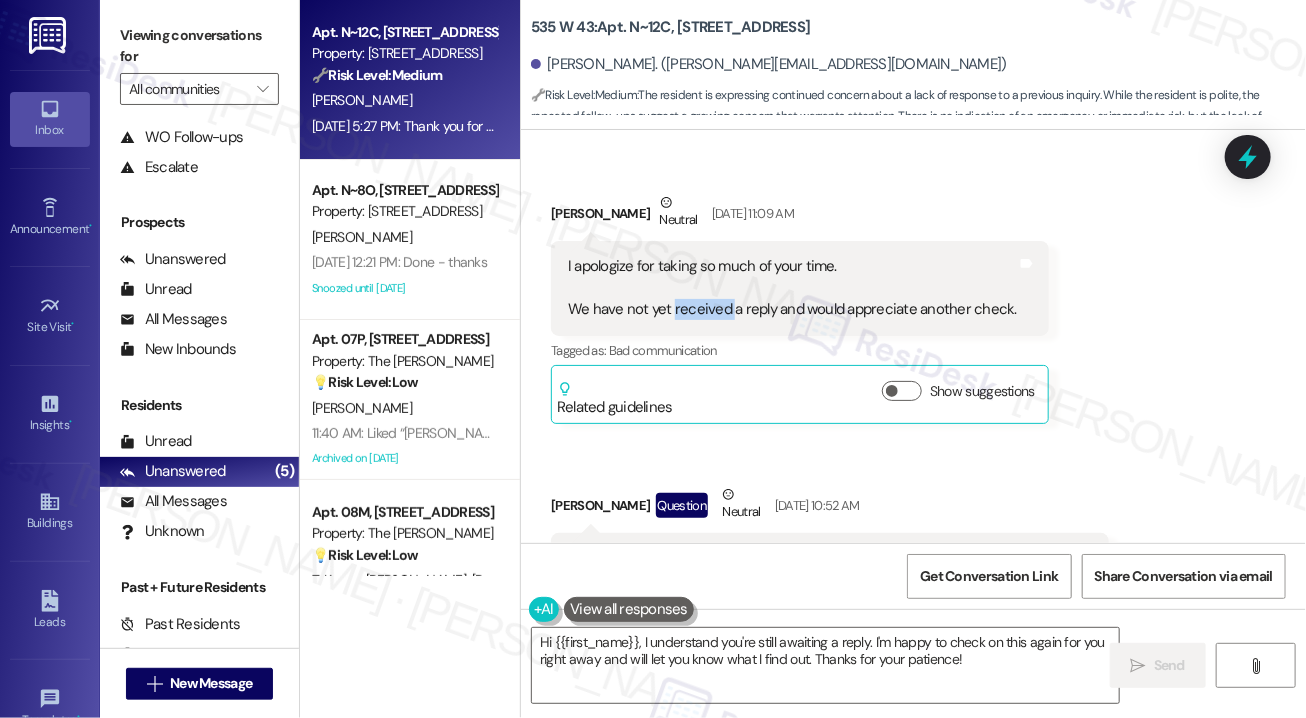 click on "I apologize for taking so much of your time.
We have not yet received a reply and would appreciate another check." at bounding box center (792, 288) 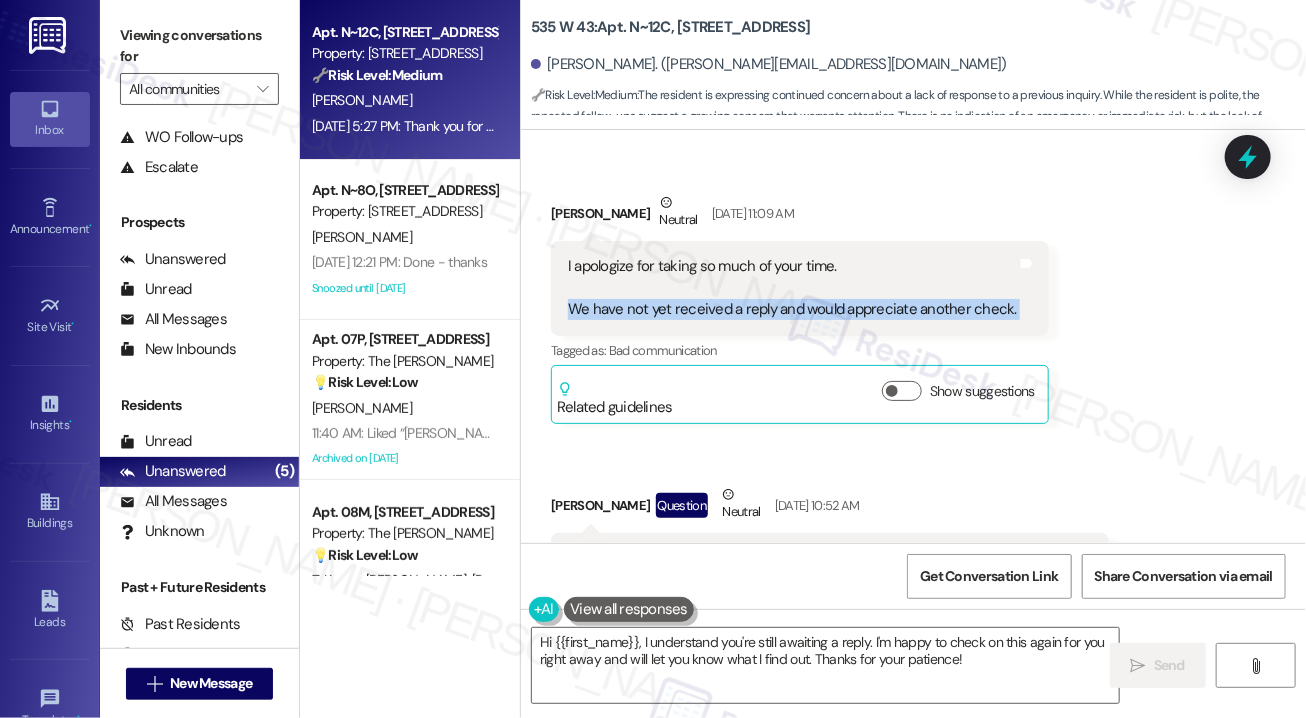 click on "I apologize for taking so much of your time.
We have not yet received a reply and would appreciate another check." at bounding box center [792, 288] 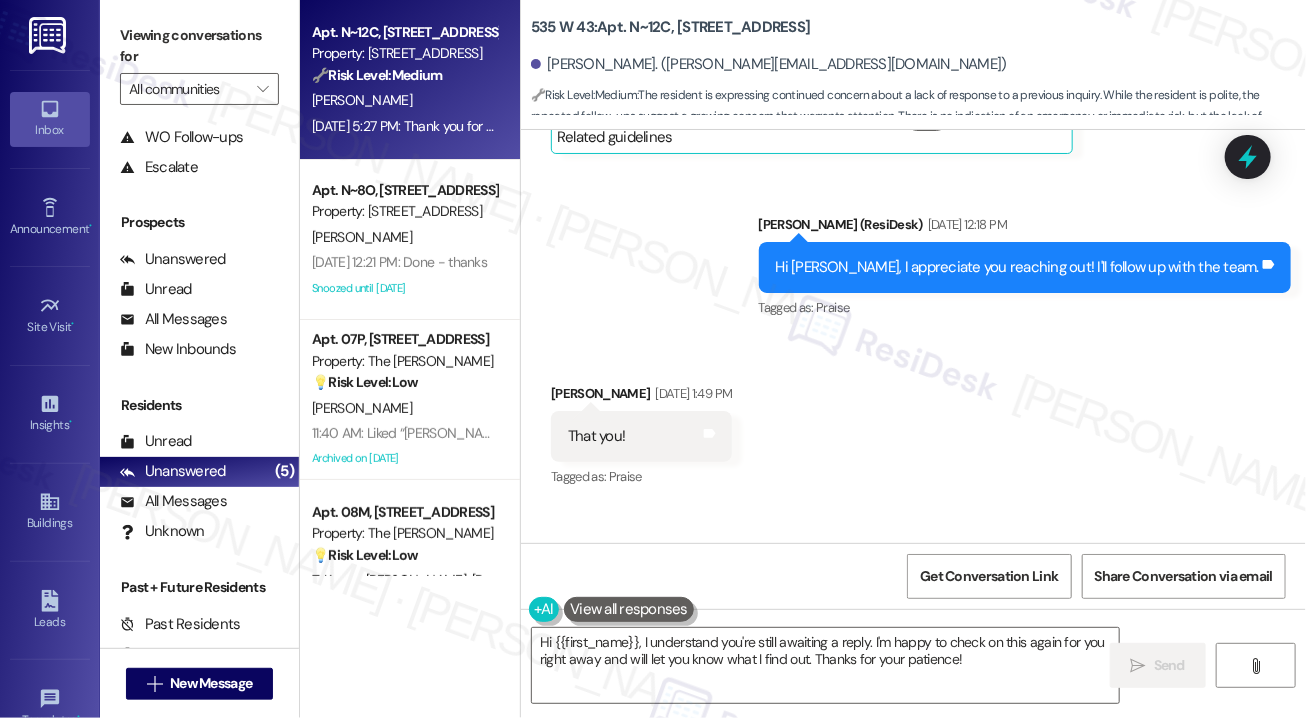 scroll, scrollTop: 20460, scrollLeft: 0, axis: vertical 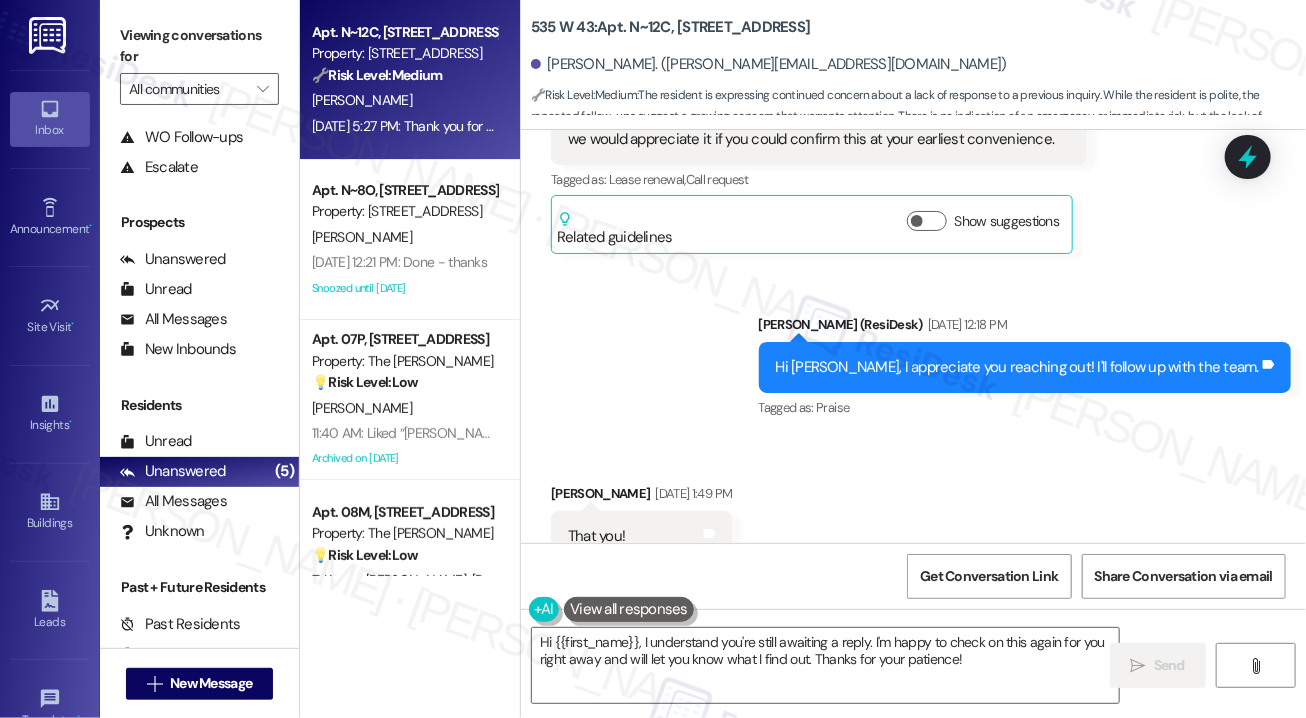 click on "Hi [PERSON_NAME], I appreciate you reaching out! I'll follow up with the team." at bounding box center [1018, 367] 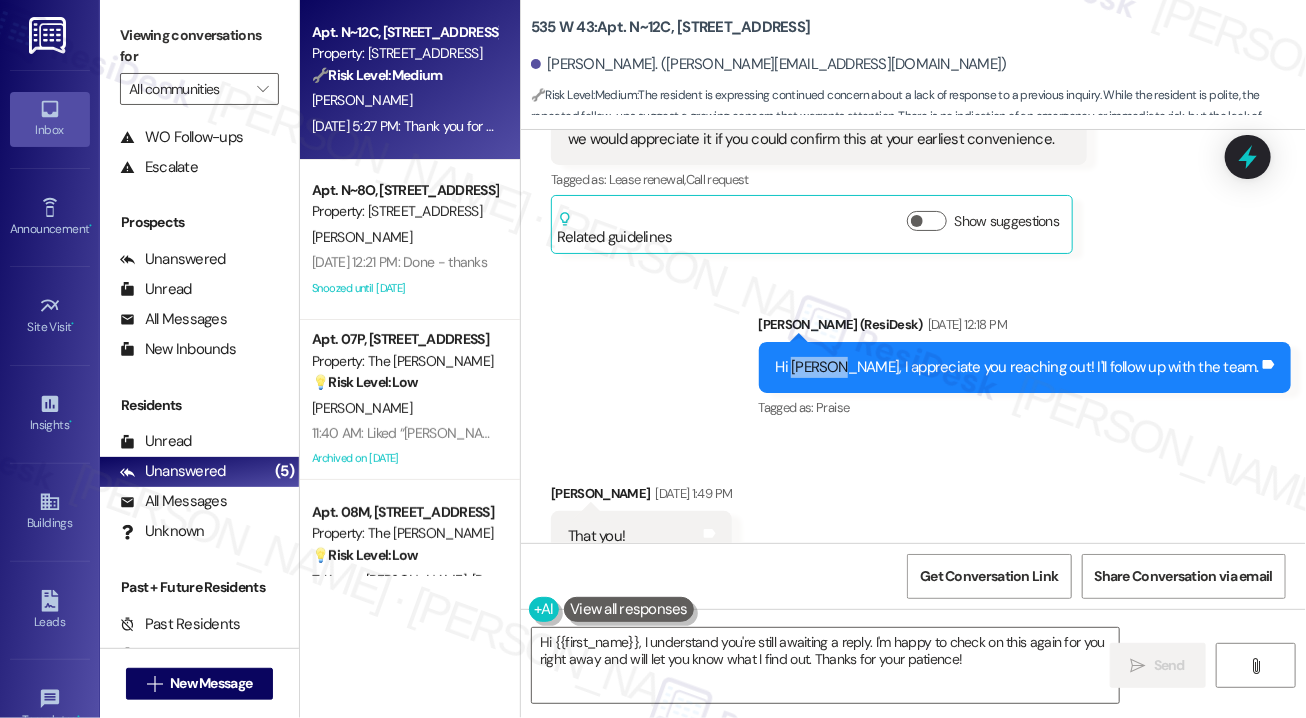 click on "Hi [PERSON_NAME], I appreciate you reaching out! I'll follow up with the team." at bounding box center [1018, 367] 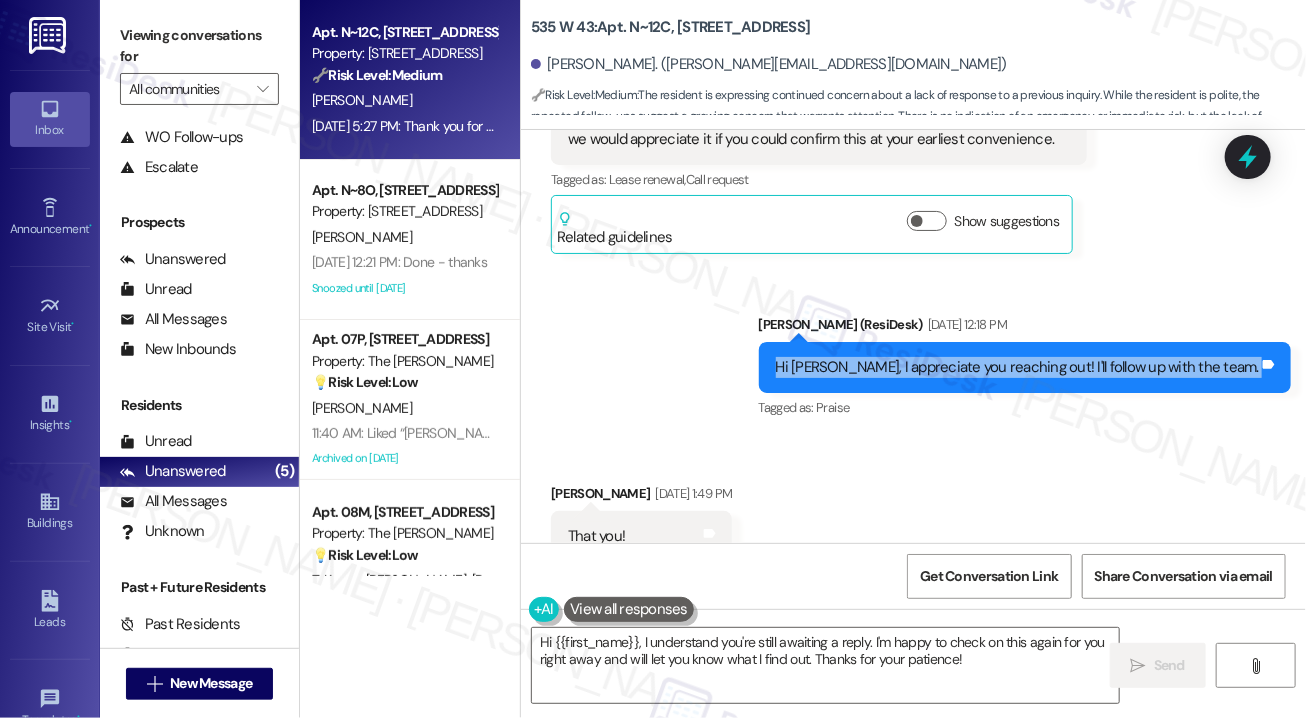 click on "Hi [PERSON_NAME], I appreciate you reaching out! I'll follow up with the team." at bounding box center (1018, 367) 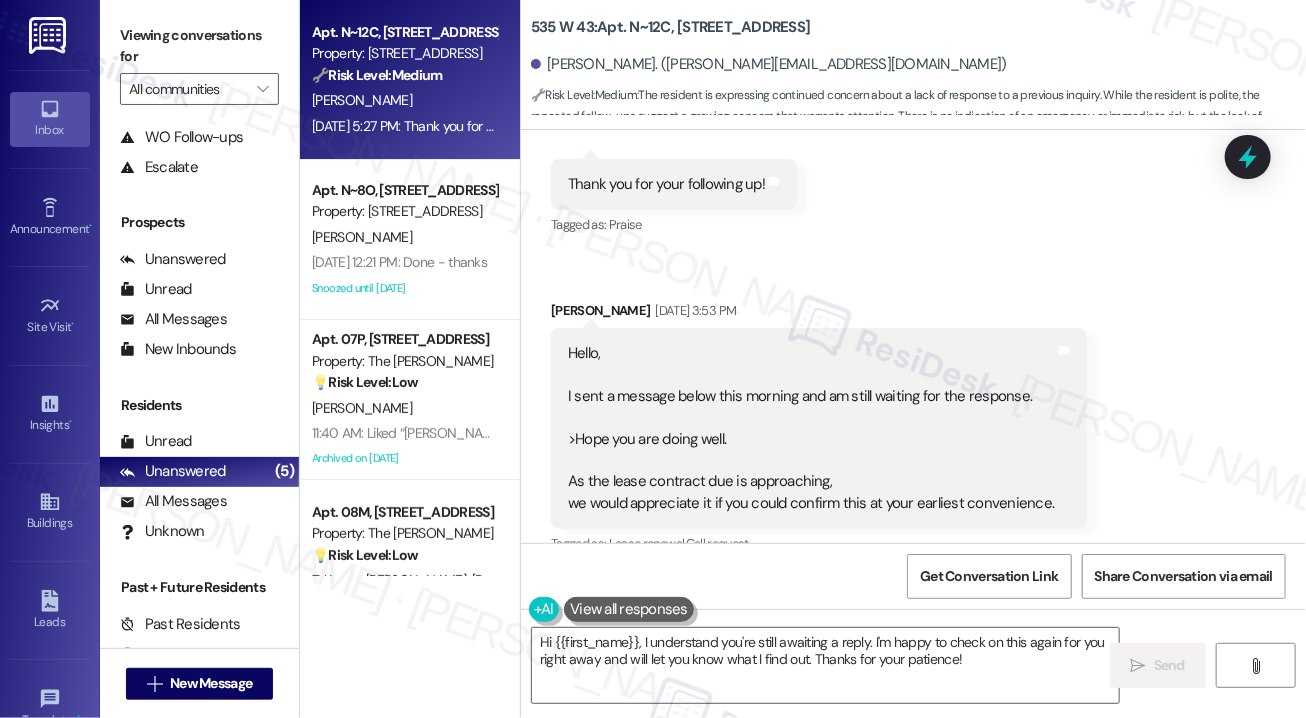 scroll, scrollTop: 20060, scrollLeft: 0, axis: vertical 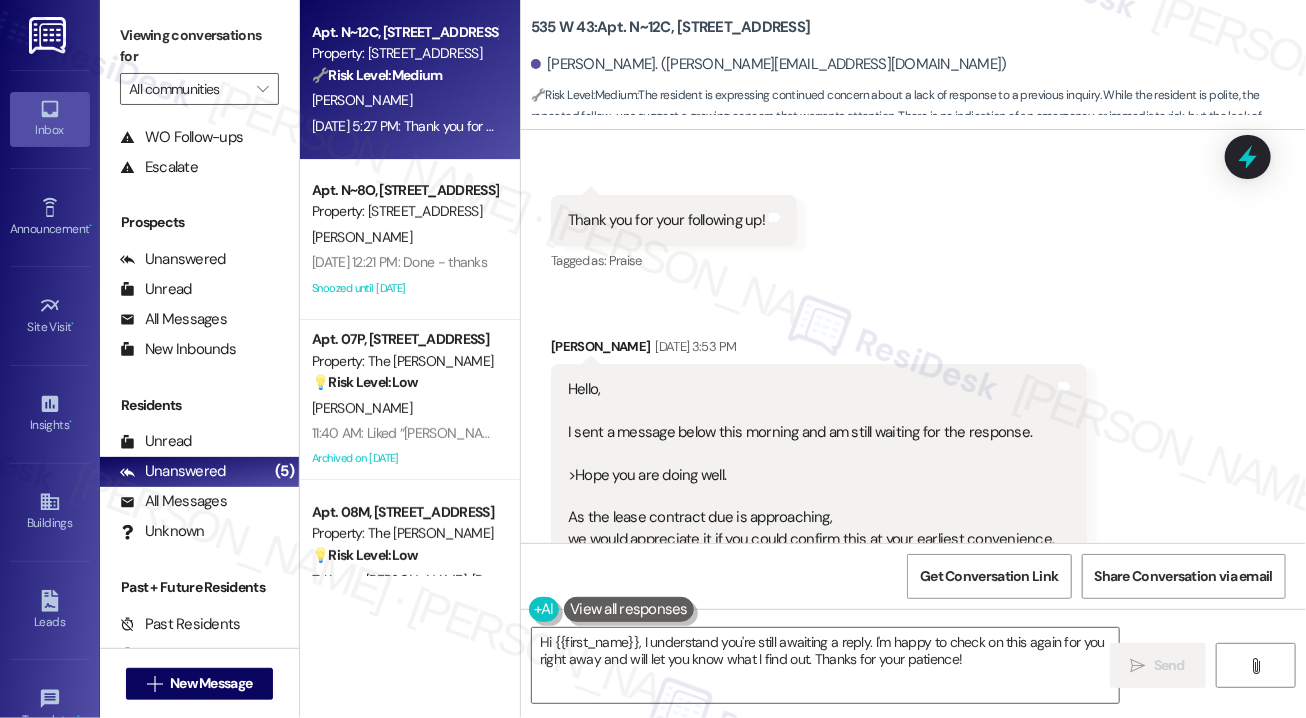drag, startPoint x: 644, startPoint y: 362, endPoint x: 773, endPoint y: 395, distance: 133.15405 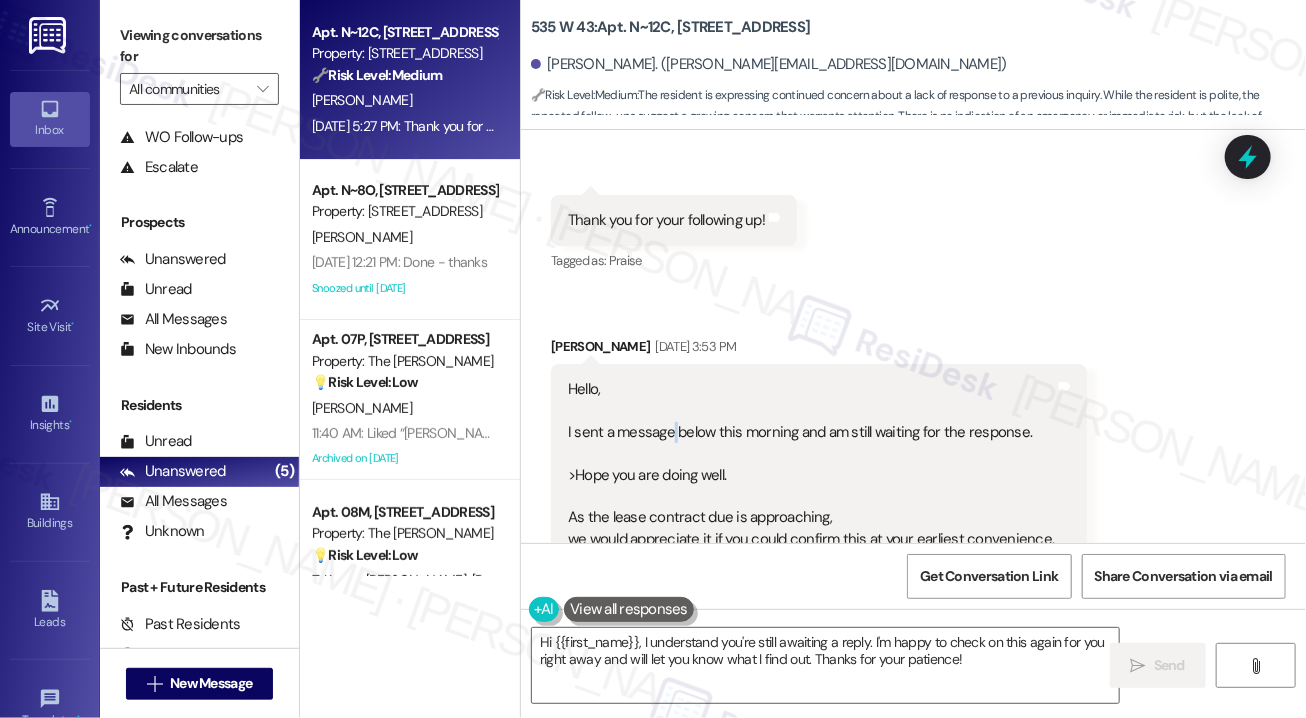 click on "Hello,
I sent a message below this morning and am still waiting for the response.
>Hope you are doing well.
As the lease contract due is approaching,
we would appreciate it if you could confirm this at your earliest convenience." at bounding box center [811, 464] 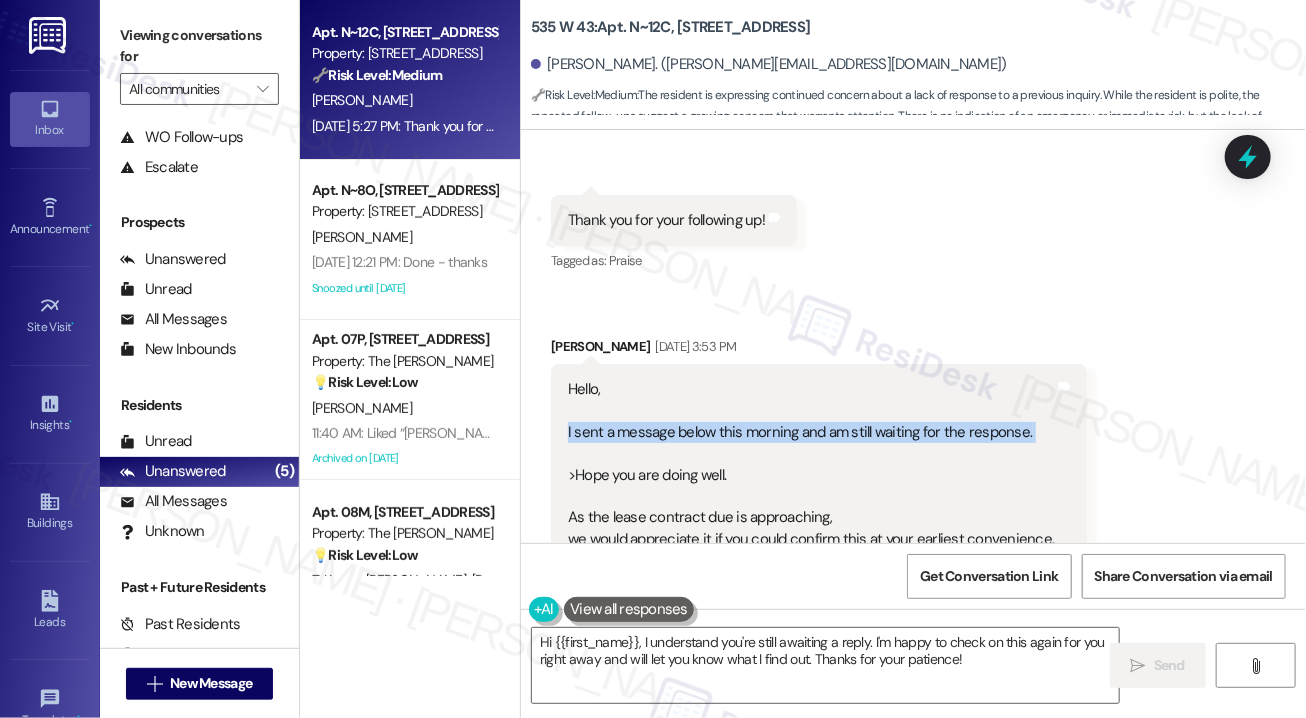 click on "Hello,
I sent a message below this morning and am still waiting for the response.
>Hope you are doing well.
As the lease contract due is approaching,
we would appreciate it if you could confirm this at your earliest convenience." at bounding box center (811, 464) 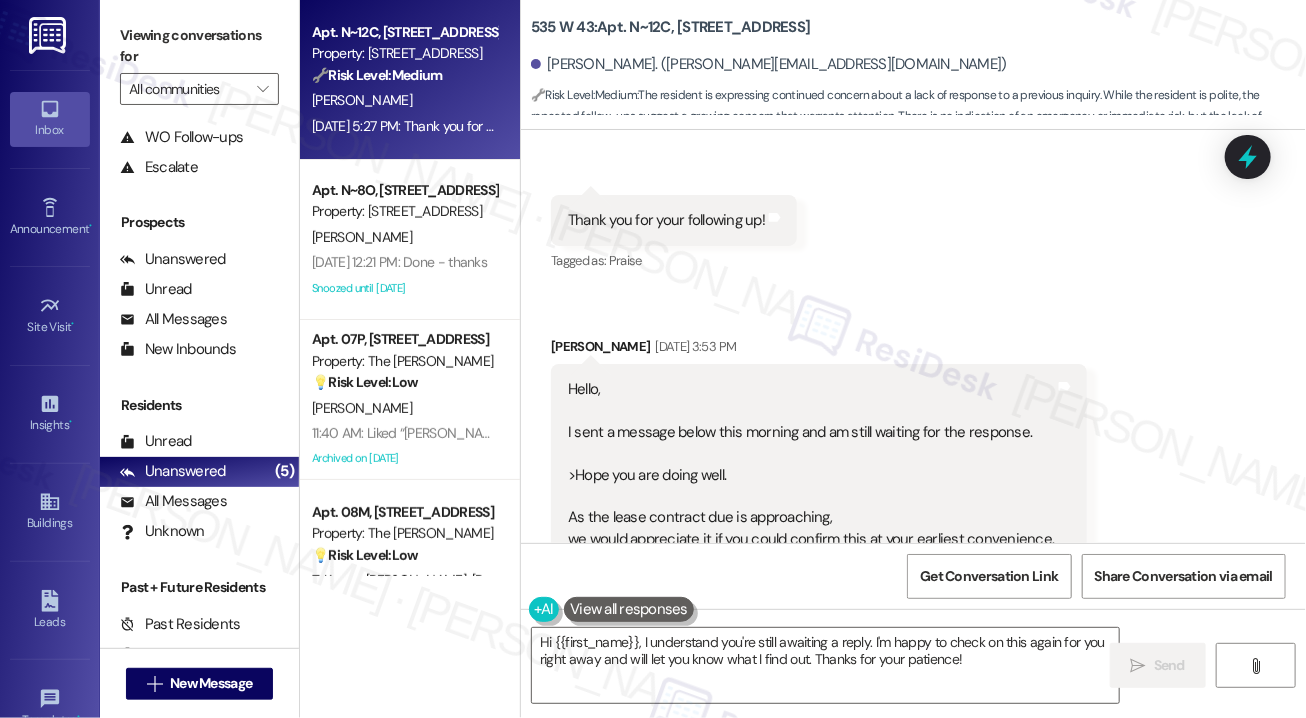 click on "Hello,
I sent a message below this morning and am still waiting for the response.
>Hope you are doing well.
As the lease contract due is approaching,
we would appreciate it if you could confirm this at your earliest convenience." at bounding box center [811, 464] 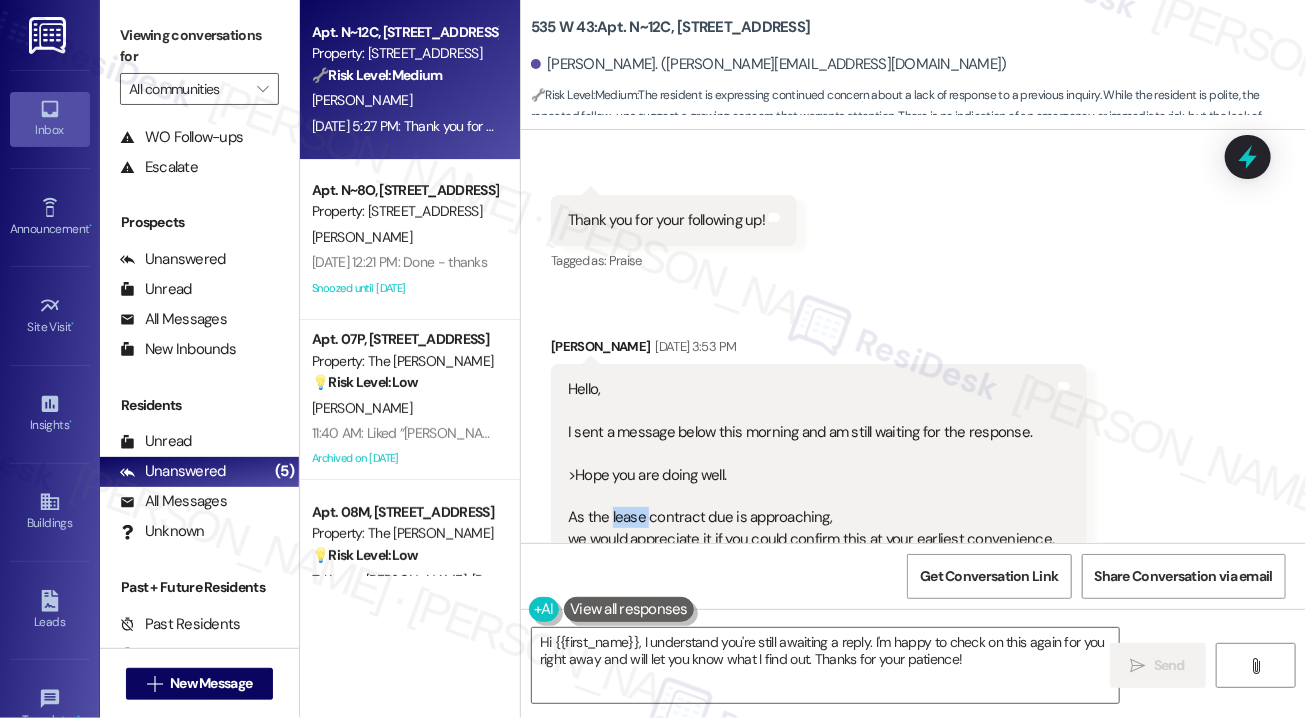 click on "Hello,
I sent a message below this morning and am still waiting for the response.
>Hope you are doing well.
As the lease contract due is approaching,
we would appreciate it if you could confirm this at your earliest convenience." at bounding box center [811, 464] 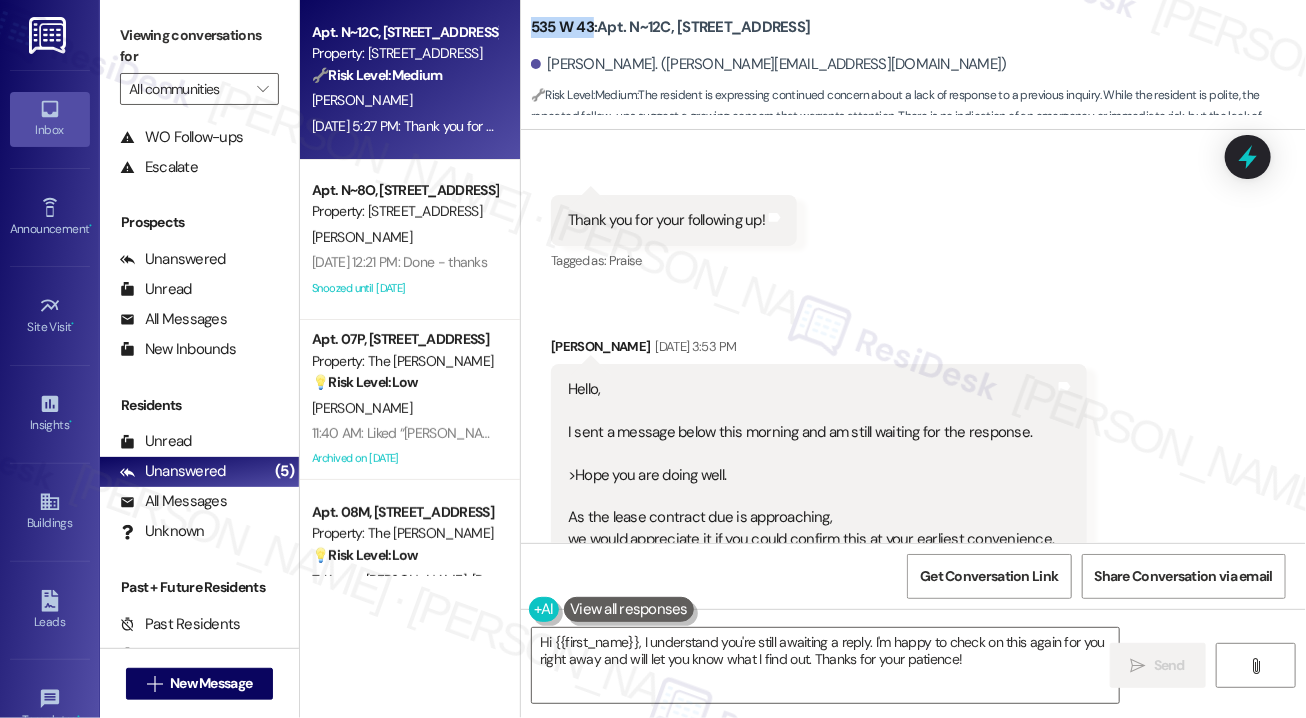 drag, startPoint x: 530, startPoint y: 19, endPoint x: 593, endPoint y: 27, distance: 63.505905 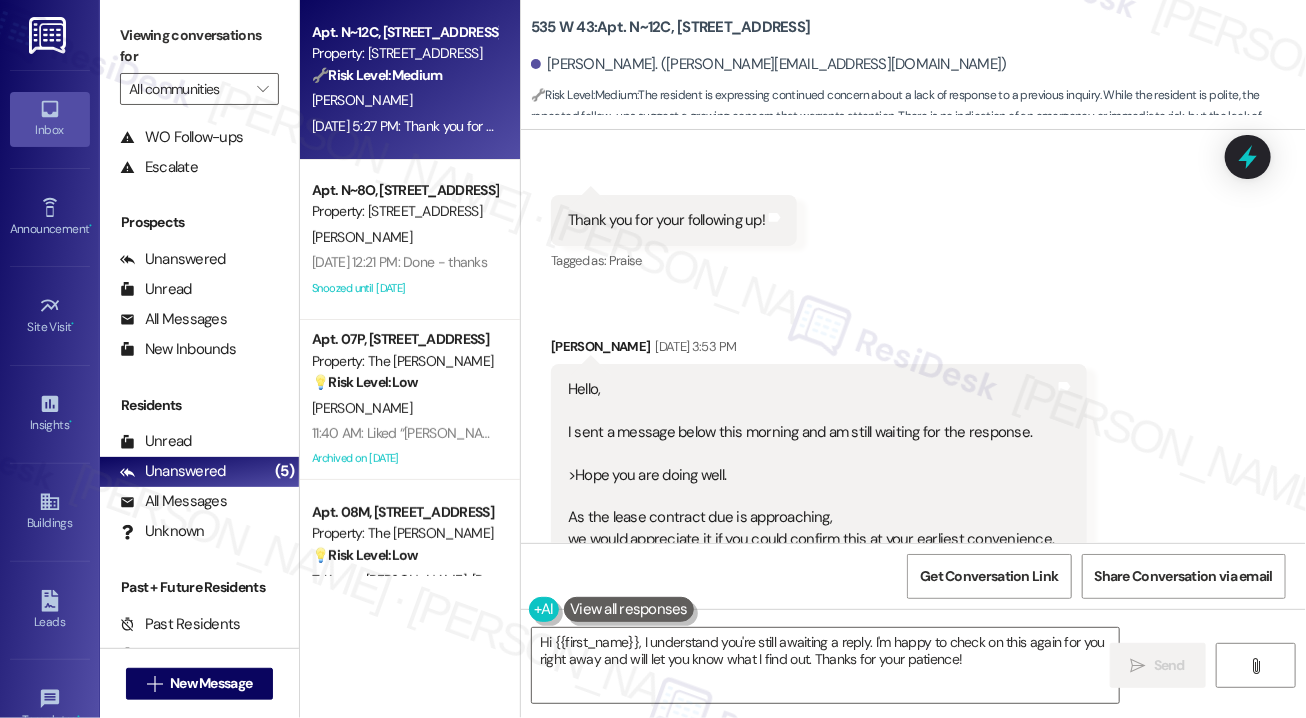 click on "Received via SMS [PERSON_NAME] [DATE] 4:06 PM Hello!
Unfortunately not yet... Tags and notes Tagged as:   Negative response Click to highlight conversations about Negative response Received via SMS 4:06 PM [PERSON_NAME] [DATE] 4:06 PM Thank you for your following up! Tags and notes Tagged as:   Praise Click to highlight conversations about Praise Received via SMS [PERSON_NAME] [DATE] 3:53 PM Hello,
I sent a message below this morning and am still waiting for the response.
>Hope you are doing well.
As the lease contract due is approaching,
we would appreciate it if you could confirm this at your earliest convenience. Tags and notes Tagged as:   Lease renewal ,  Click to highlight conversations about Lease renewal Call request Click to highlight conversations about Call request  Related guidelines Show suggestions" at bounding box center [913, 314] 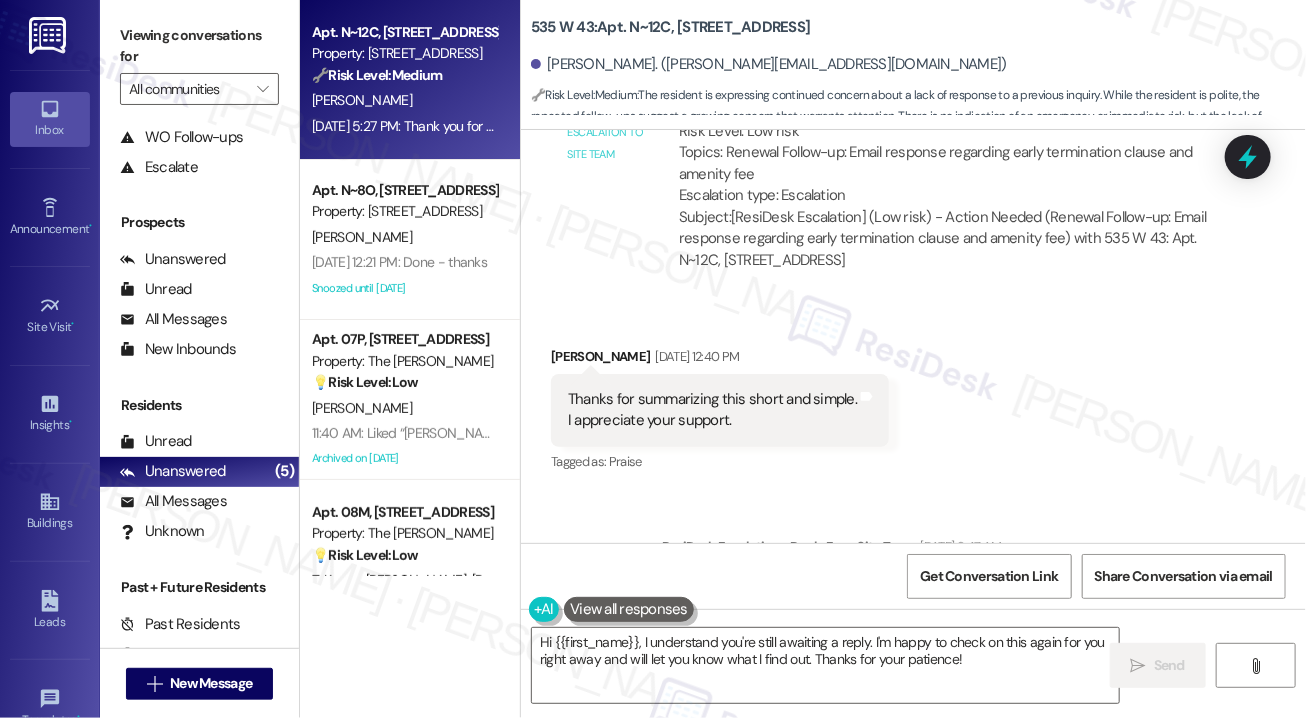 scroll, scrollTop: 15960, scrollLeft: 0, axis: vertical 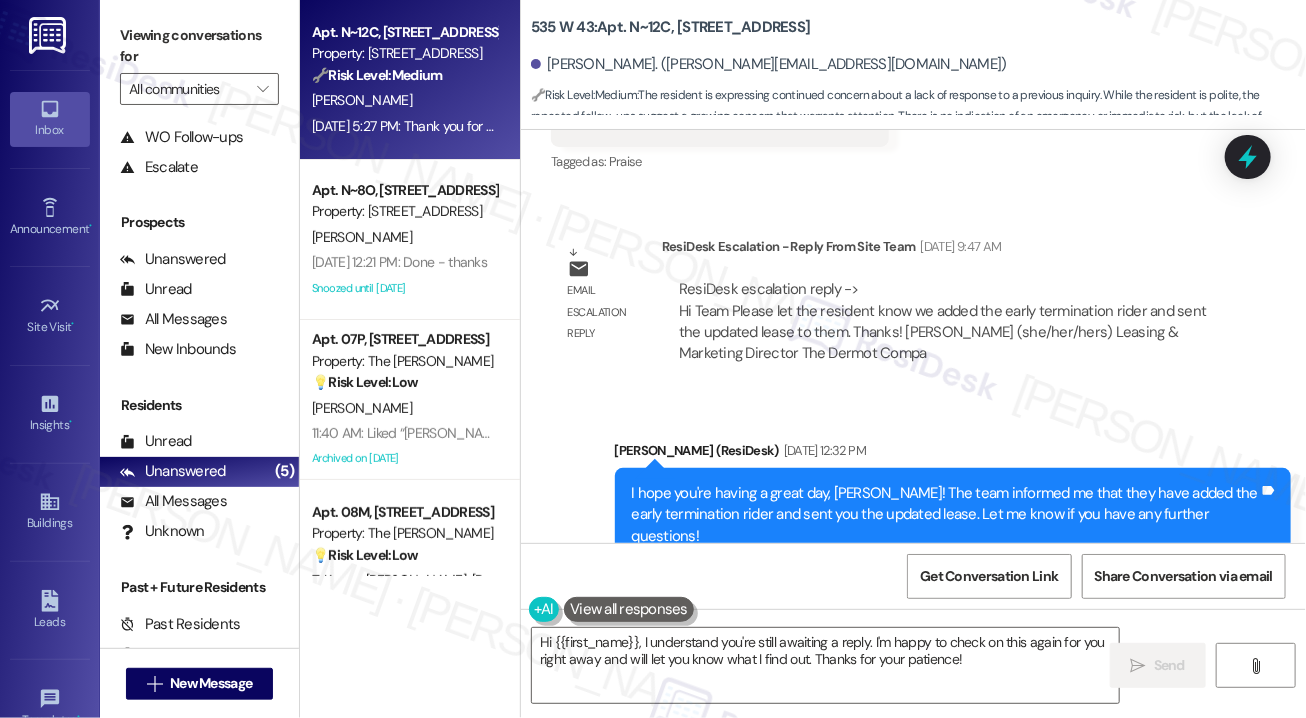 click on "ResiDesk escalation reply ->
Hi Team Please let the resident know we added the early termination rider and sent the updated lease to them. Thanks! [PERSON_NAME] (she/her/hers) Leasing & Marketing Director The Dermot Compa ResiDesk escalation reply ->
Hi Team Please let the resident know we added the early termination rider and sent the updated lease to them. Thanks! [PERSON_NAME] (she/her/hers) Leasing & Marketing Director The Dermot Compa" at bounding box center [943, 321] 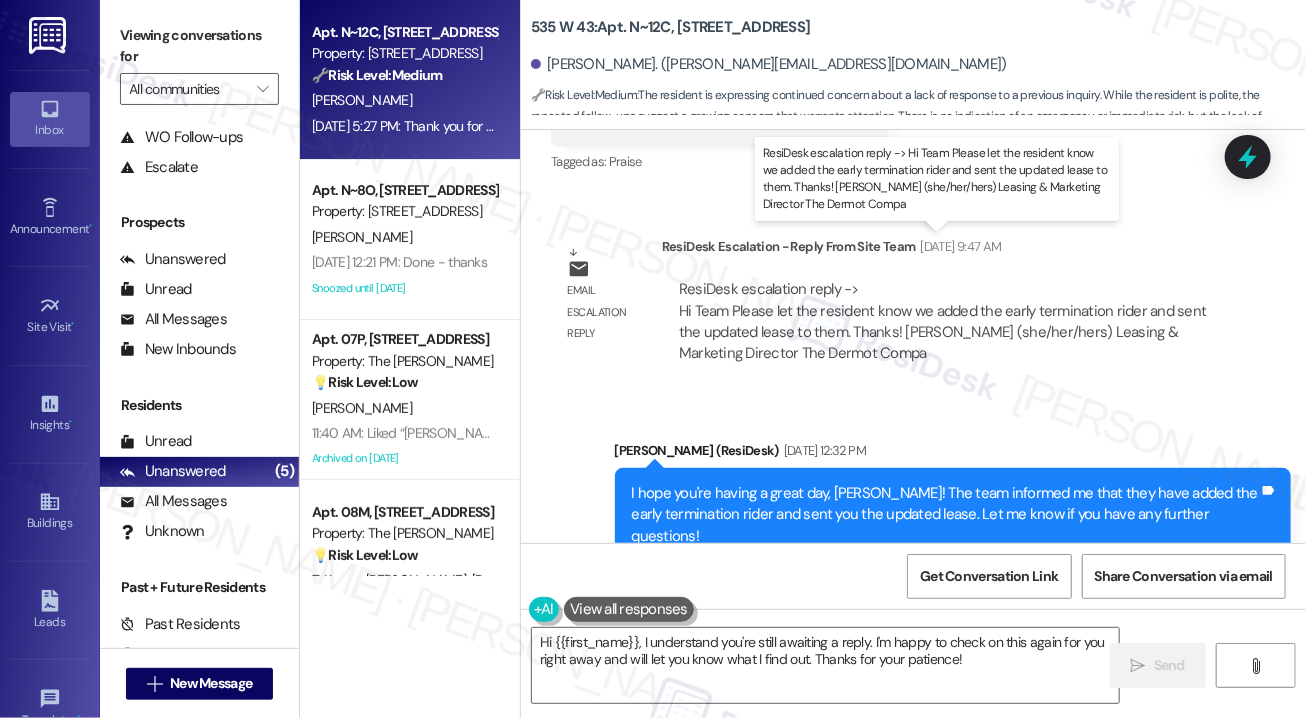 click on "ResiDesk escalation reply ->
Hi Team Please let the resident know we added the early termination rider and sent the updated lease to them. Thanks! [PERSON_NAME] (she/her/hers) Leasing & Marketing Director The Dermot Compa ResiDesk escalation reply ->
Hi Team Please let the resident know we added the early termination rider and sent the updated lease to them. Thanks! [PERSON_NAME] (she/her/hers) Leasing & Marketing Director The Dermot Compa" at bounding box center [943, 321] 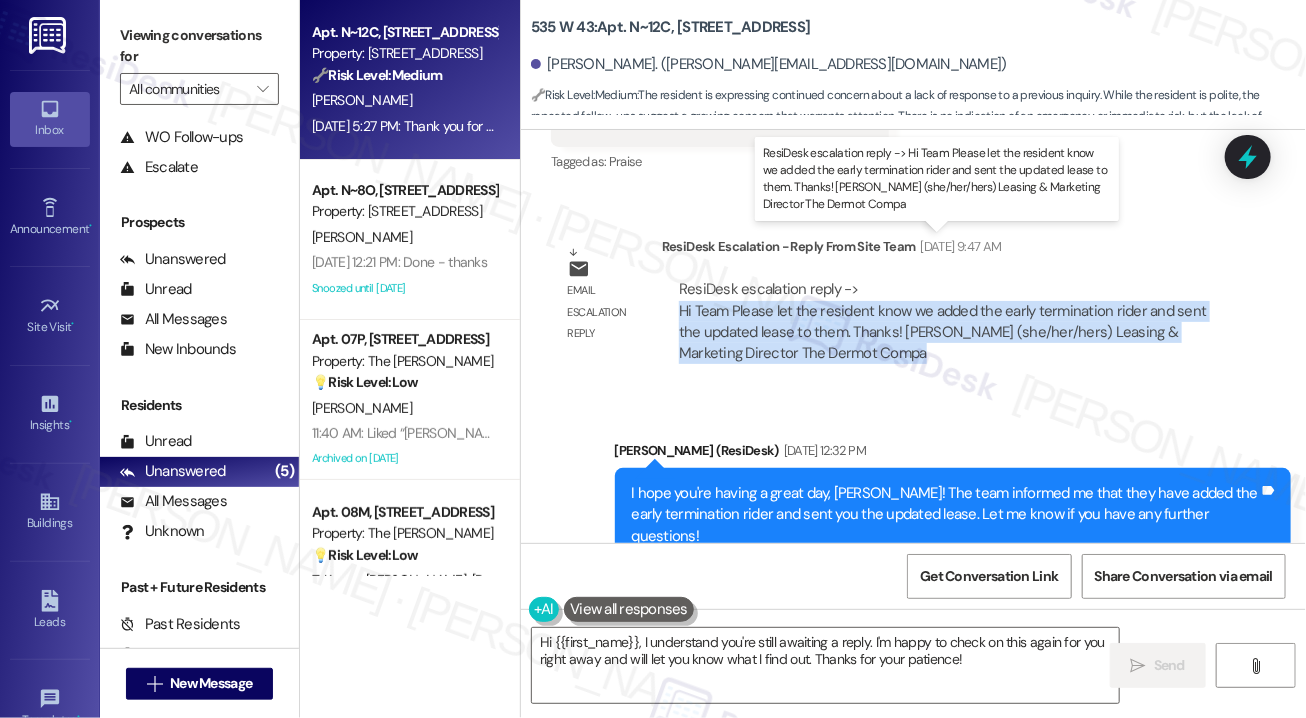 click on "ResiDesk escalation reply ->
Hi Team Please let the resident know we added the early termination rider and sent the updated lease to them. Thanks! [PERSON_NAME] (she/her/hers) Leasing & Marketing Director The Dermot Compa ResiDesk escalation reply ->
Hi Team Please let the resident know we added the early termination rider and sent the updated lease to them. Thanks! [PERSON_NAME] (she/her/hers) Leasing & Marketing Director The Dermot Compa" at bounding box center (943, 321) 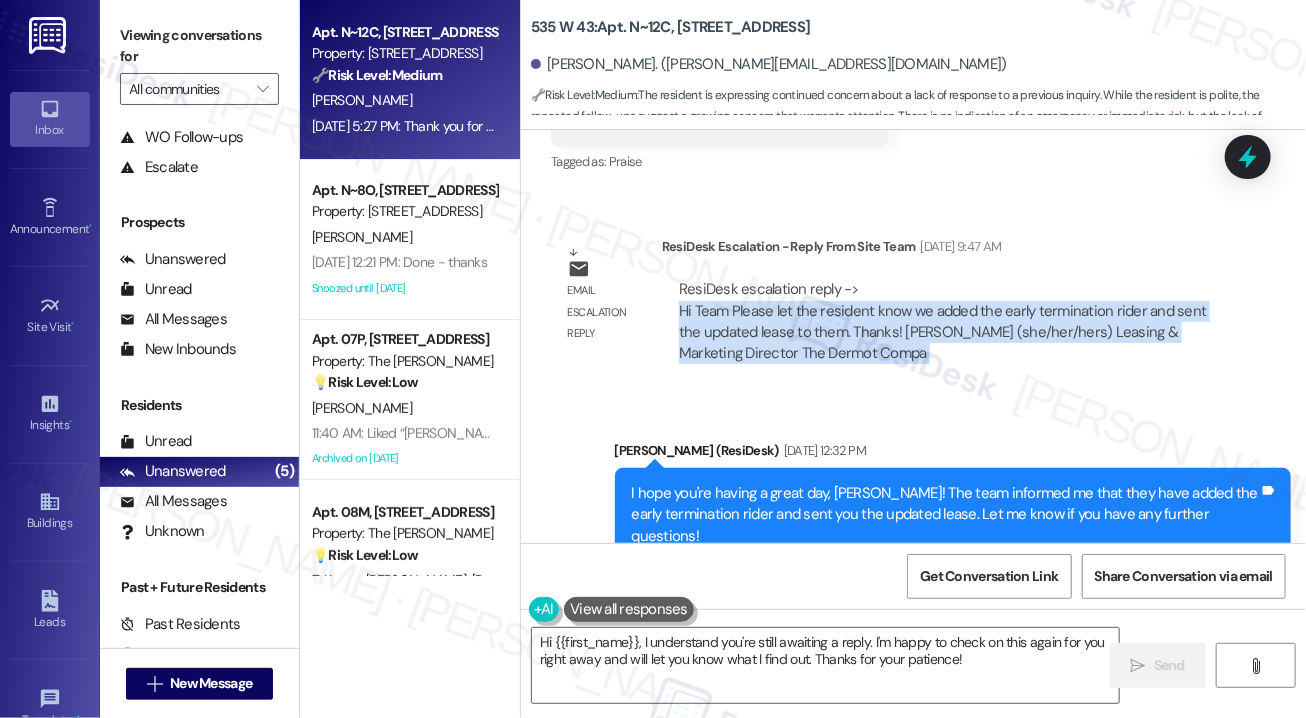 click on "ResiDesk escalation reply ->
Hi Team Please let the resident know we added the early termination rider and sent the updated lease to them. Thanks! [PERSON_NAME] (she/her/hers) Leasing & Marketing Director The Dermot Compa ResiDesk escalation reply ->
Hi Team Please let the resident know we added the early termination rider and sent the updated lease to them. Thanks! [PERSON_NAME] (she/her/hers) Leasing & Marketing Director The Dermot Compa" at bounding box center (943, 321) 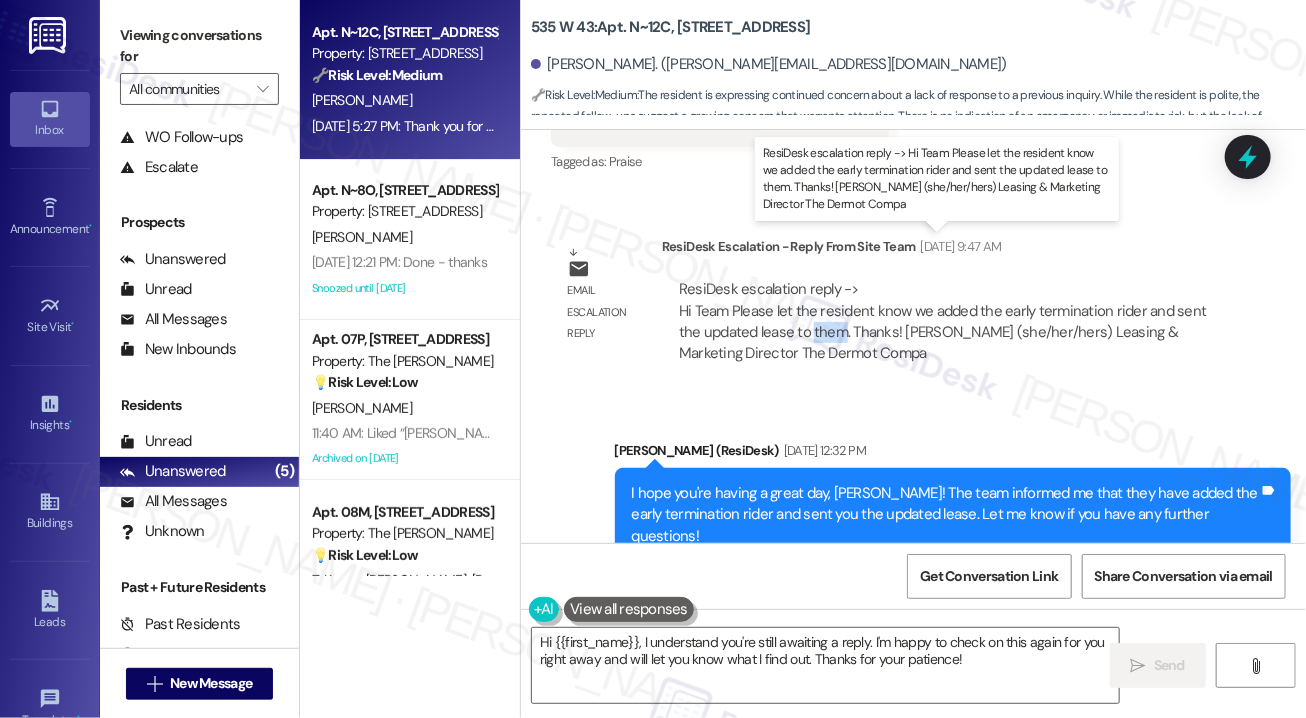 click on "ResiDesk escalation reply ->
Hi Team Please let the resident know we added the early termination rider and sent the updated lease to them. Thanks! [PERSON_NAME] (she/her/hers) Leasing & Marketing Director The Dermot Compa ResiDesk escalation reply ->
Hi Team Please let the resident know we added the early termination rider and sent the updated lease to them. Thanks! [PERSON_NAME] (she/her/hers) Leasing & Marketing Director The Dermot Compa" at bounding box center (943, 321) 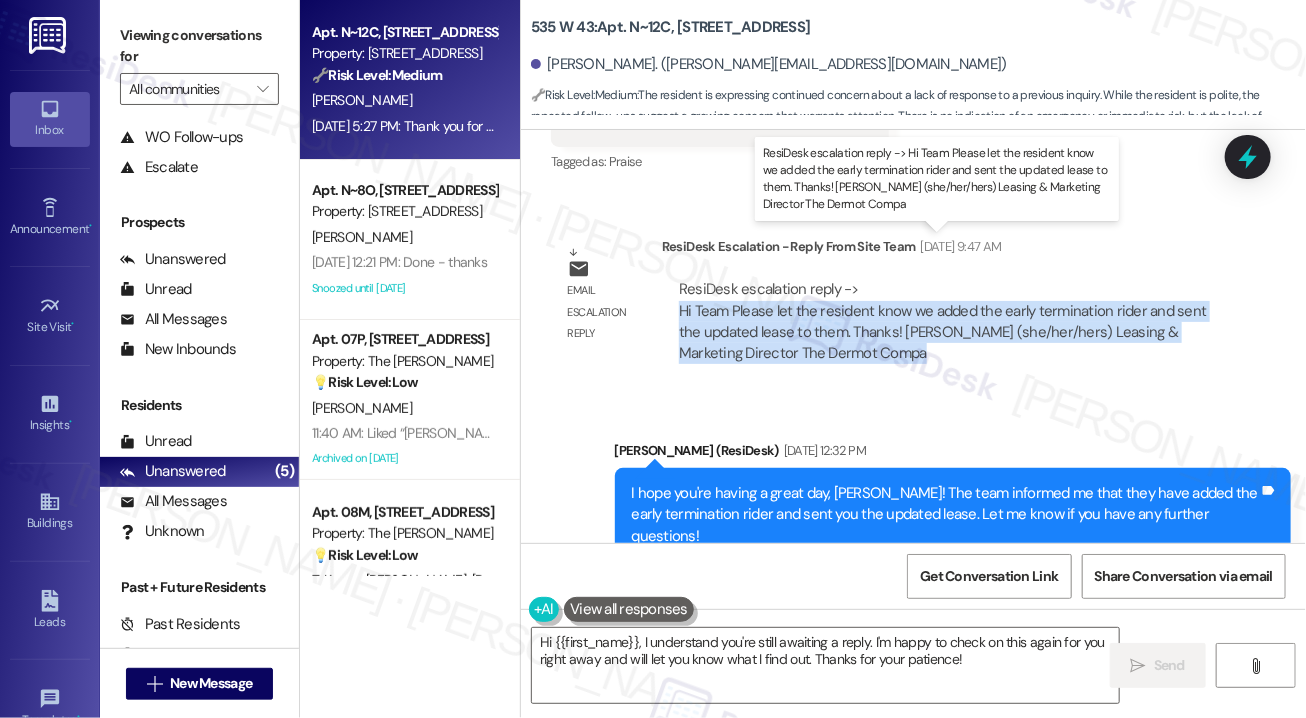 click on "ResiDesk escalation reply ->
Hi Team Please let the resident know we added the early termination rider and sent the updated lease to them. Thanks! [PERSON_NAME] (she/her/hers) Leasing & Marketing Director The Dermot Compa ResiDesk escalation reply ->
Hi Team Please let the resident know we added the early termination rider and sent the updated lease to them. Thanks! [PERSON_NAME] (she/her/hers) Leasing & Marketing Director The Dermot Compa" at bounding box center [943, 321] 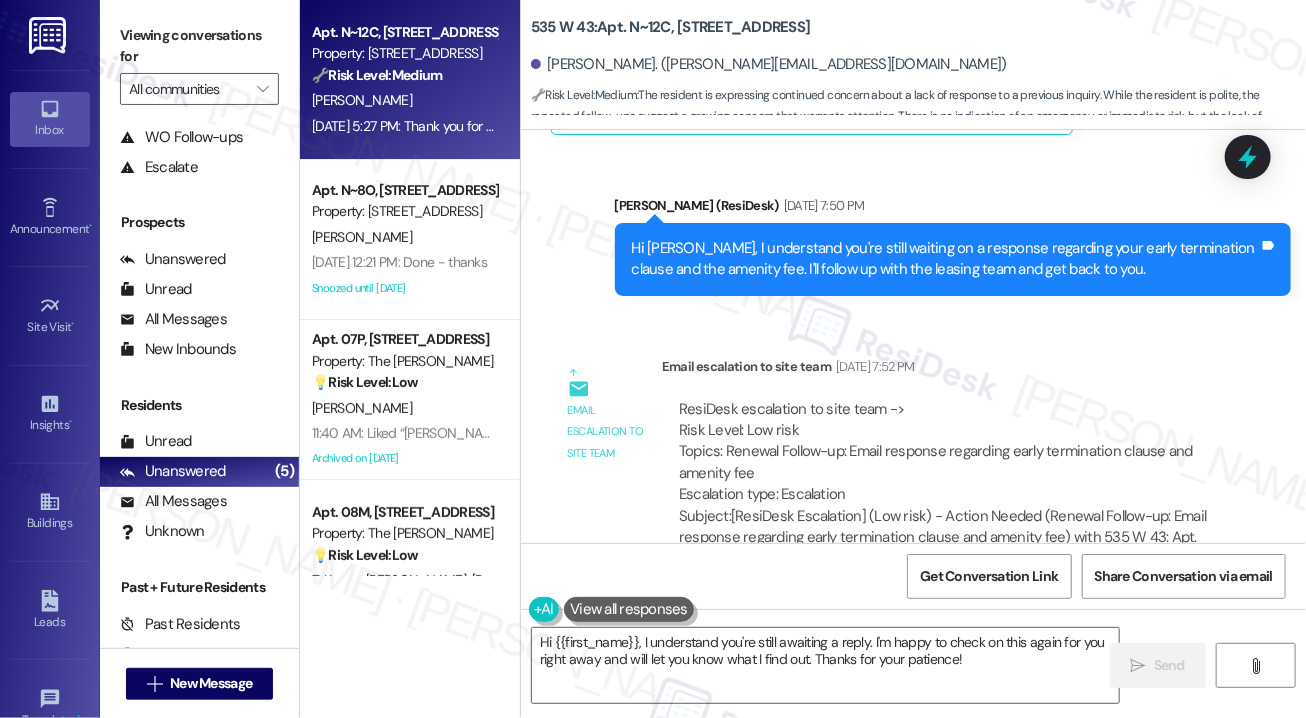 scroll, scrollTop: 15460, scrollLeft: 0, axis: vertical 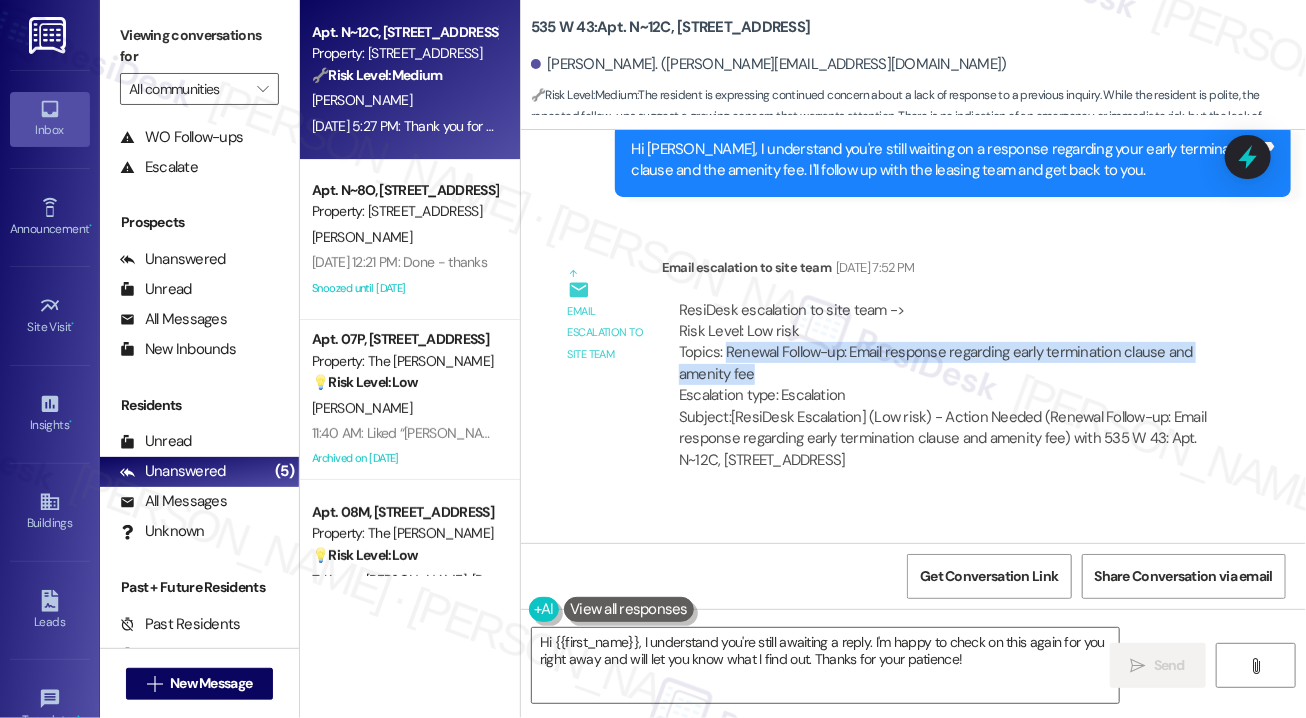 drag, startPoint x: 728, startPoint y: 304, endPoint x: 759, endPoint y: 323, distance: 36.359318 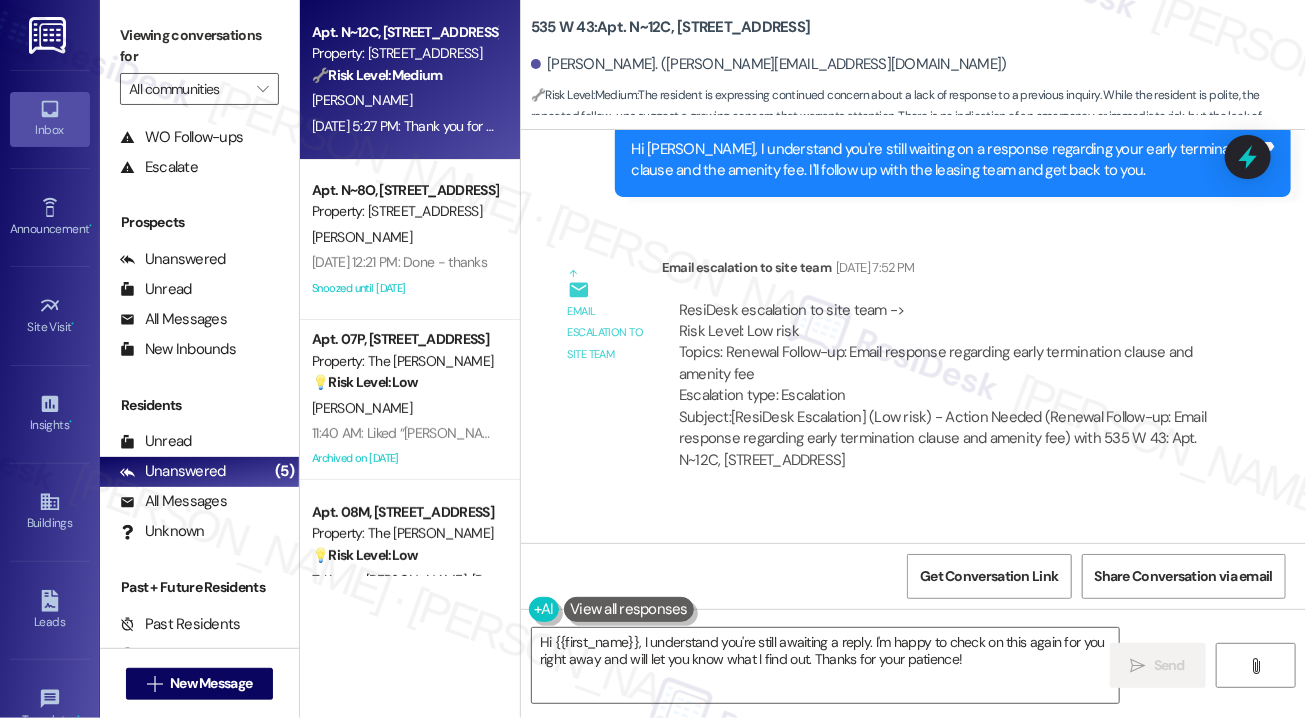click on "ResiDesk escalation to site team ->
Risk Level: Low risk
Topics: Renewal Follow-up: Email response regarding early termination clause and amenity fee
Escalation type: Escalation Subject:  [ResiDesk Escalation] (Low risk) - Action Needed (Renewal Follow-up: Email response regarding early termination clause and amenity fee) with 535 W 43: Apt. N~12C, [STREET_ADDRESS]" at bounding box center [945, 385] 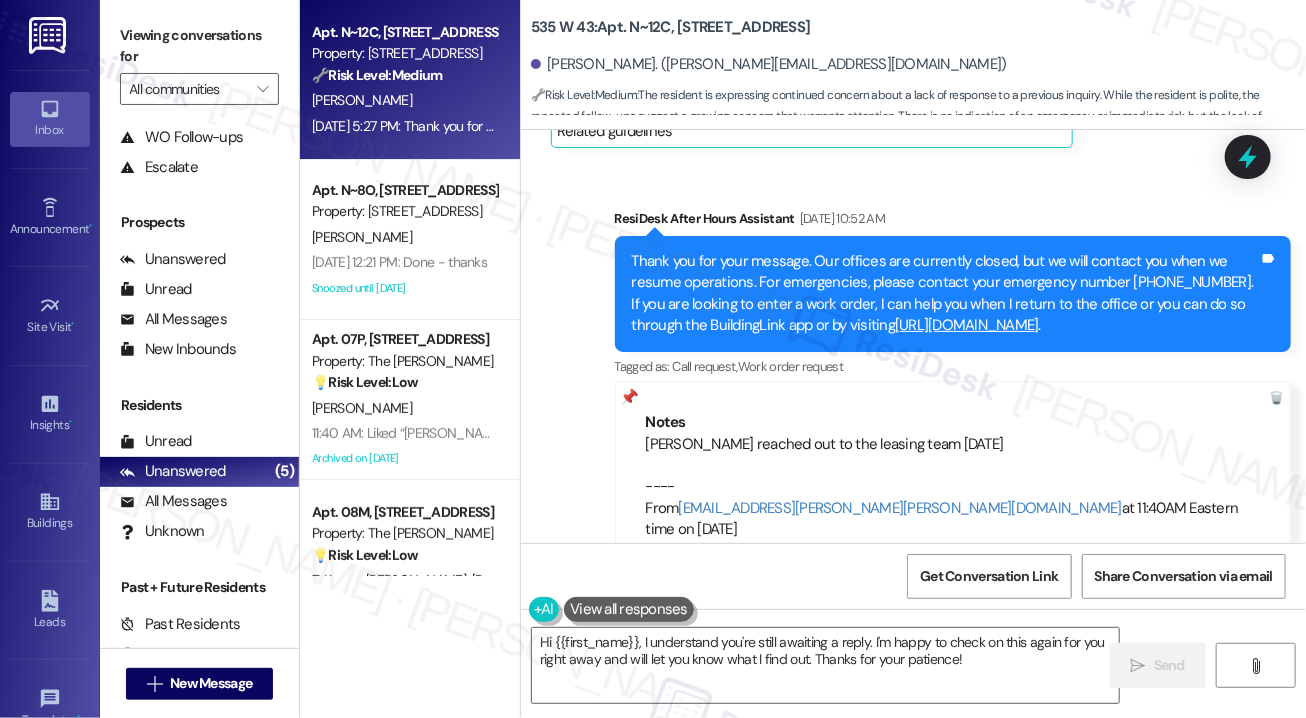 scroll, scrollTop: 21960, scrollLeft: 0, axis: vertical 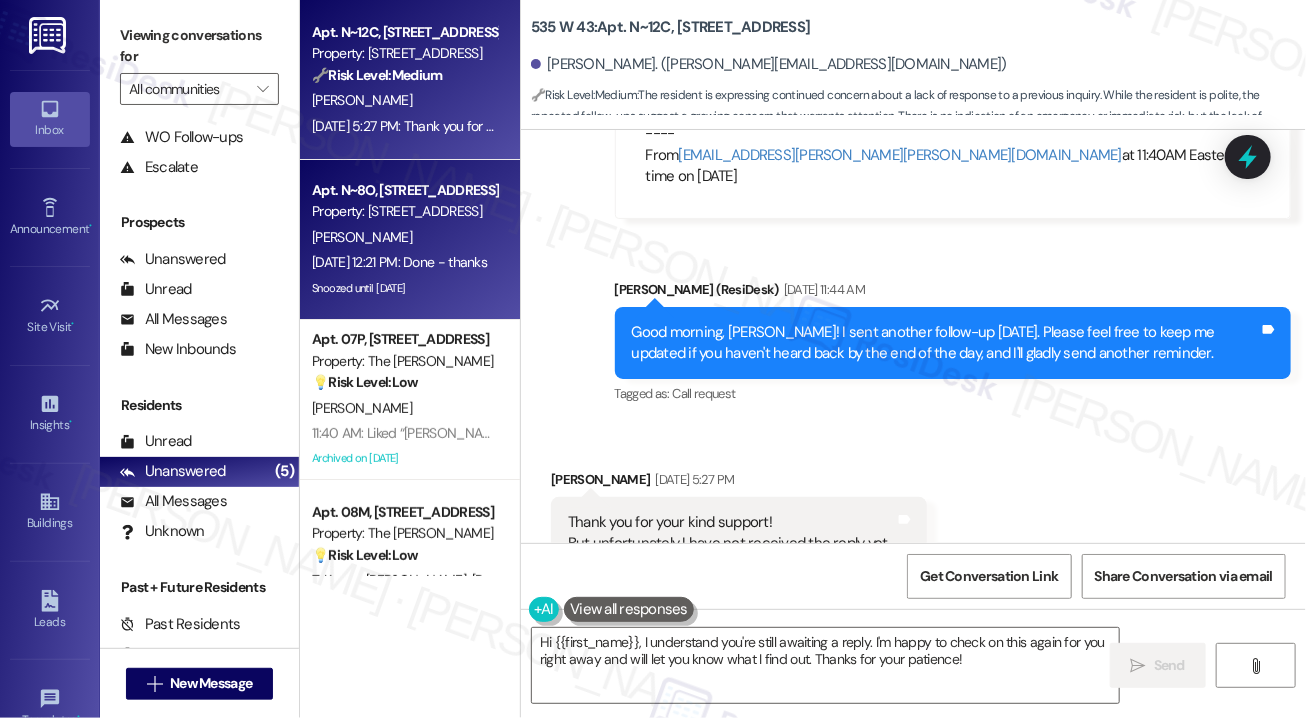 click on "Apt. N~8O, [STREET_ADDRESS]" at bounding box center (404, 190) 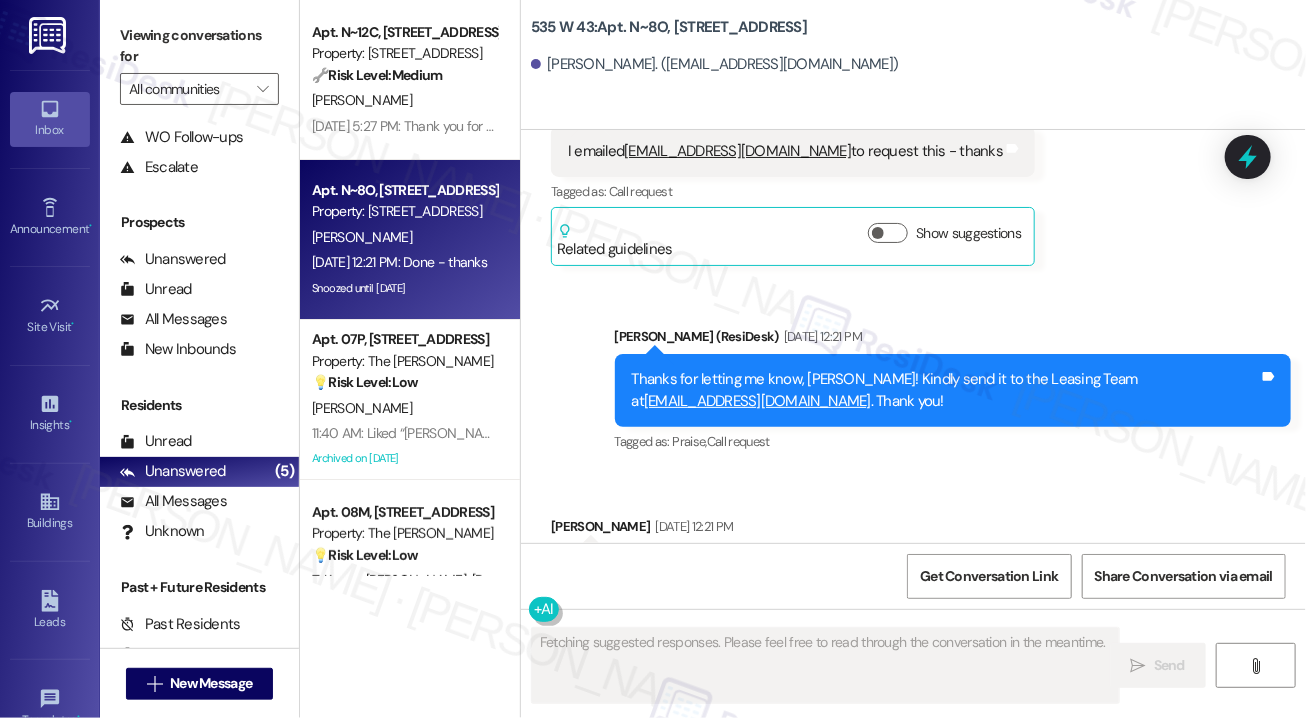 scroll, scrollTop: 20626, scrollLeft: 0, axis: vertical 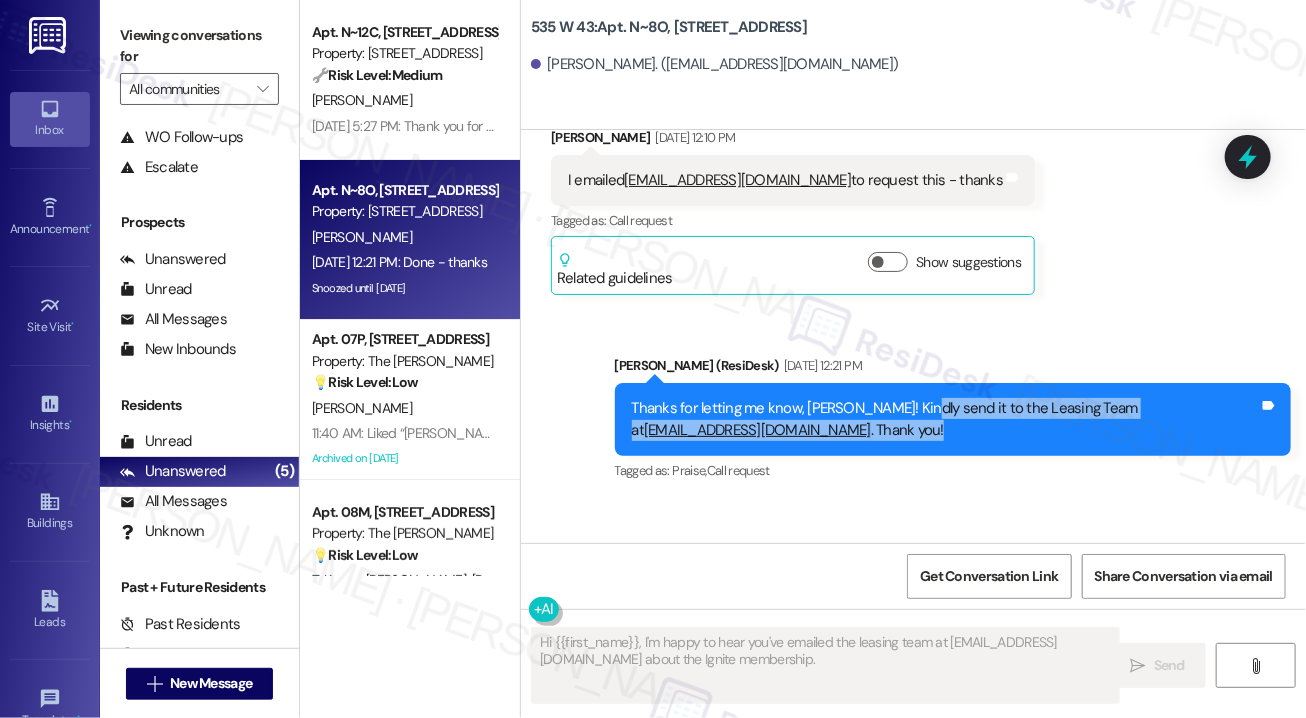 drag, startPoint x: 912, startPoint y: 380, endPoint x: 1083, endPoint y: 415, distance: 174.54512 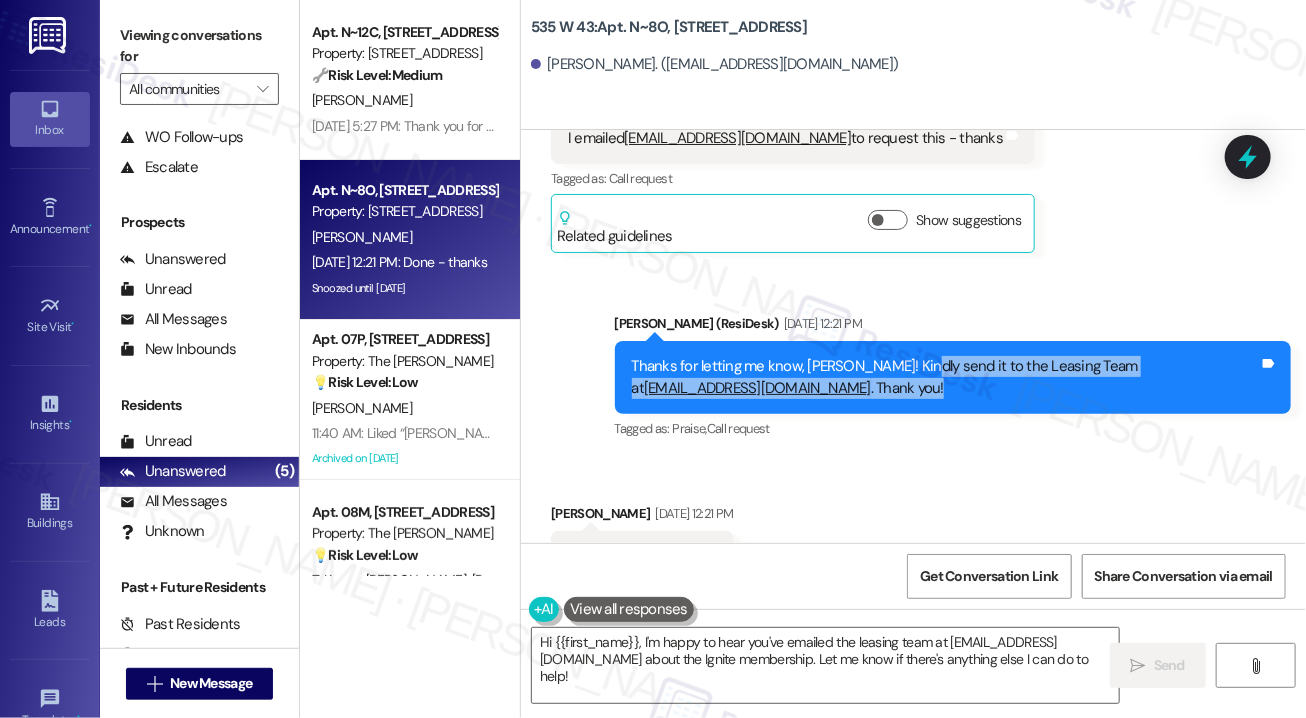 scroll, scrollTop: 20727, scrollLeft: 0, axis: vertical 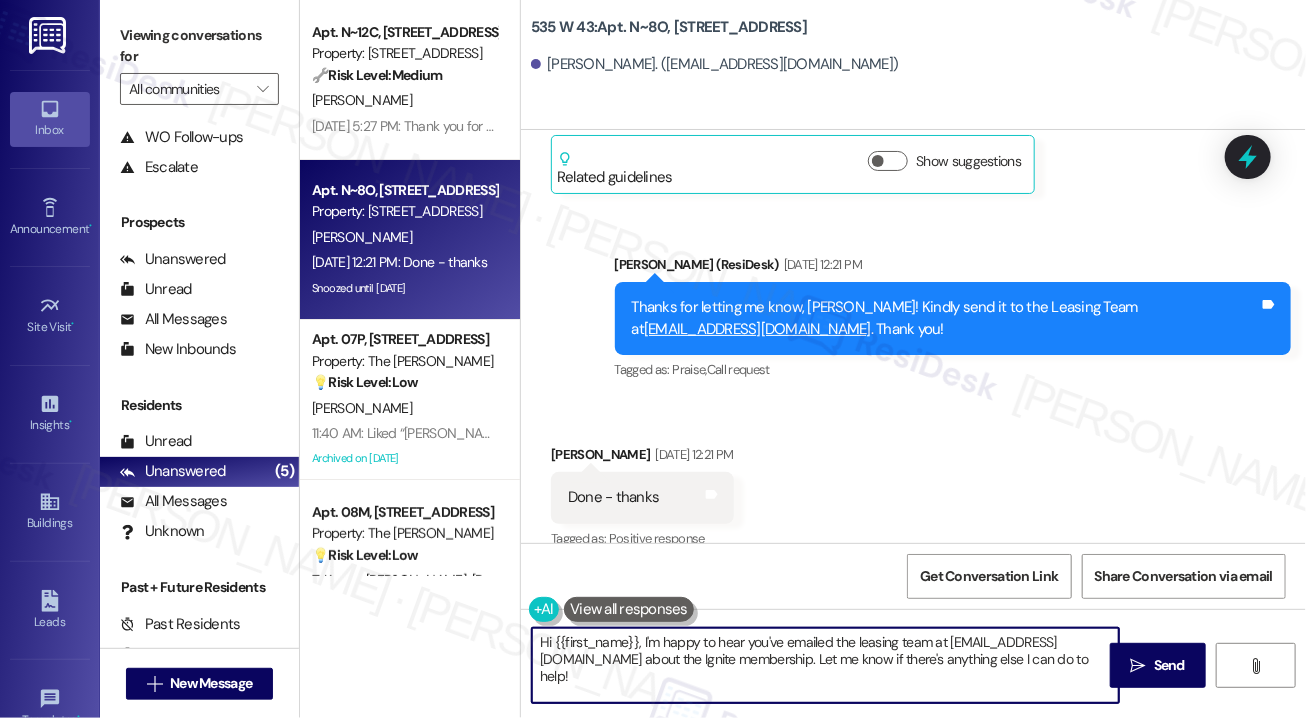 click on "Hi {{first_name}}, I'm happy to hear you've emailed the leasing team at [EMAIL_ADDRESS][DOMAIN_NAME] about the Ignite membership. Let me know if there's anything else I can do to help!" at bounding box center [825, 665] 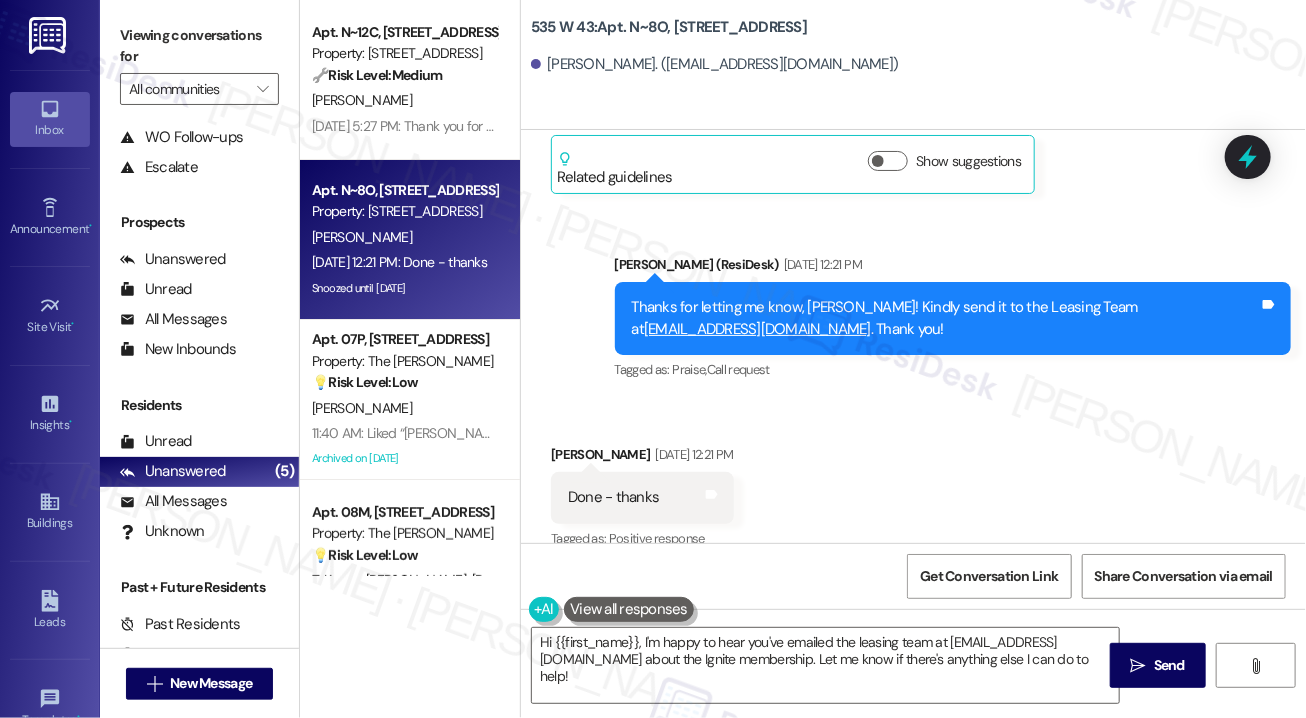 click on "[PERSON_NAME] [DATE] 12:21 PM" at bounding box center [642, 458] 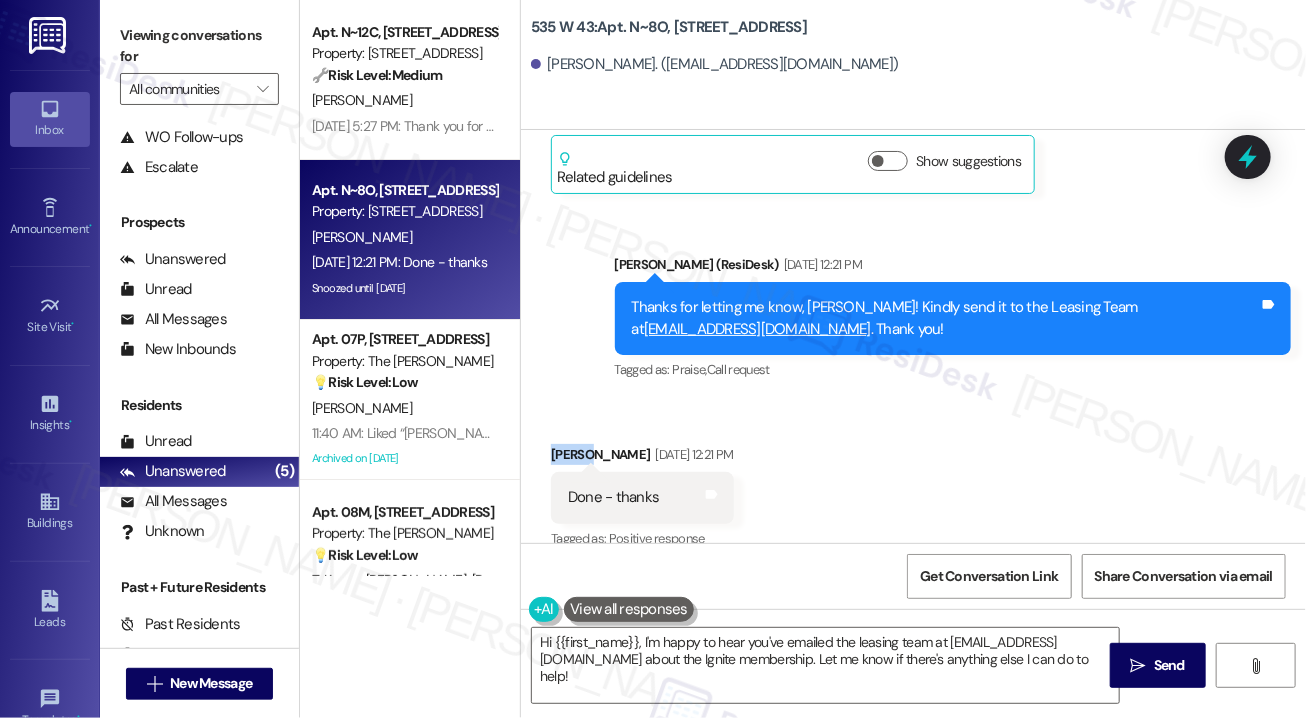 click on "[PERSON_NAME] [DATE] 12:21 PM" at bounding box center [642, 458] 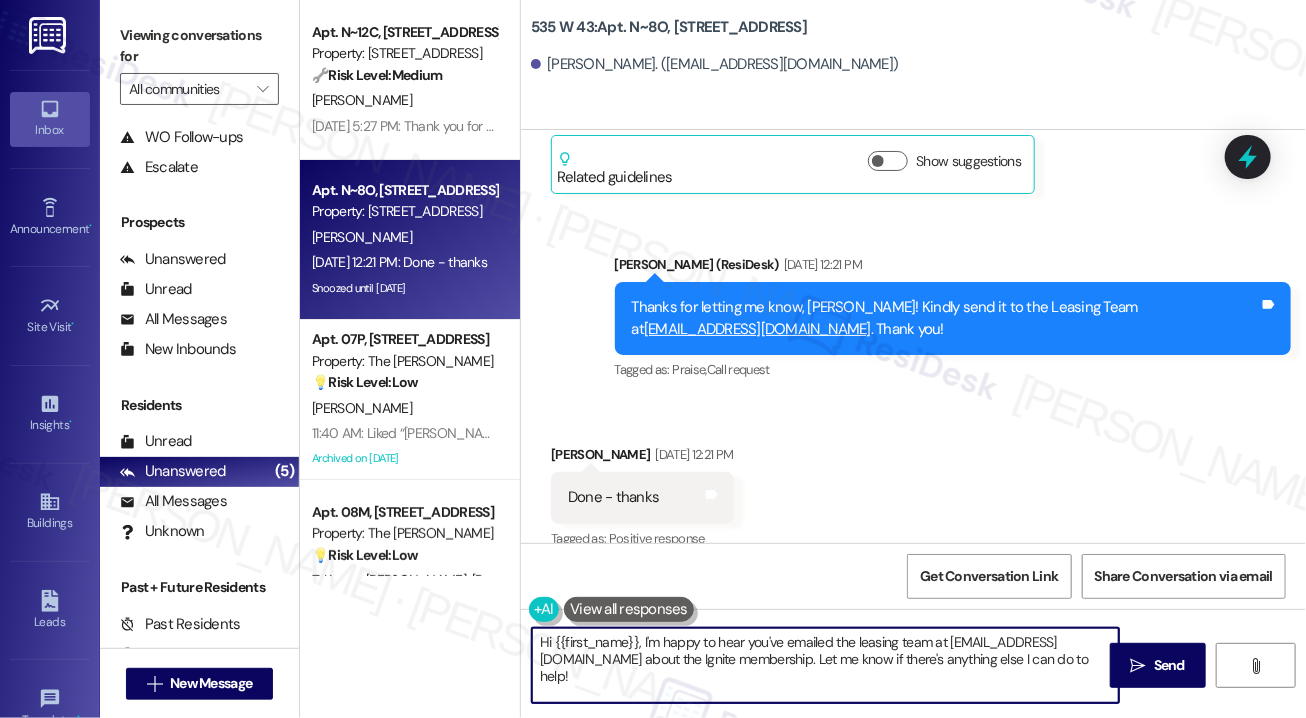 click on "Hi {{first_name}}, I'm happy to hear you've emailed the leasing team at [EMAIL_ADDRESS][DOMAIN_NAME] about the Ignite membership. Let me know if there's anything else I can do to help!" at bounding box center (825, 665) 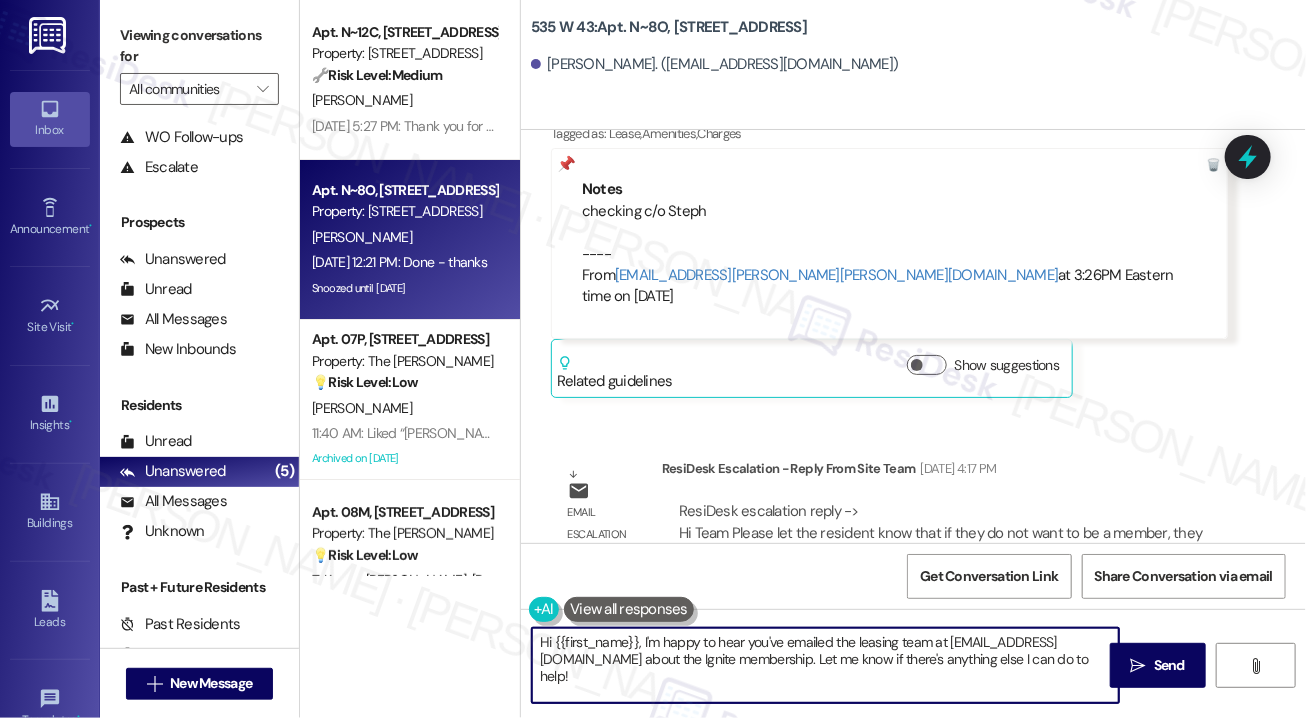 scroll, scrollTop: 20127, scrollLeft: 0, axis: vertical 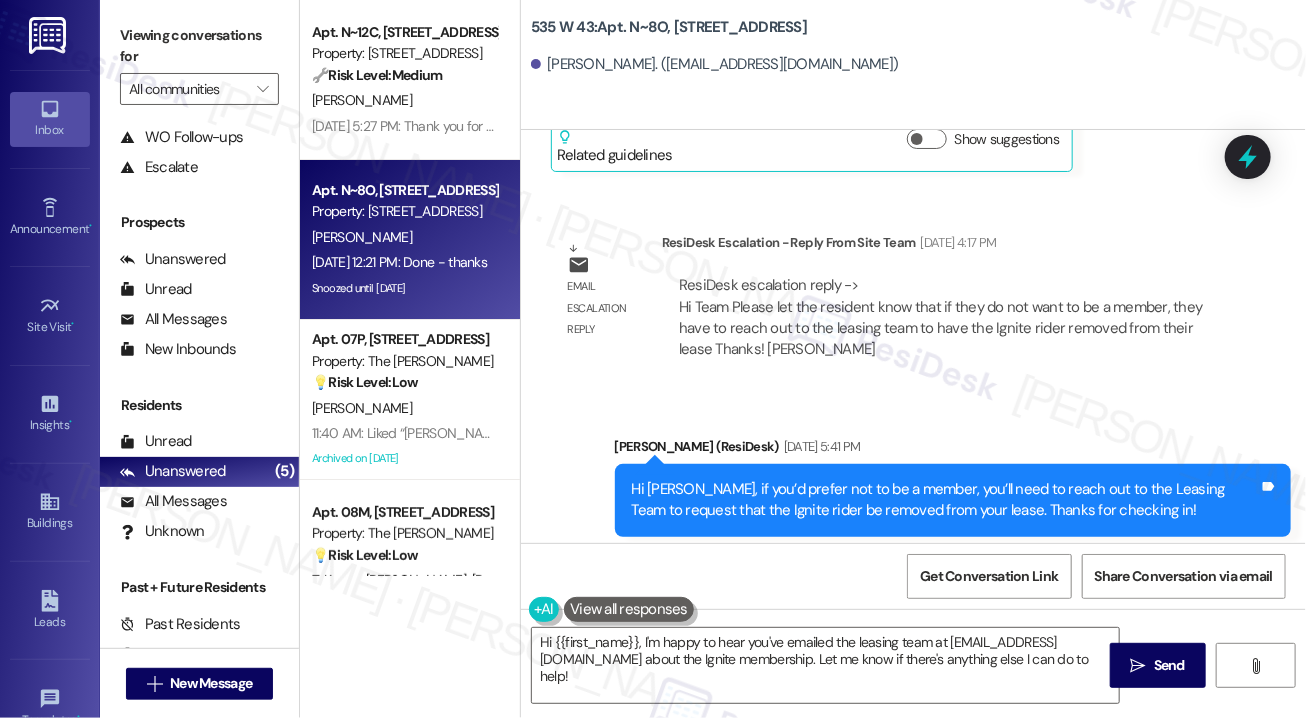 drag, startPoint x: 779, startPoint y: 305, endPoint x: 1056, endPoint y: 321, distance: 277.4617 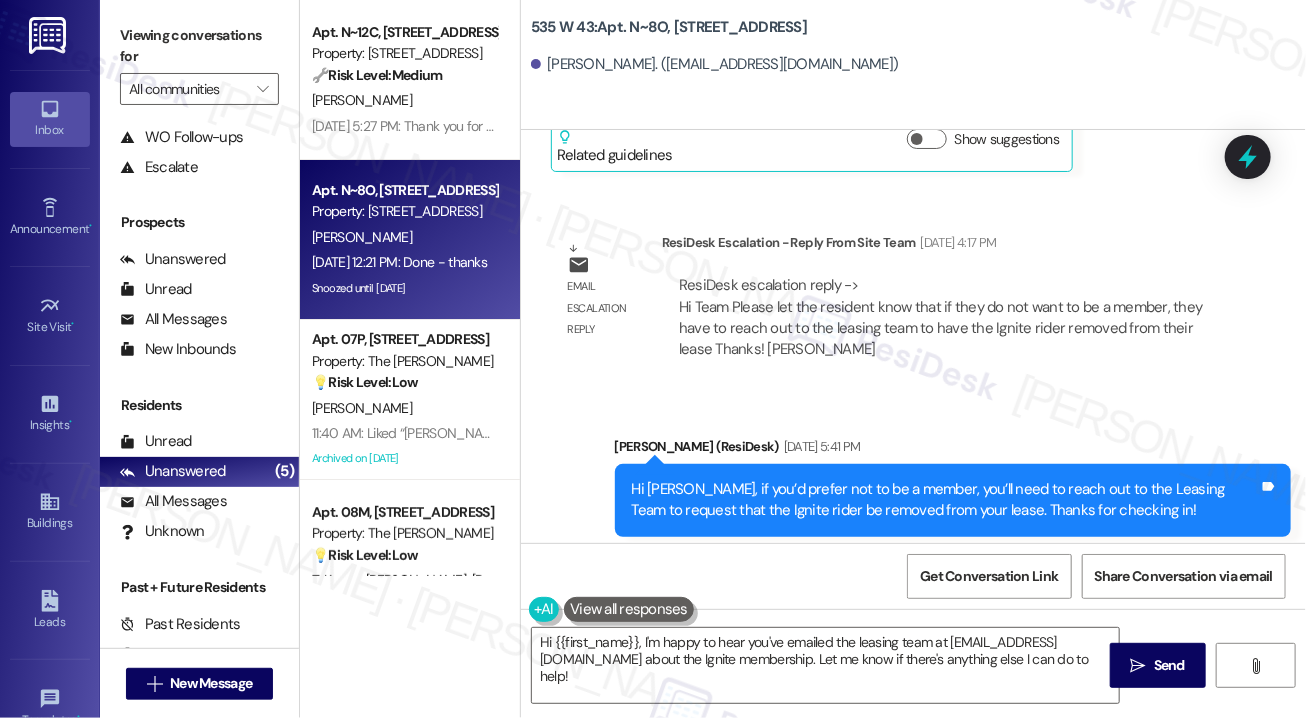 scroll, scrollTop: 20627, scrollLeft: 0, axis: vertical 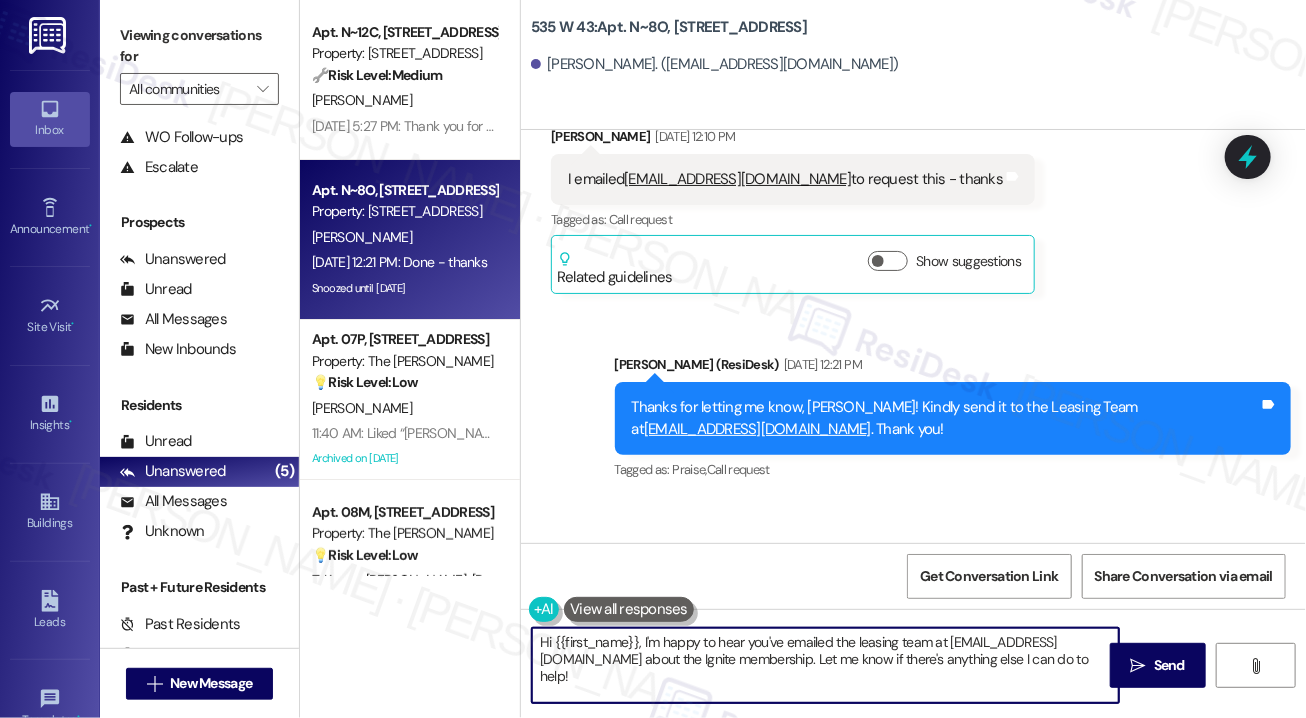 drag, startPoint x: 642, startPoint y: 644, endPoint x: 959, endPoint y: 656, distance: 317.22705 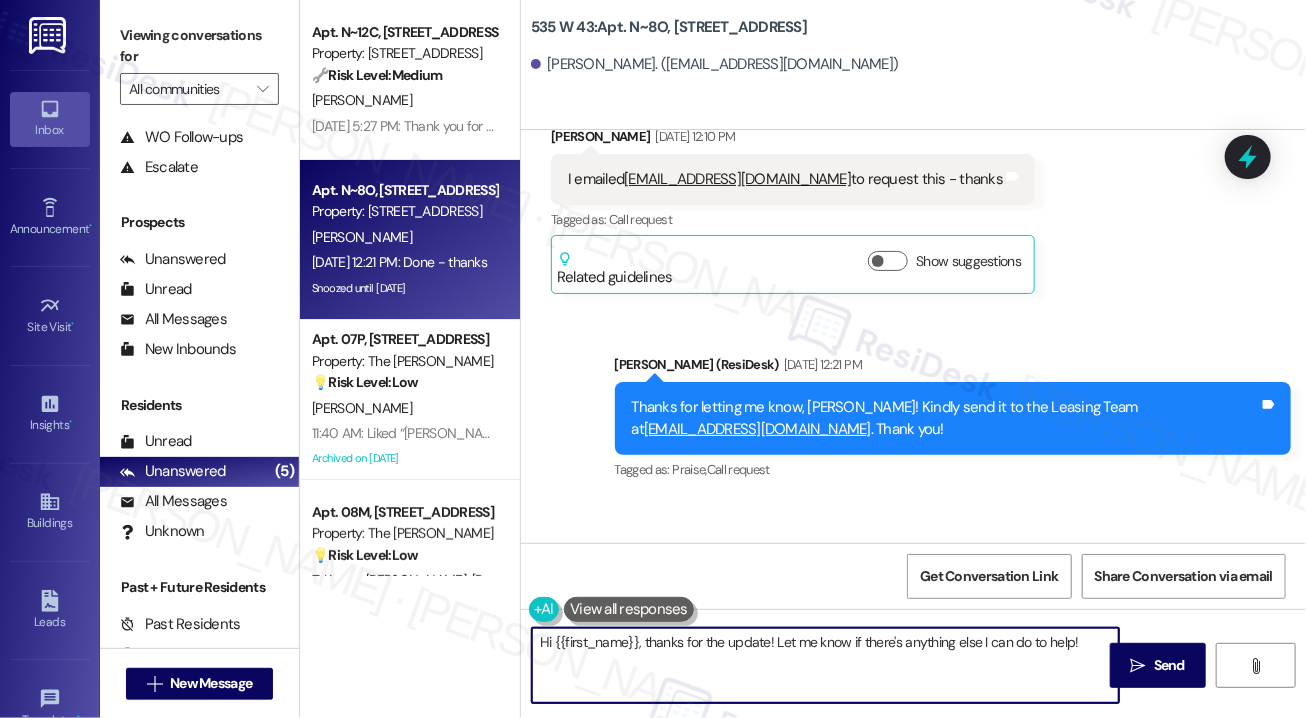 click on "Hi {{first_name}}, thanks for the update! Let me know if there's anything else I can do to help!" at bounding box center [825, 665] 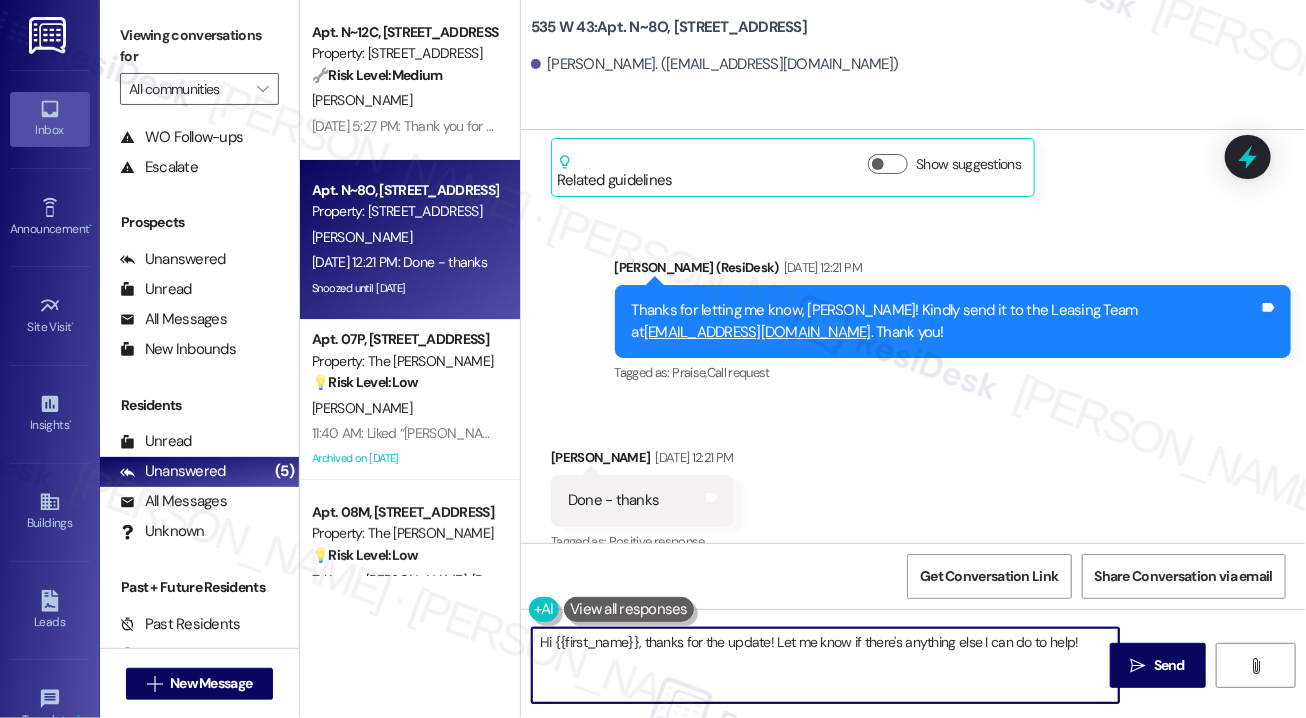 scroll, scrollTop: 20727, scrollLeft: 0, axis: vertical 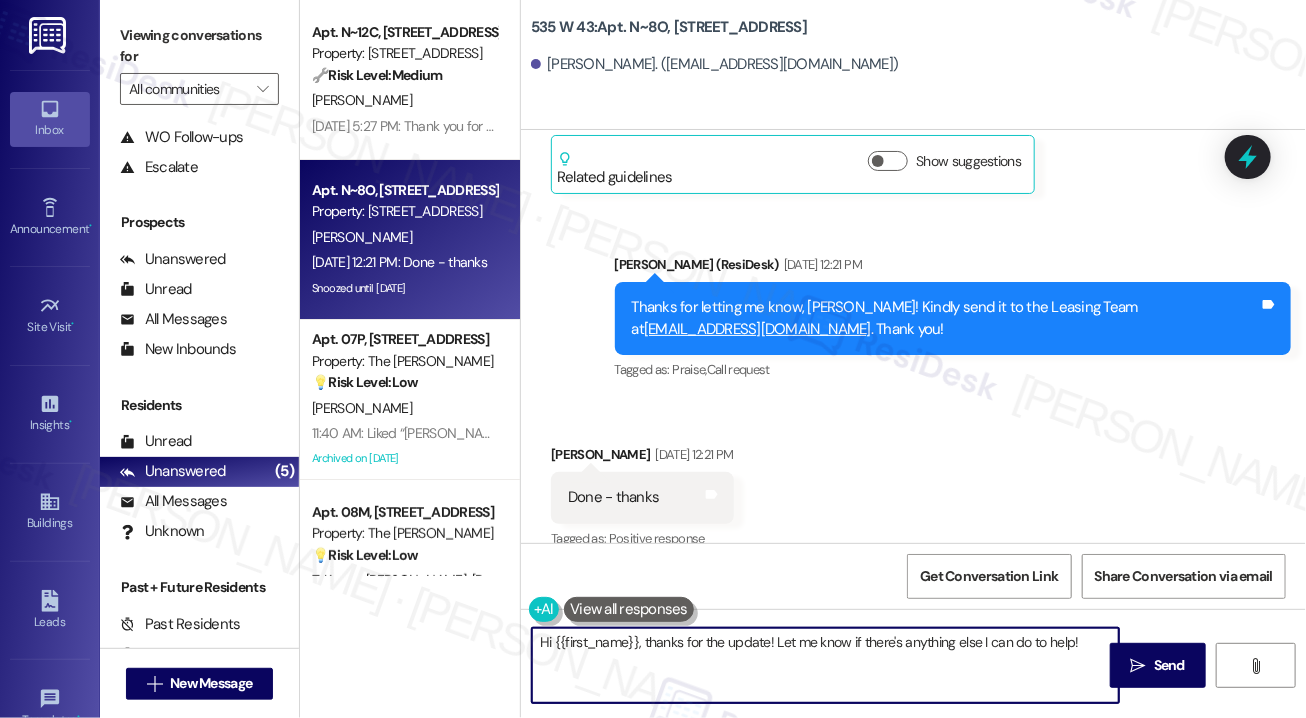 click on "Hi {{first_name}}, thanks for the update! Let me know if there's anything else I can do to help!" at bounding box center (825, 665) 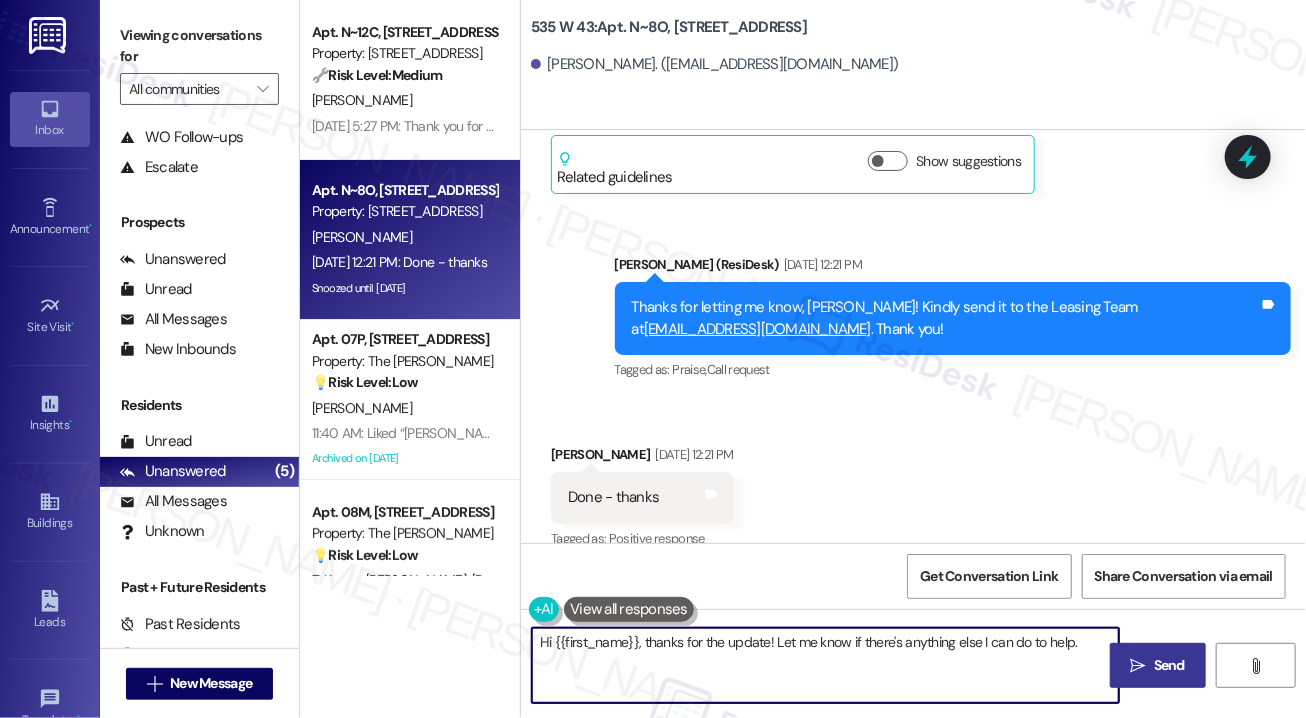 type on "Hi {{first_name}}, thanks for the update! Let me know if there's anything else I can do to help." 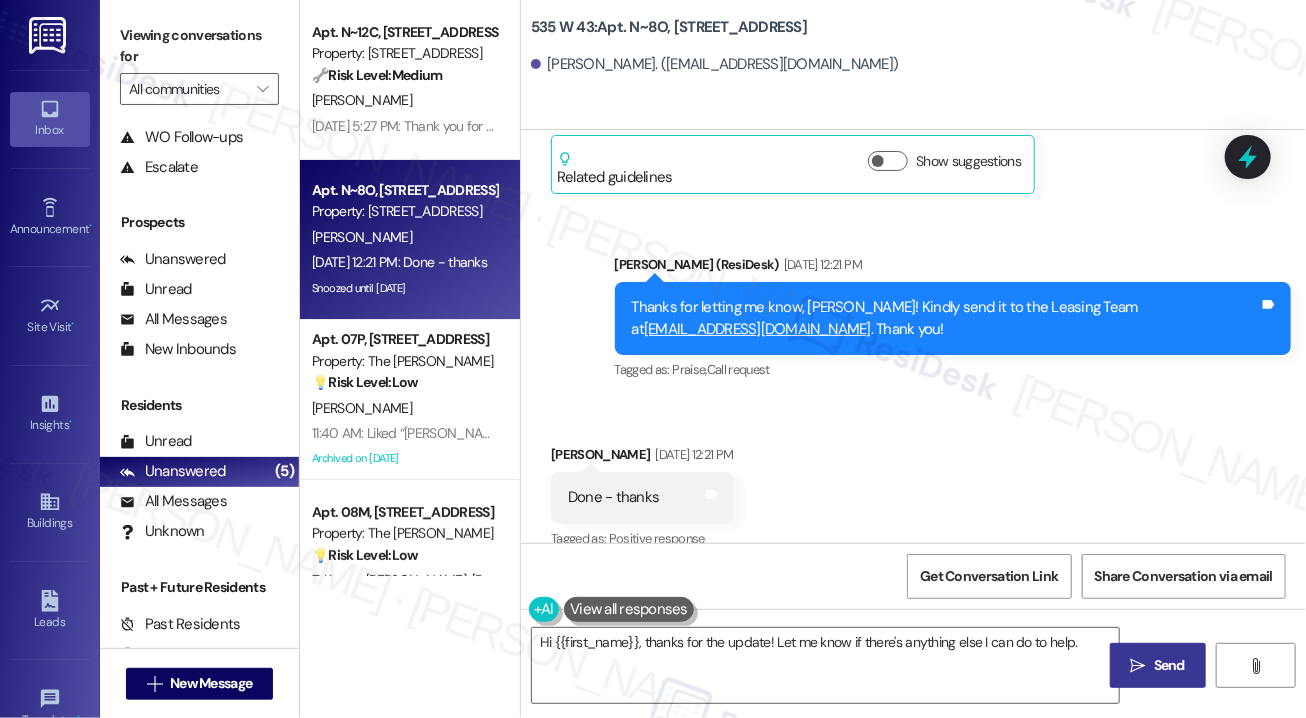 click on " Send" at bounding box center [1158, 665] 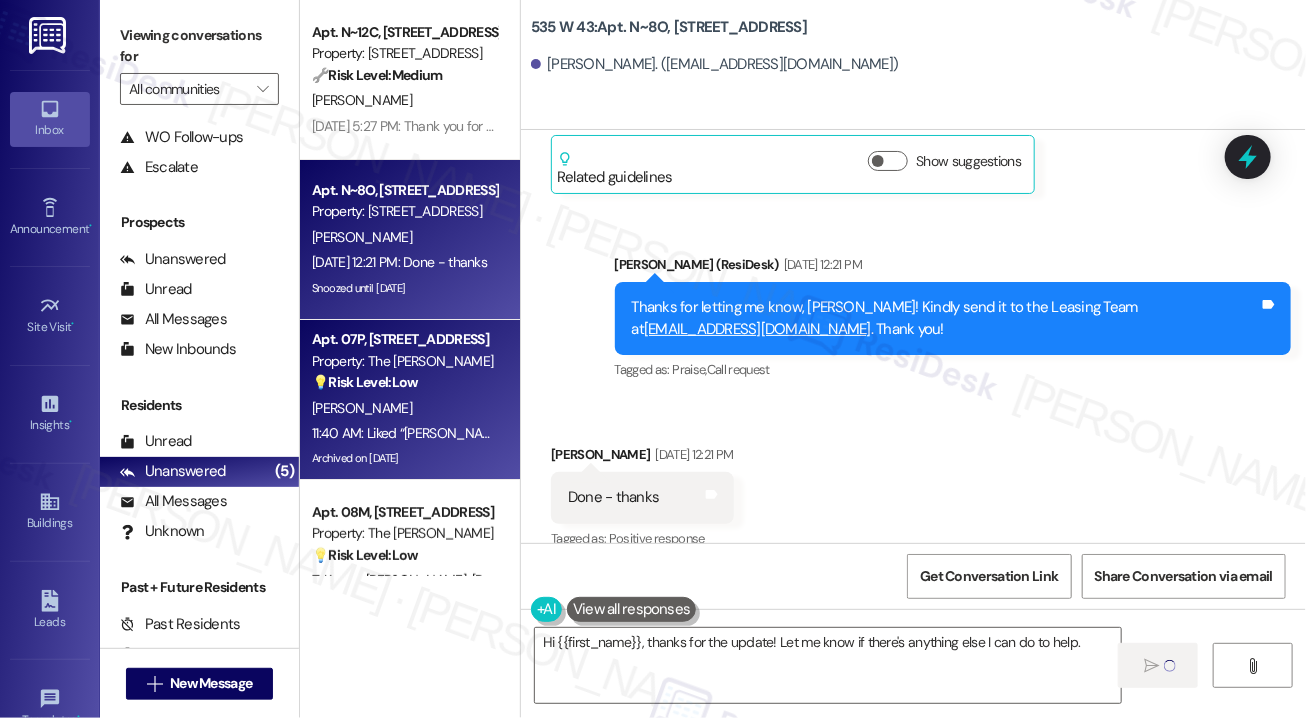 click on "Property: The [PERSON_NAME]" at bounding box center [404, 361] 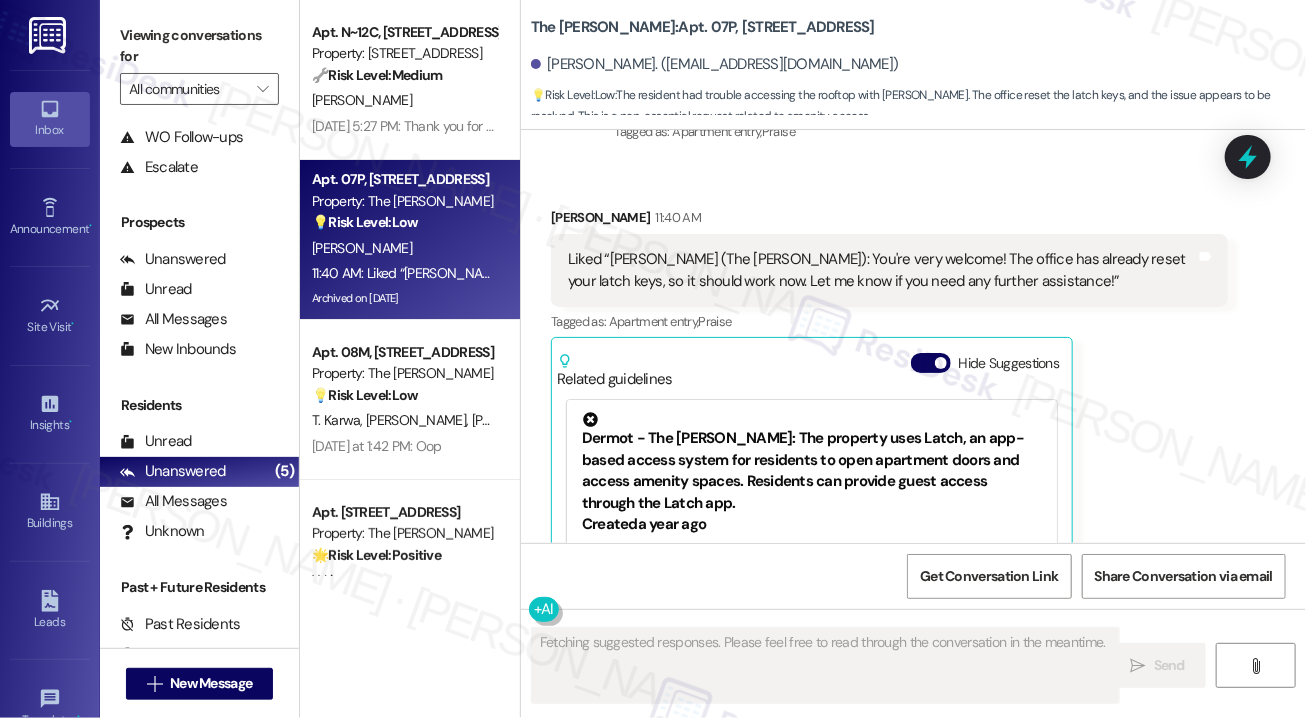 scroll, scrollTop: 16742, scrollLeft: 0, axis: vertical 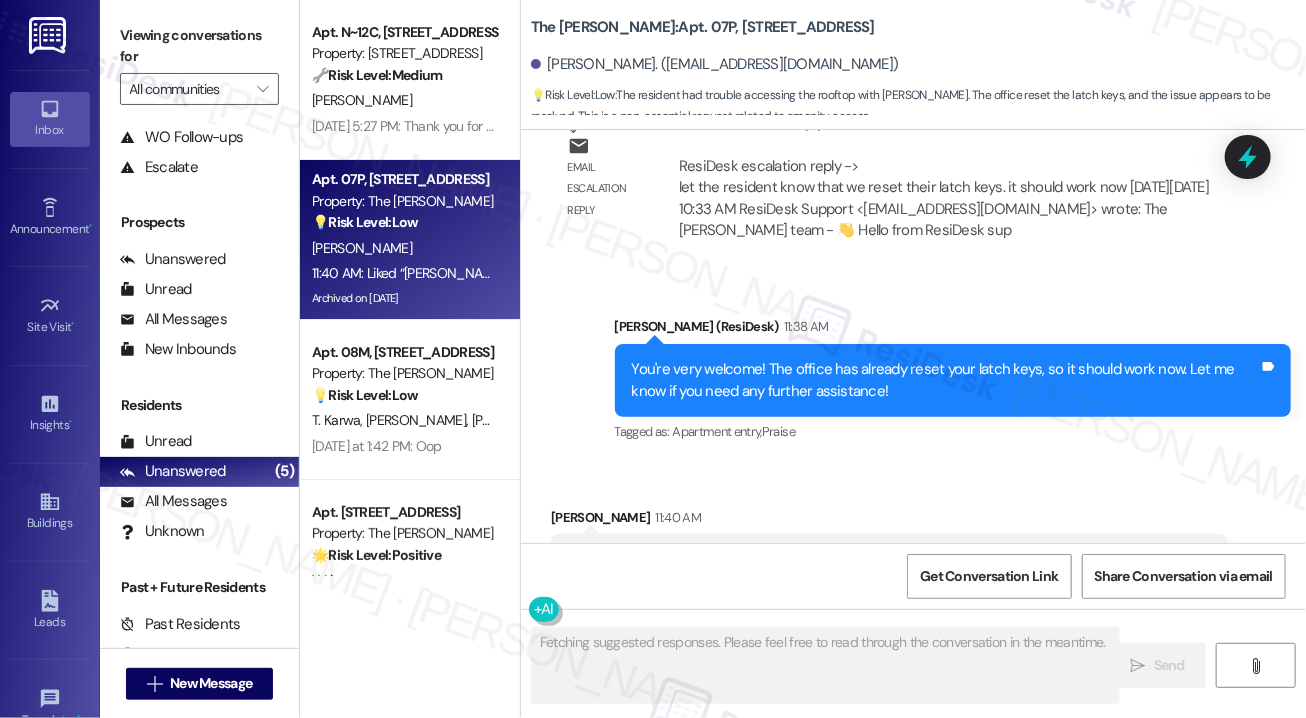 click on "Liked “[PERSON_NAME] (The [PERSON_NAME]): You're very welcome! The office has already reset your latch keys, so it should work now. Let me know if you need any further assistance!”" at bounding box center (882, 570) 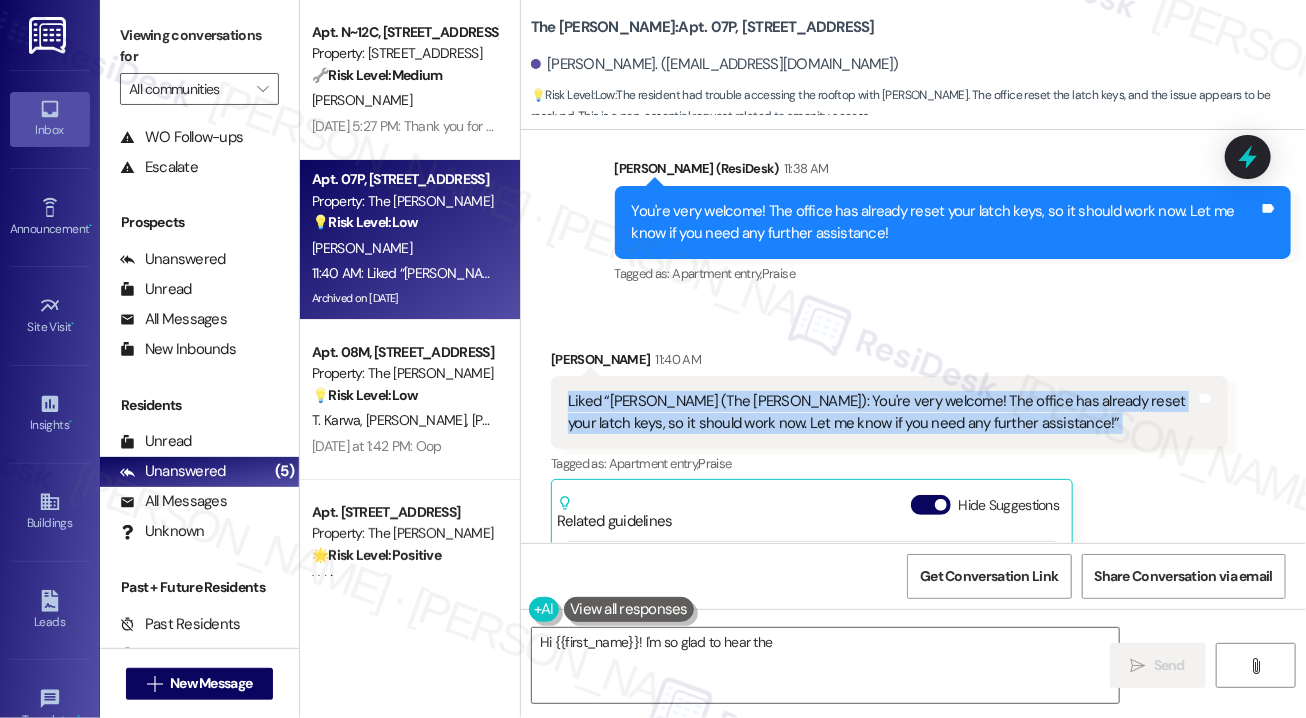scroll, scrollTop: 17043, scrollLeft: 0, axis: vertical 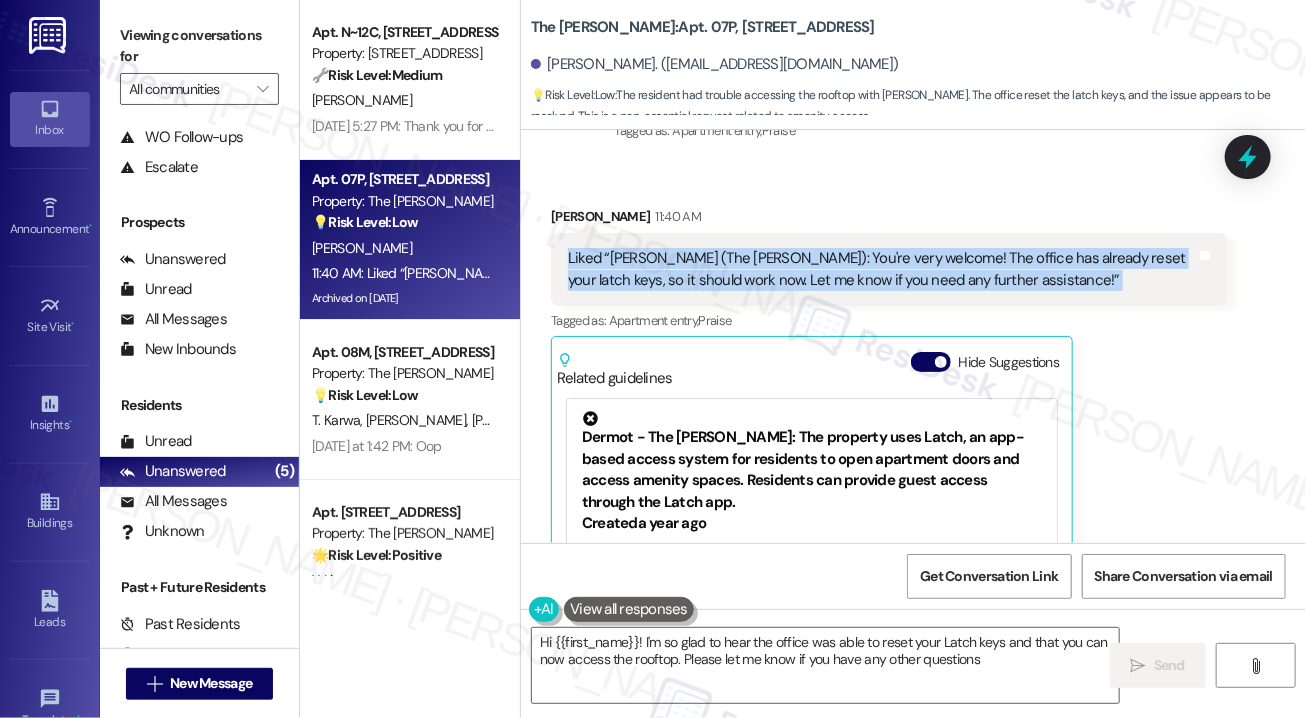type on "Hi {{first_name}}! I'm so glad to hear the office was able to reset your Latch keys and that you can now access the rooftop. Please let me know if you have any other questions!" 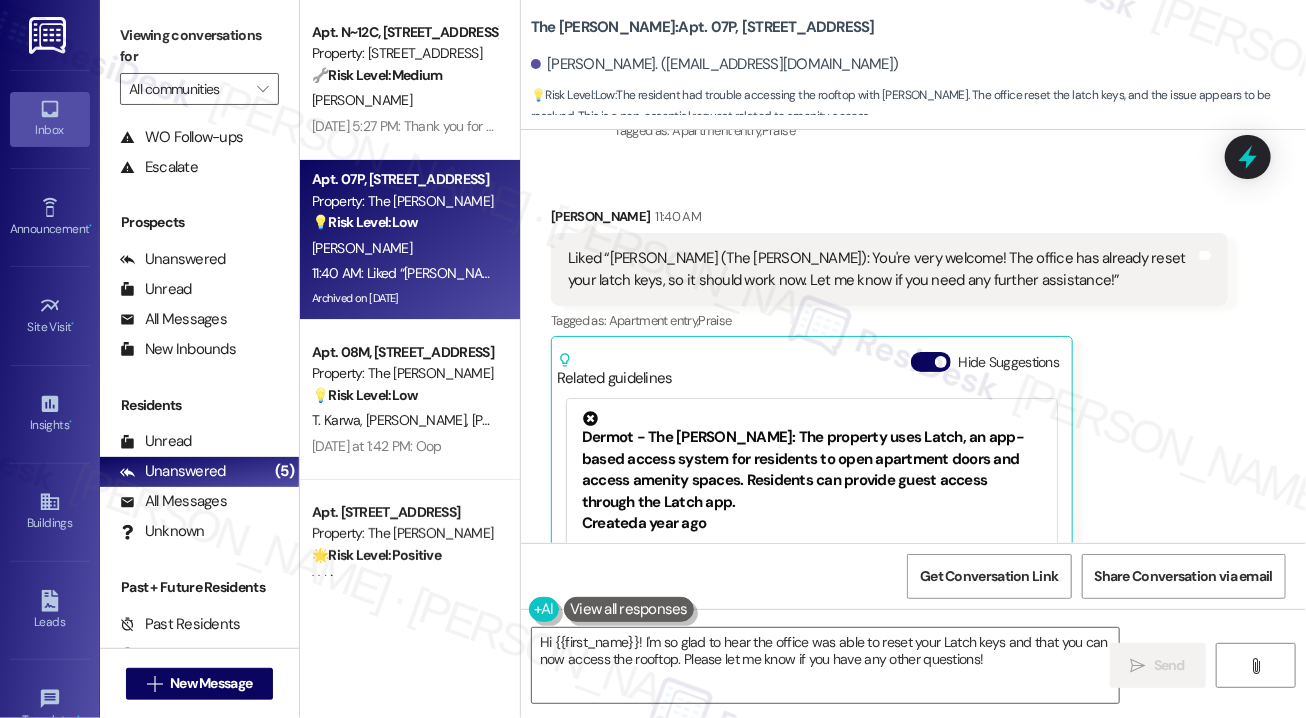 click on "Hide Suggestions" at bounding box center [989, 370] 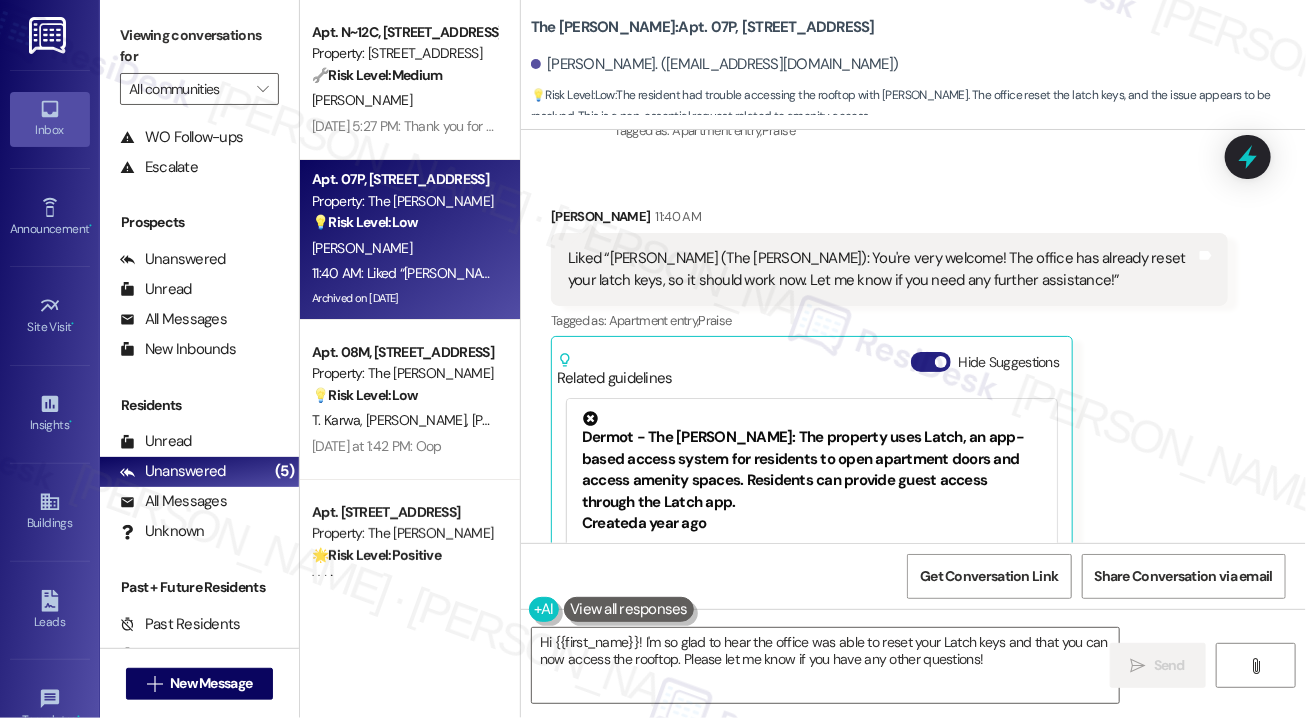 click on "Hide Suggestions" at bounding box center [931, 362] 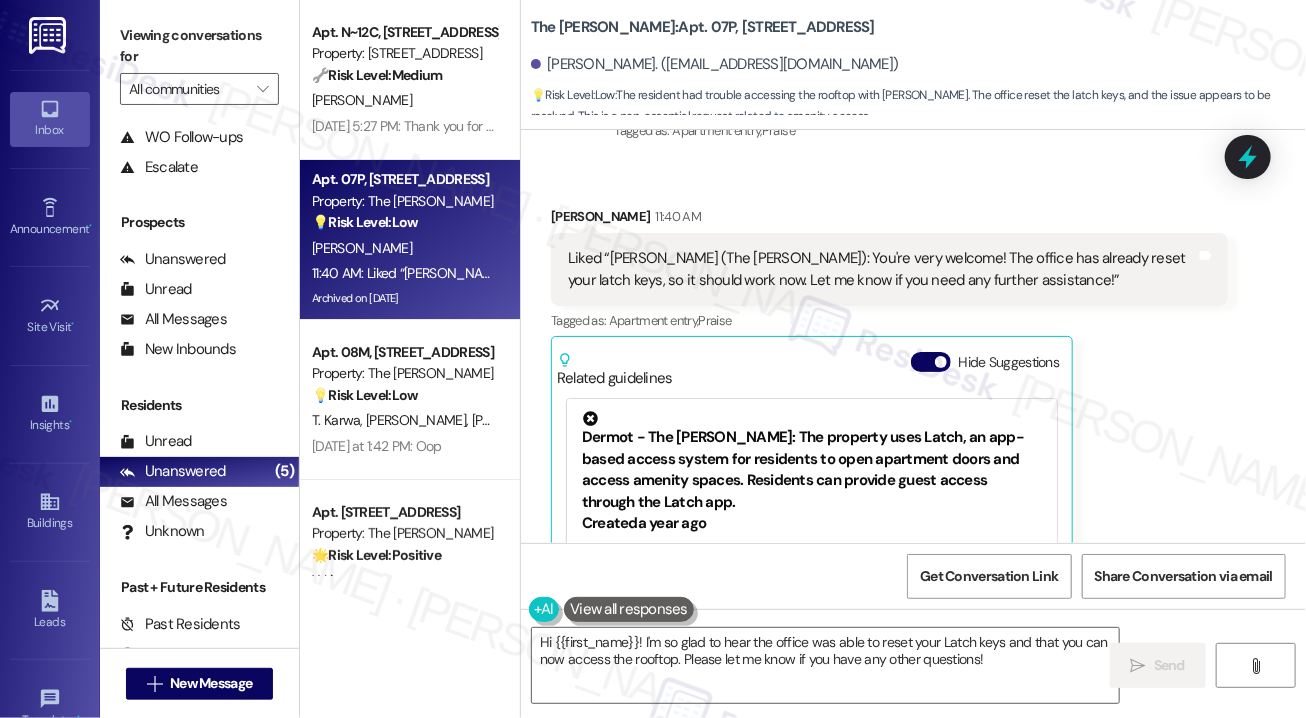scroll, scrollTop: 16756, scrollLeft: 0, axis: vertical 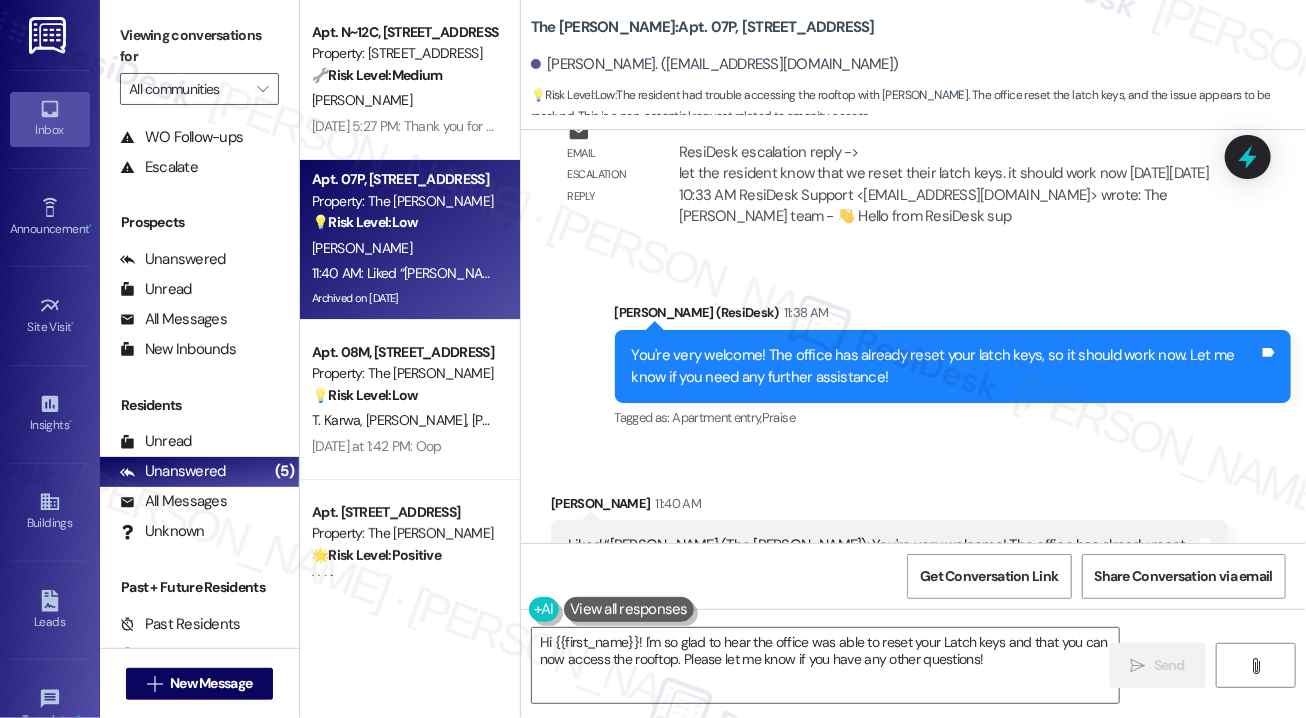 click on "You're very welcome! The office has already reset your latch keys, so it should work now. Let me know if you need any further assistance!" at bounding box center (946, 366) 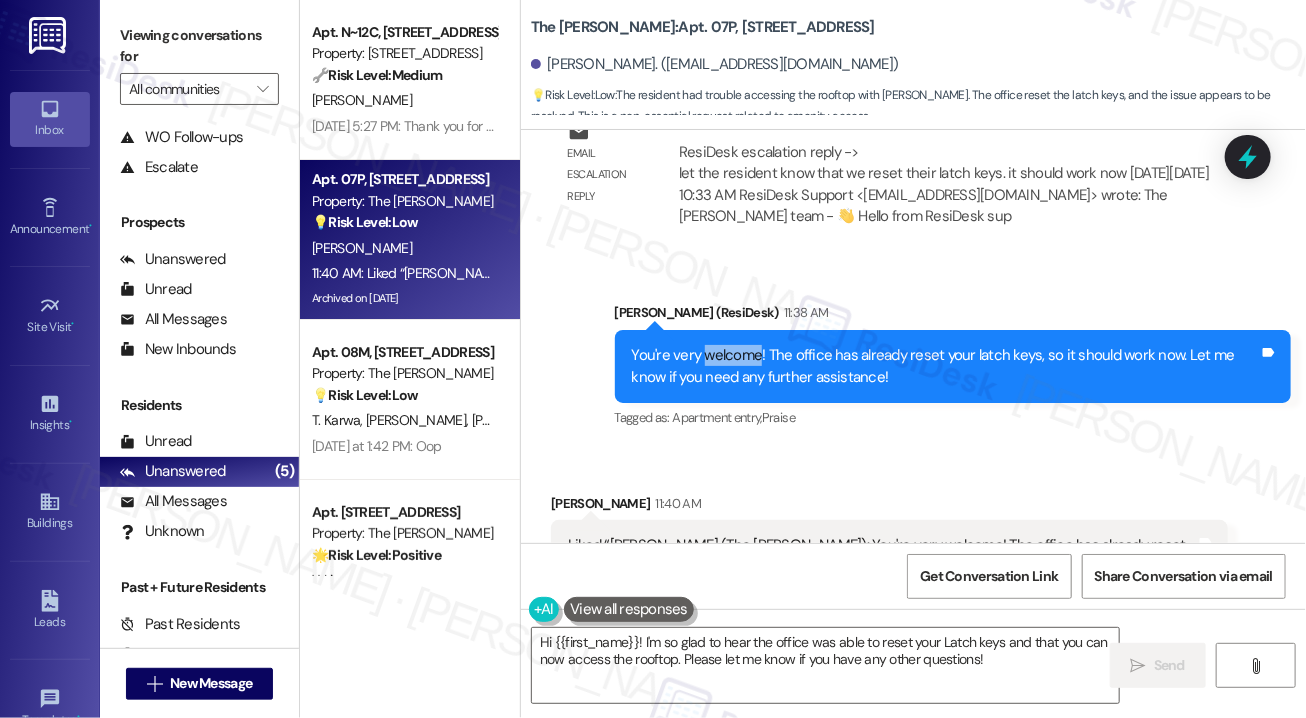 click on "You're very welcome! The office has already reset your latch keys, so it should work now. Let me know if you need any further assistance!" at bounding box center (946, 366) 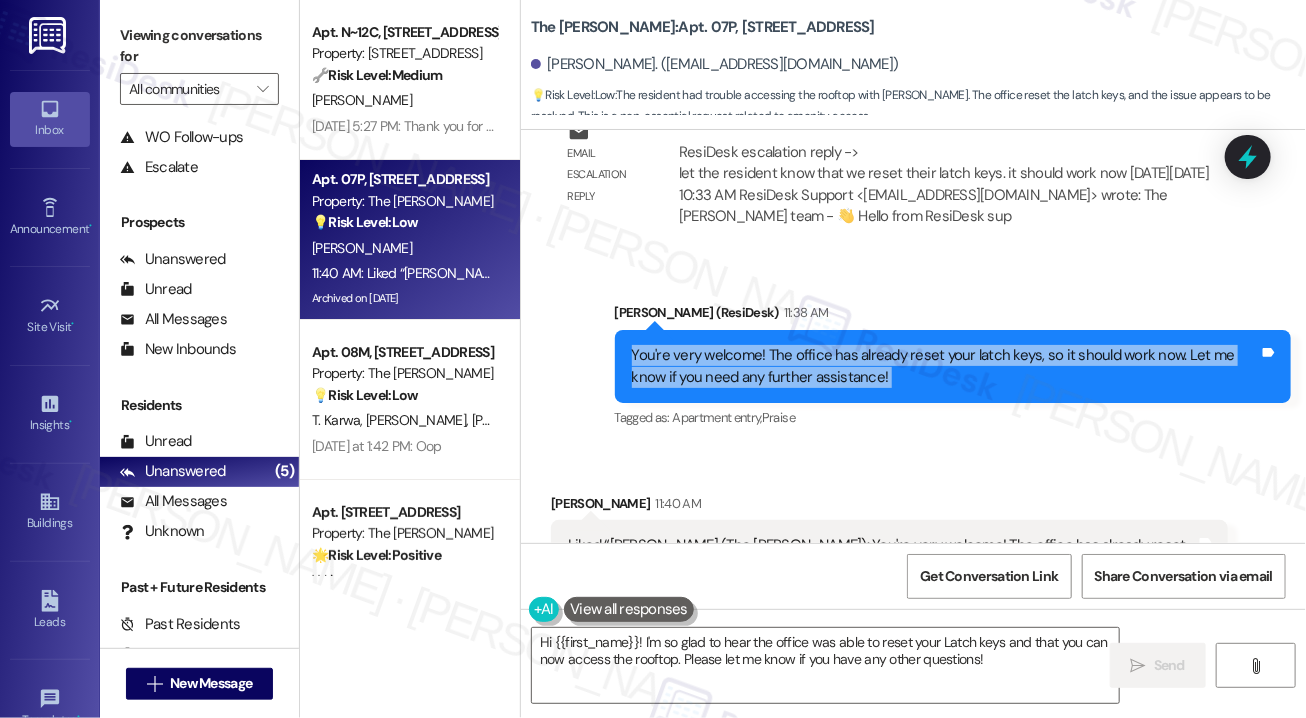 click on "You're very welcome! The office has already reset your latch keys, so it should work now. Let me know if you need any further assistance!" at bounding box center [946, 366] 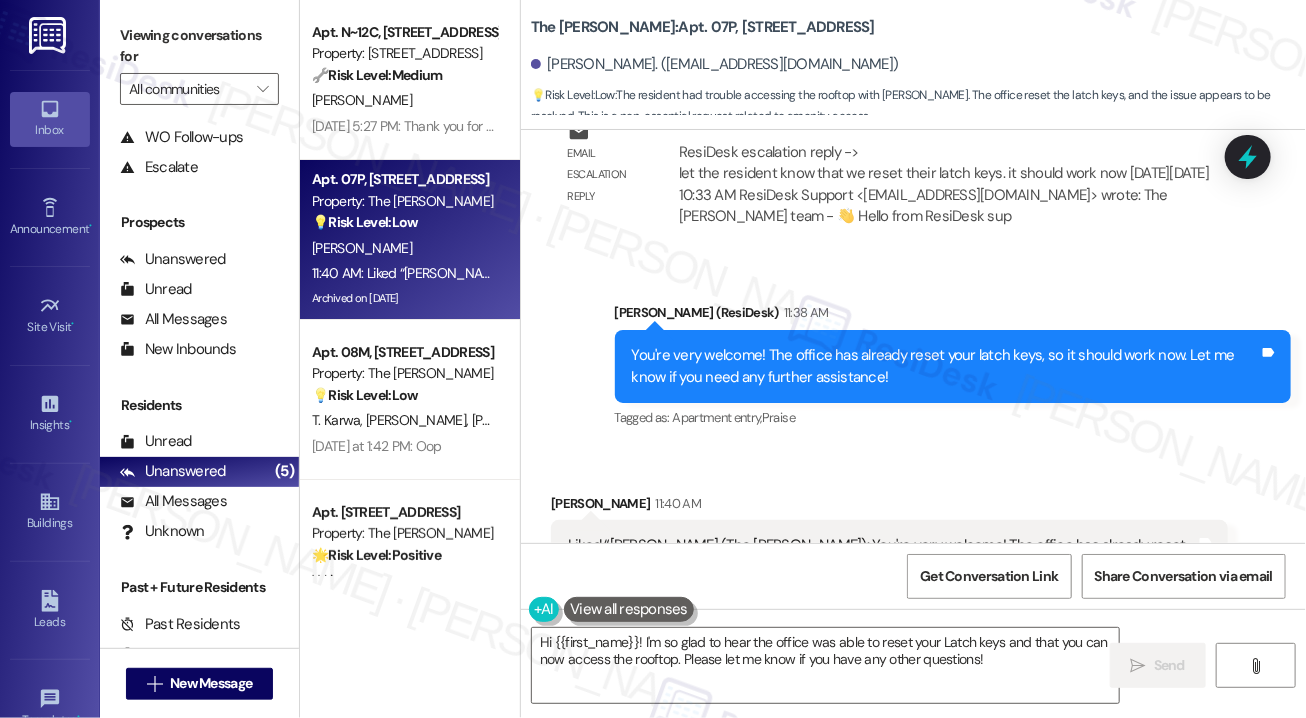 click on "You're very welcome! The office has already reset your latch keys, so it should work now. Let me know if you need any further assistance!" at bounding box center [946, 366] 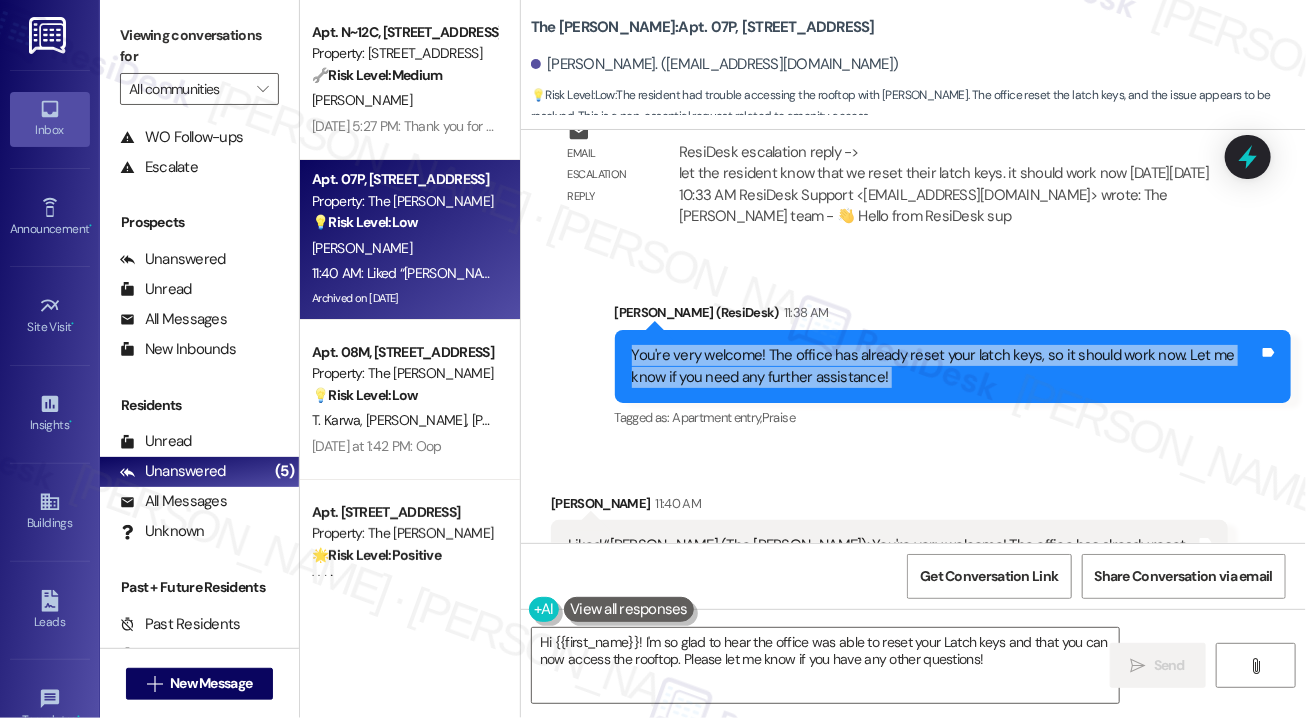 click on "You're very welcome! The office has already reset your latch keys, so it should work now. Let me know if you need any further assistance!" at bounding box center [946, 366] 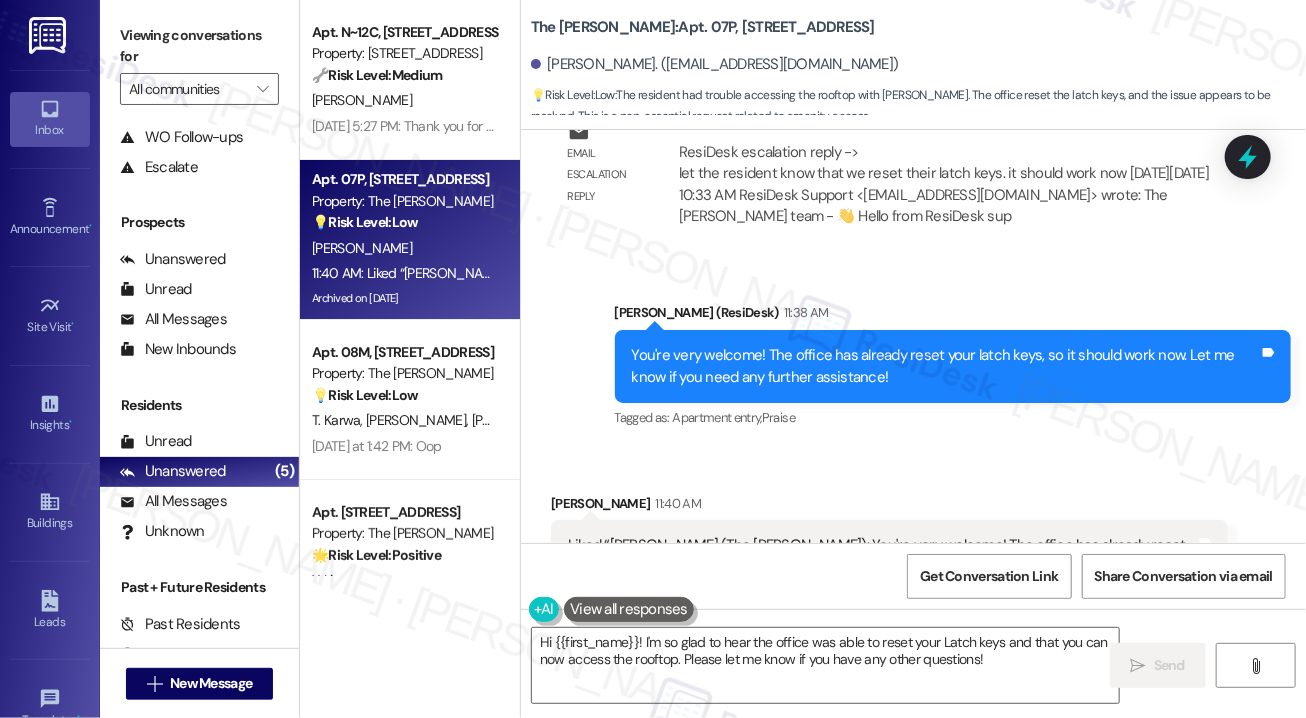 click on "Liked “[PERSON_NAME] (The [PERSON_NAME]): You're very welcome! The office has already reset your latch keys, so it should work now. Let me know if you need any further assistance!” Tags and notes" at bounding box center (889, 556) 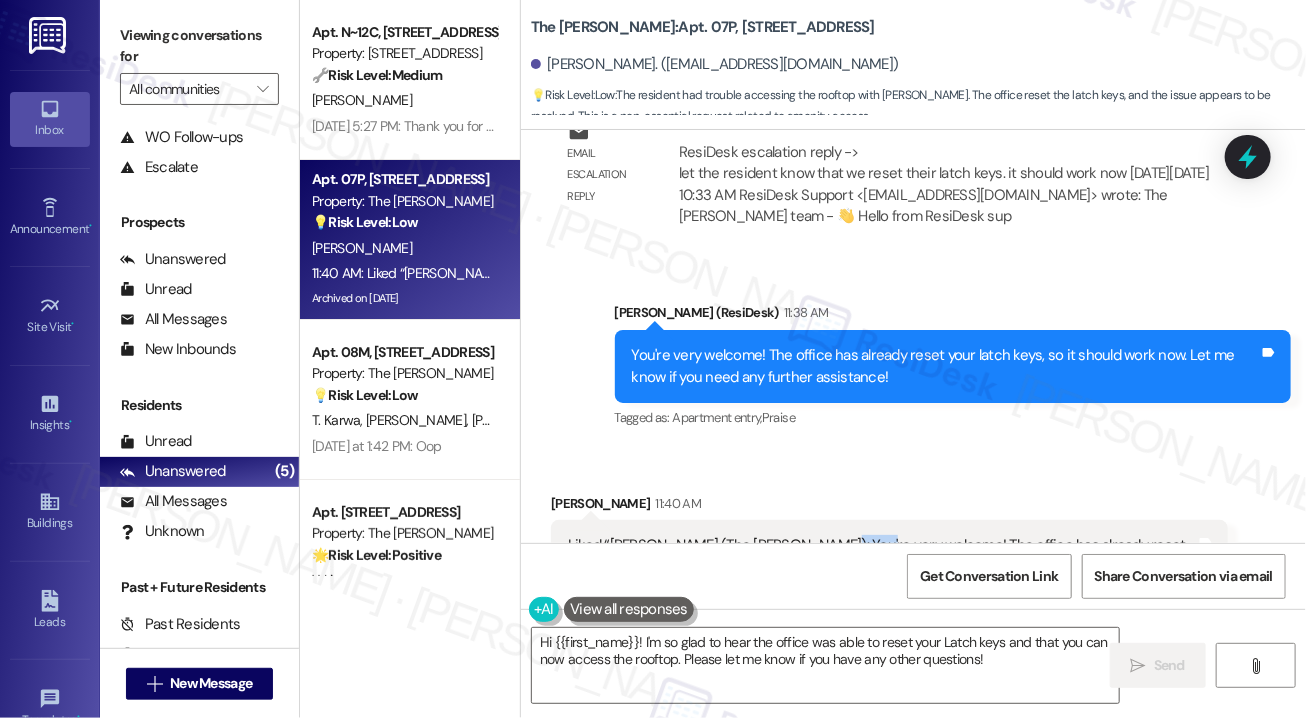 click on "Liked “[PERSON_NAME] (The [PERSON_NAME]): You're very welcome! The office has already reset your latch keys, so it should work now. Let me know if you need any further assistance!” Tags and notes" at bounding box center [889, 556] 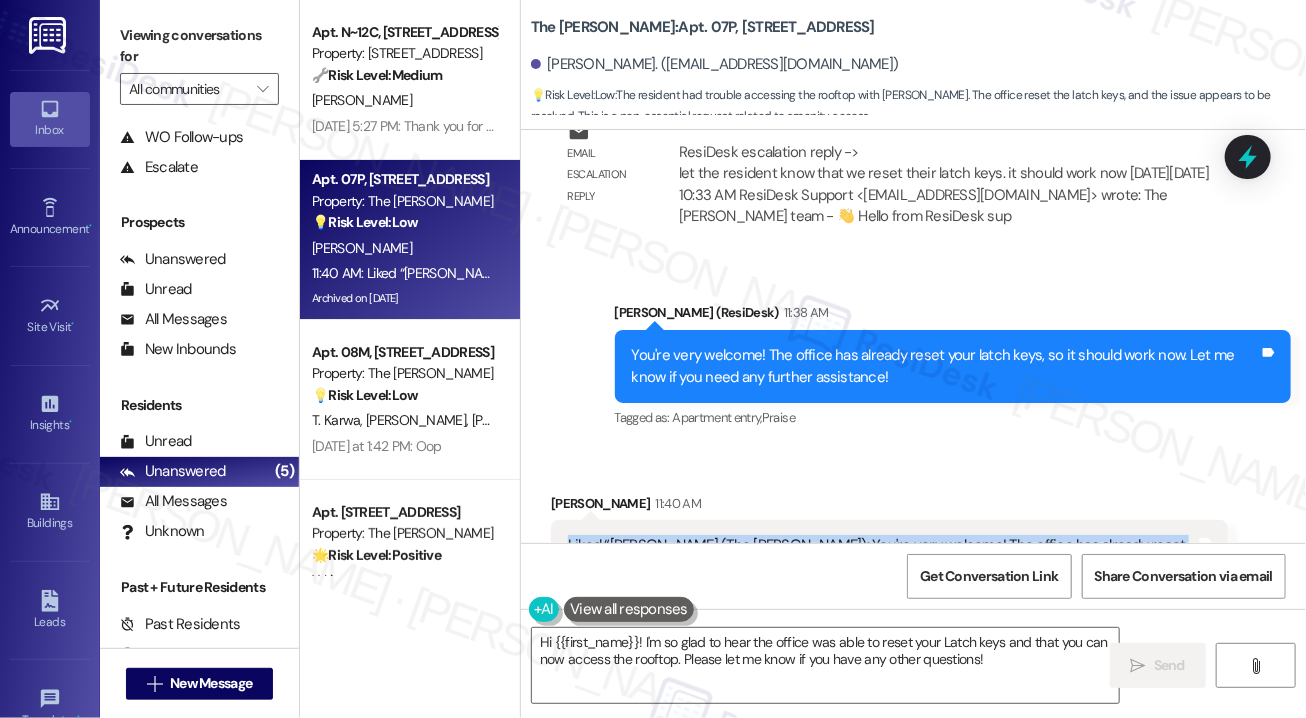click on "Liked “[PERSON_NAME] (The [PERSON_NAME]): You're very welcome! The office has already reset your latch keys, so it should work now. Let me know if you need any further assistance!” Tags and notes" at bounding box center (889, 556) 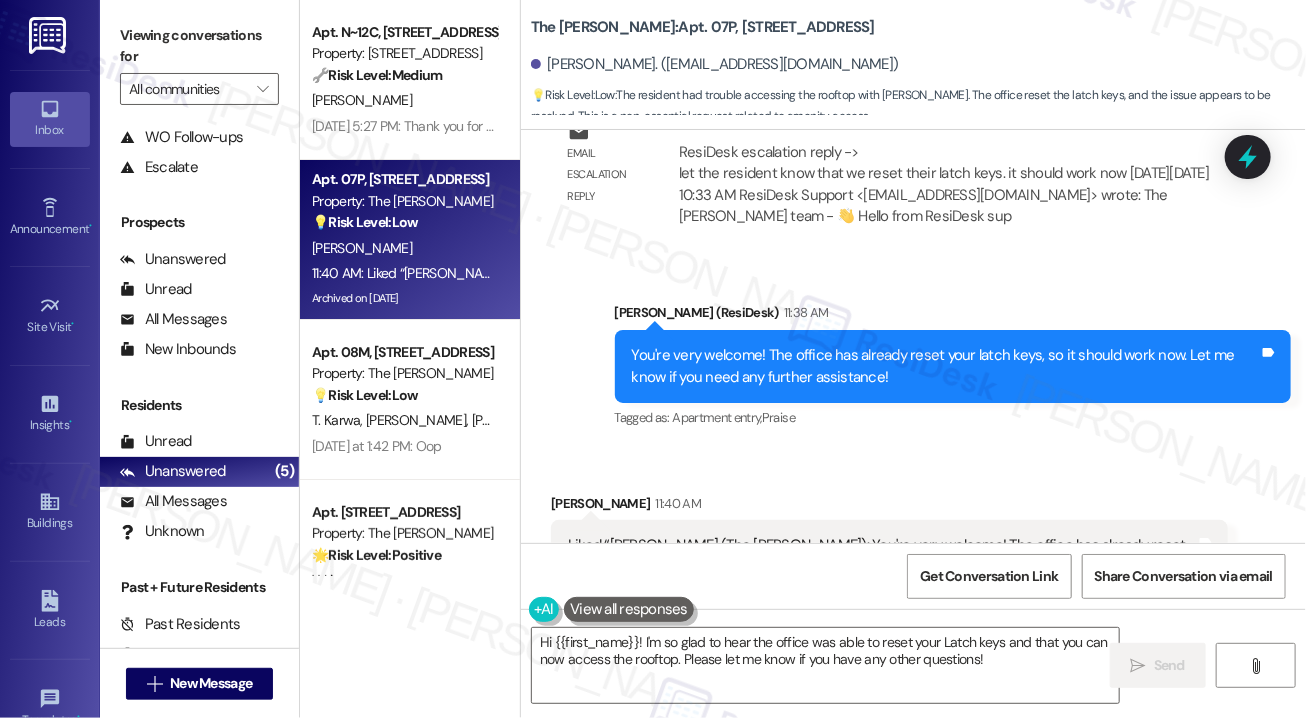 click on "Received via SMS [PERSON_NAME] 11:40 AM Liked “[PERSON_NAME] (The [PERSON_NAME]): You're very welcome! The office has already reset your latch keys, so it should work now. Let me know if you need any further assistance!” Tags and notes Tagged as:   Apartment entry ,  Click to highlight conversations about Apartment entry Praise Click to highlight conversations about Praise  Related guidelines Show suggestions" at bounding box center (889, 588) 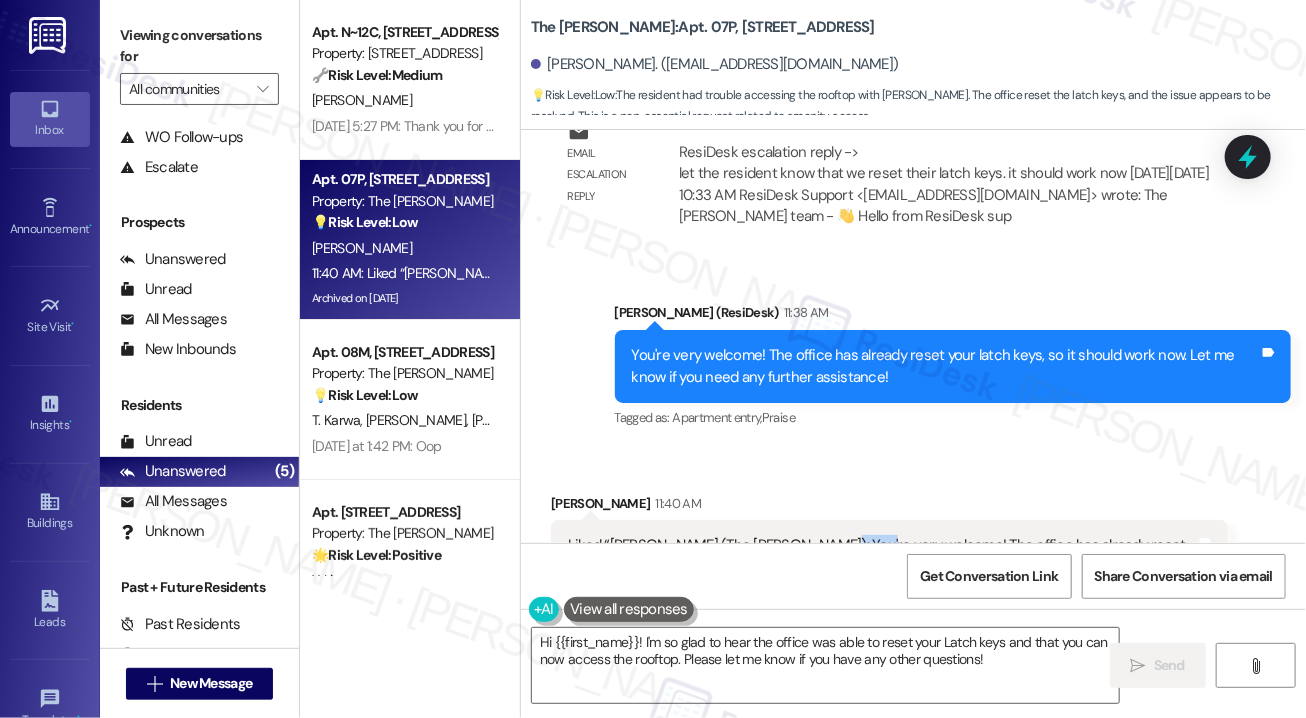 click on "Liked “[PERSON_NAME] (The [PERSON_NAME]): You're very welcome! The office has already reset your latch keys, so it should work now. Let me know if you need any further assistance!” Tags and notes" at bounding box center (889, 556) 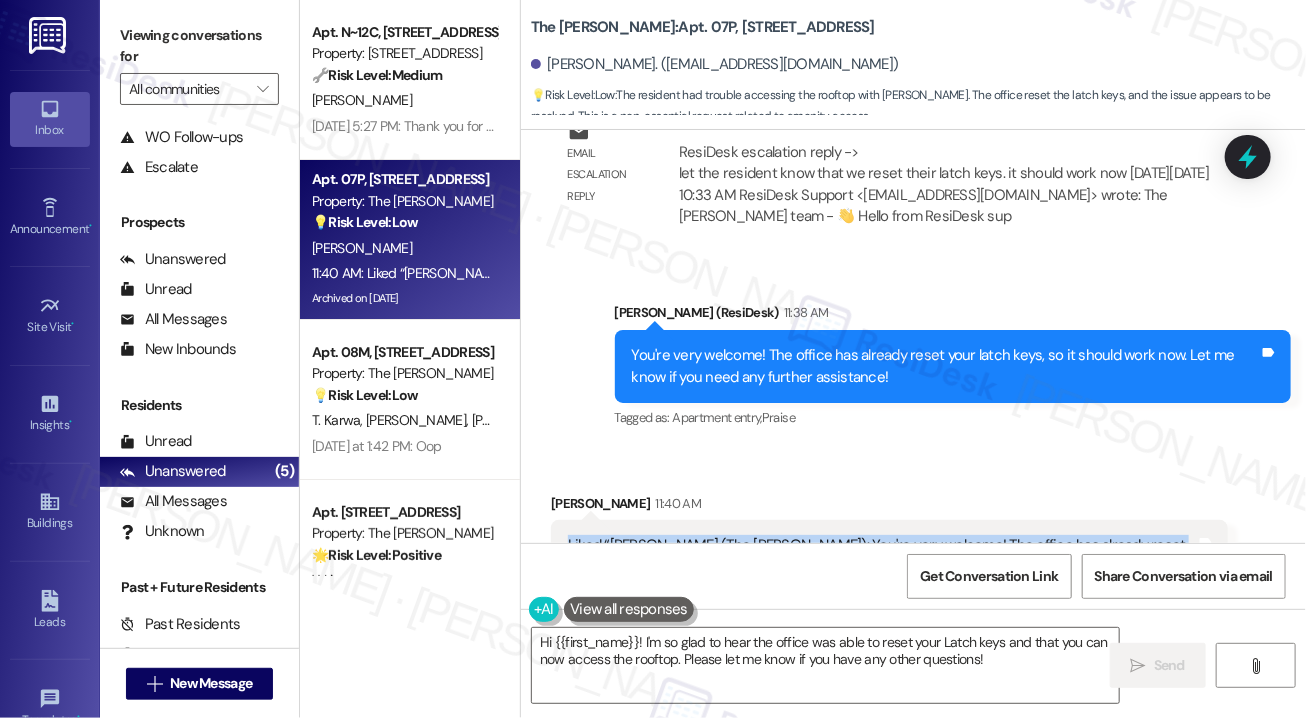 click on "Liked “[PERSON_NAME] (The [PERSON_NAME]): You're very welcome! The office has already reset your latch keys, so it should work now. Let me know if you need any further assistance!” Tags and notes" at bounding box center (889, 556) 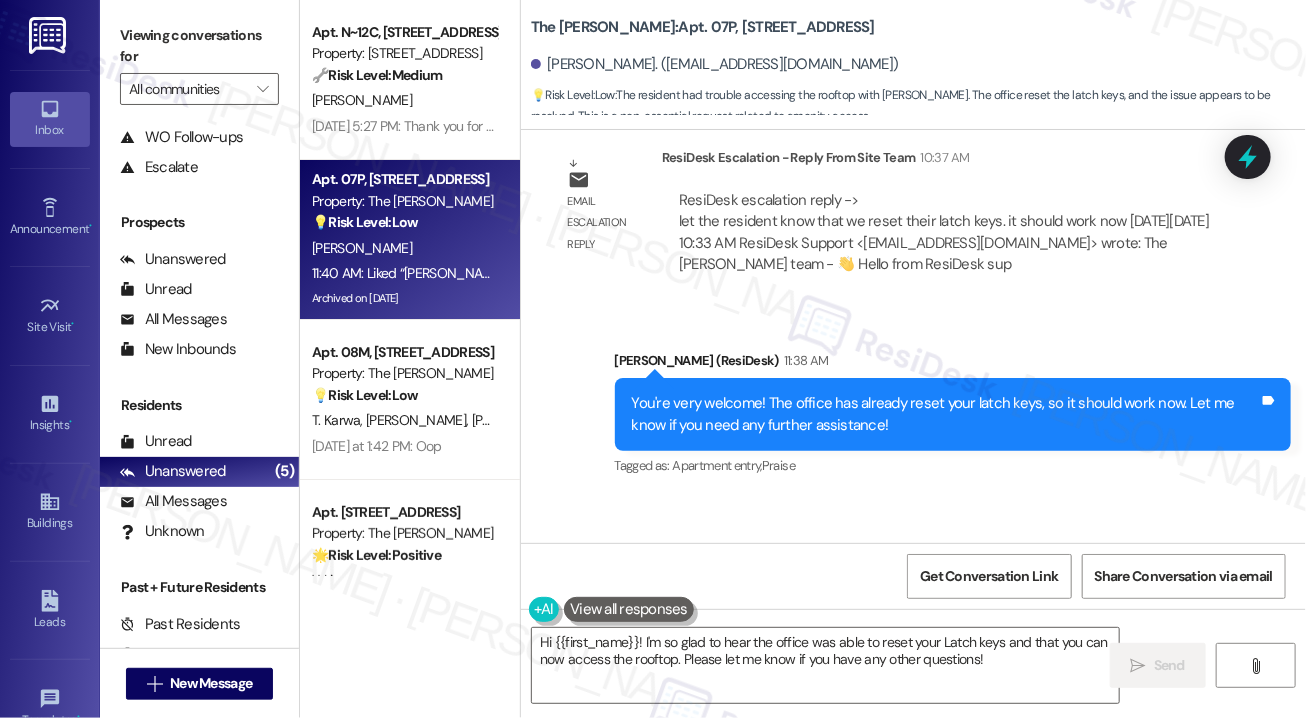 scroll, scrollTop: 16756, scrollLeft: 0, axis: vertical 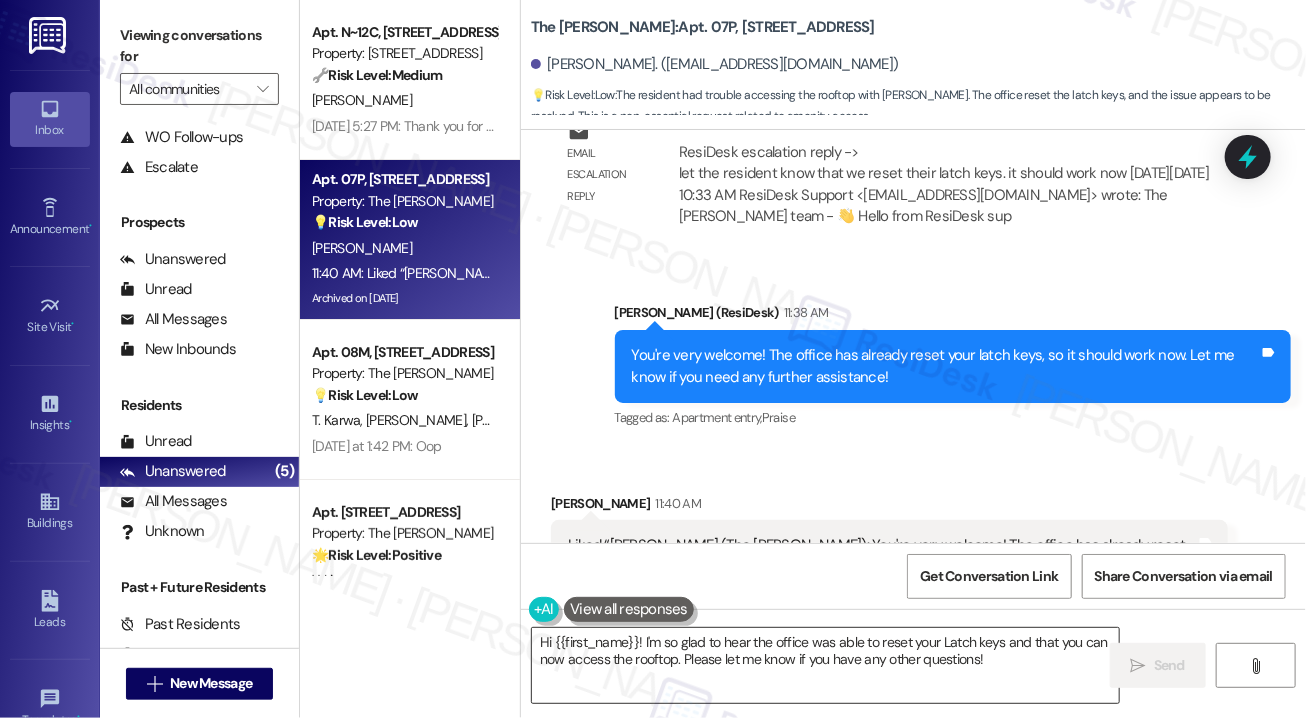 click on "Hi {{first_name}}! I'm so glad to hear the office was able to reset your Latch keys and that you can now access the rooftop. Please let me know if you have any other questions!" at bounding box center (825, 665) 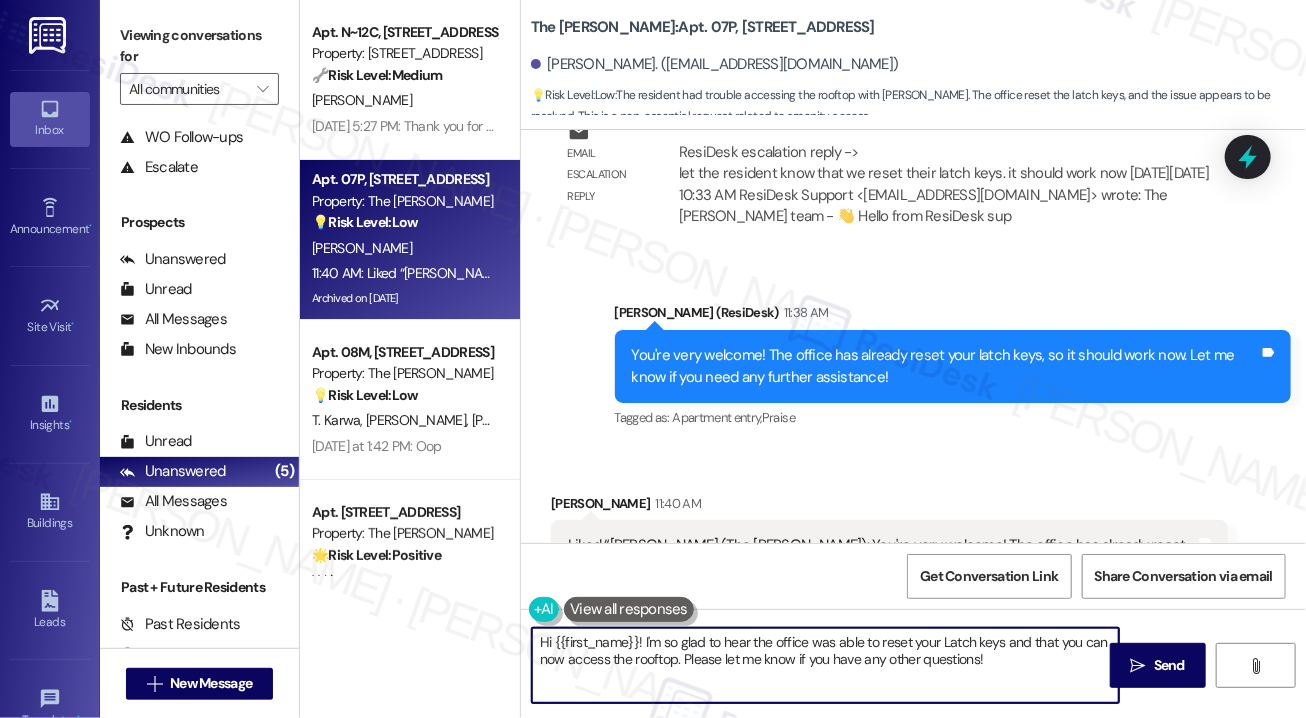 click on "Hi {{first_name}}! I'm so glad to hear the office was able to reset your Latch keys and that you can now access the rooftop. Please let me know if you have any other questions!" at bounding box center (825, 665) 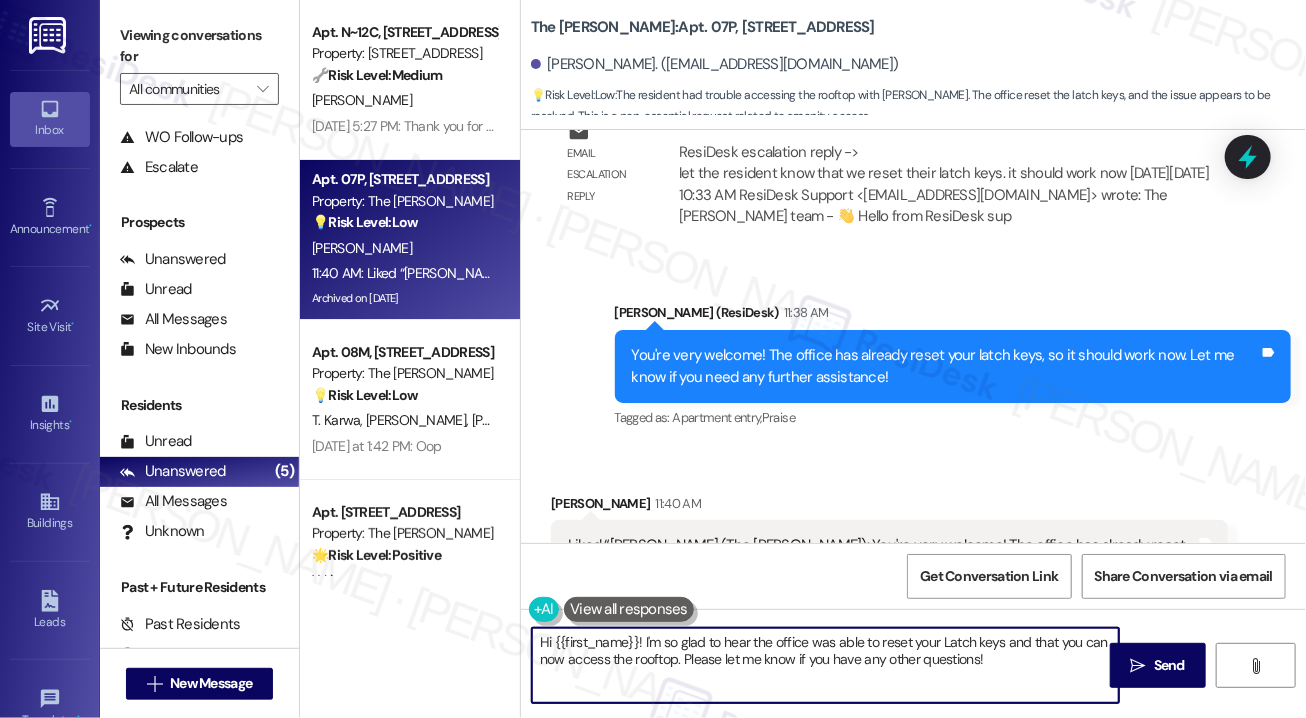 click on "Hi {{first_name}}! I'm so glad to hear the office was able to reset your Latch keys and that you can now access the rooftop. Please let me know if you have any other questions!" at bounding box center (825, 665) 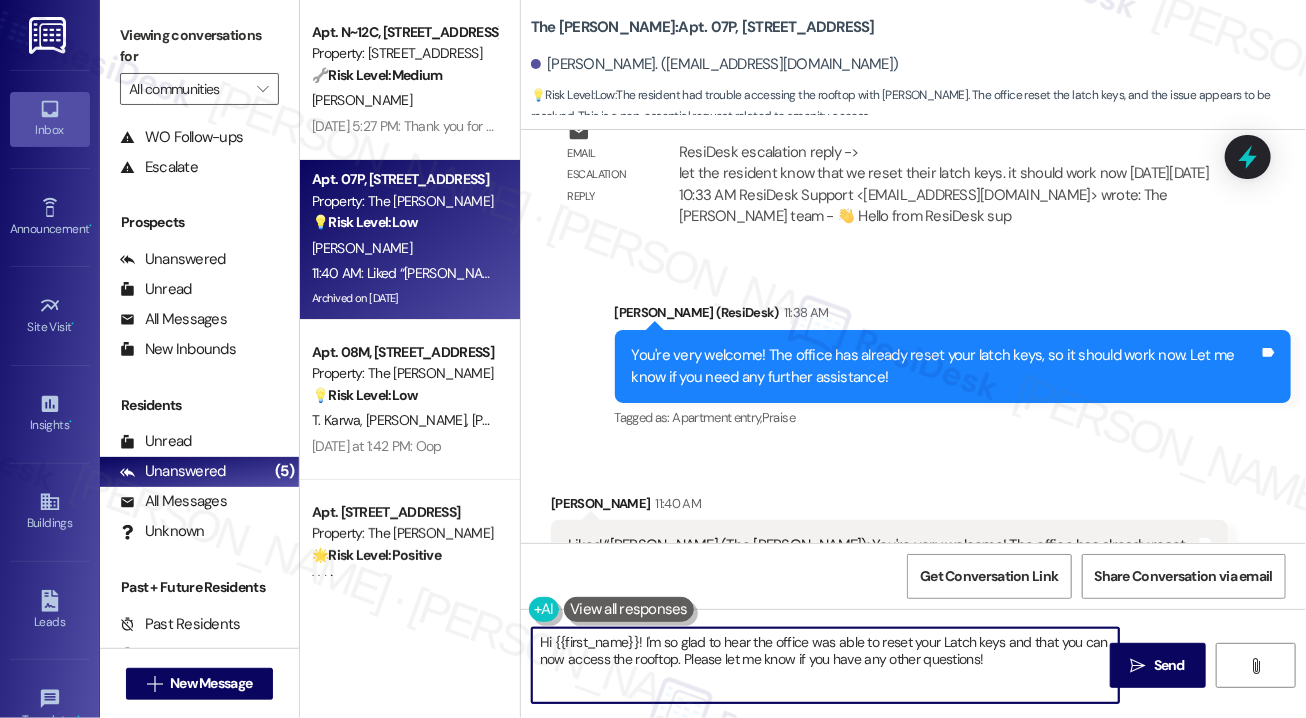 drag, startPoint x: 990, startPoint y: 661, endPoint x: 545, endPoint y: 628, distance: 446.22192 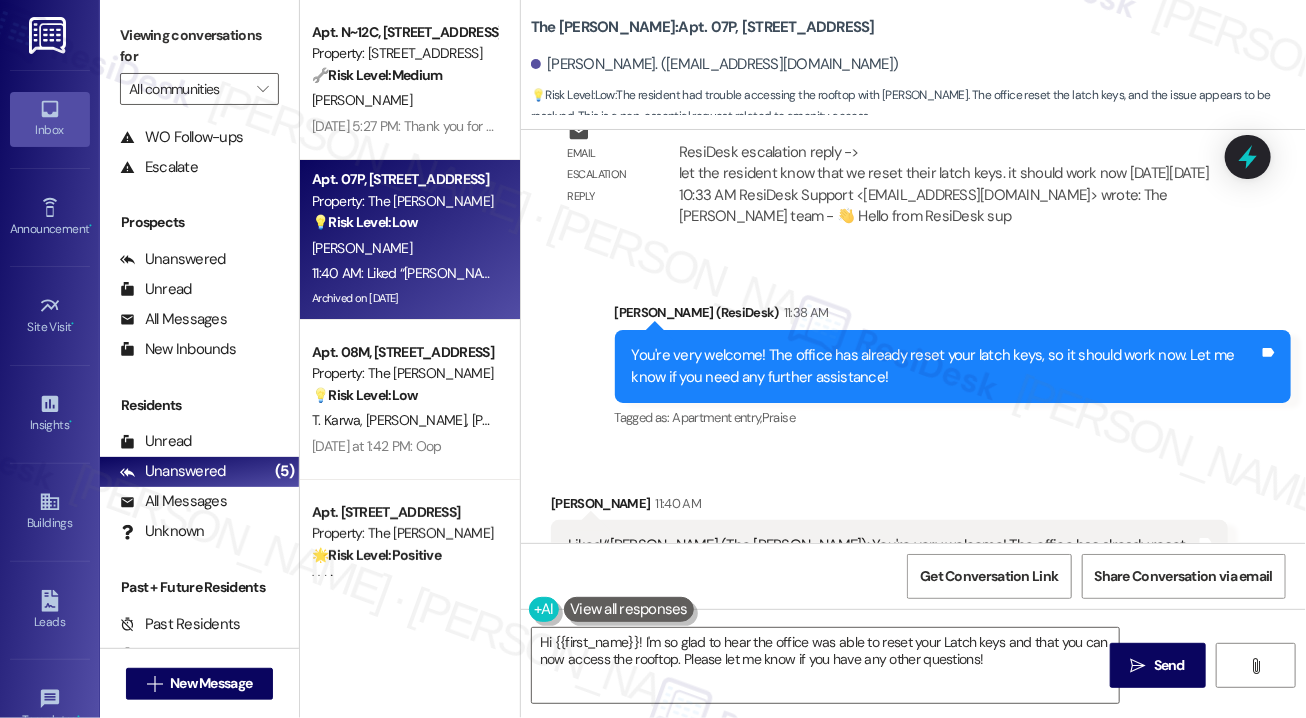 click on "Received via SMS [PERSON_NAME] 11:40 AM Liked “[PERSON_NAME] (The [PERSON_NAME]): You're very welcome! The office has already reset your latch keys, so it should work now. Let me know if you need any further assistance!” Tags and notes Tagged as:   Apartment entry ,  Click to highlight conversations about Apartment entry Praise Click to highlight conversations about Praise  Related guidelines Show suggestions" at bounding box center (913, 573) 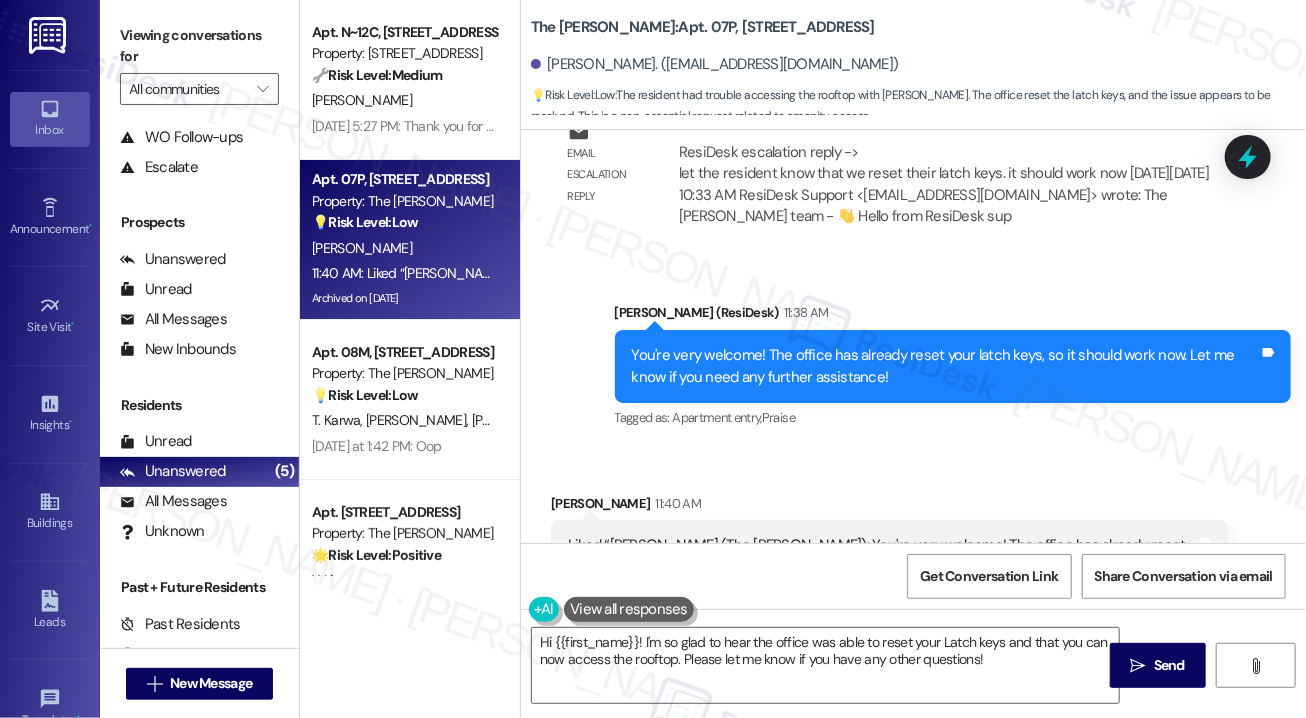 click on "Liked “[PERSON_NAME] (The [PERSON_NAME]): You're very welcome! The office has already reset your latch keys, so it should work now. Let me know if you need any further assistance!”" at bounding box center (882, 556) 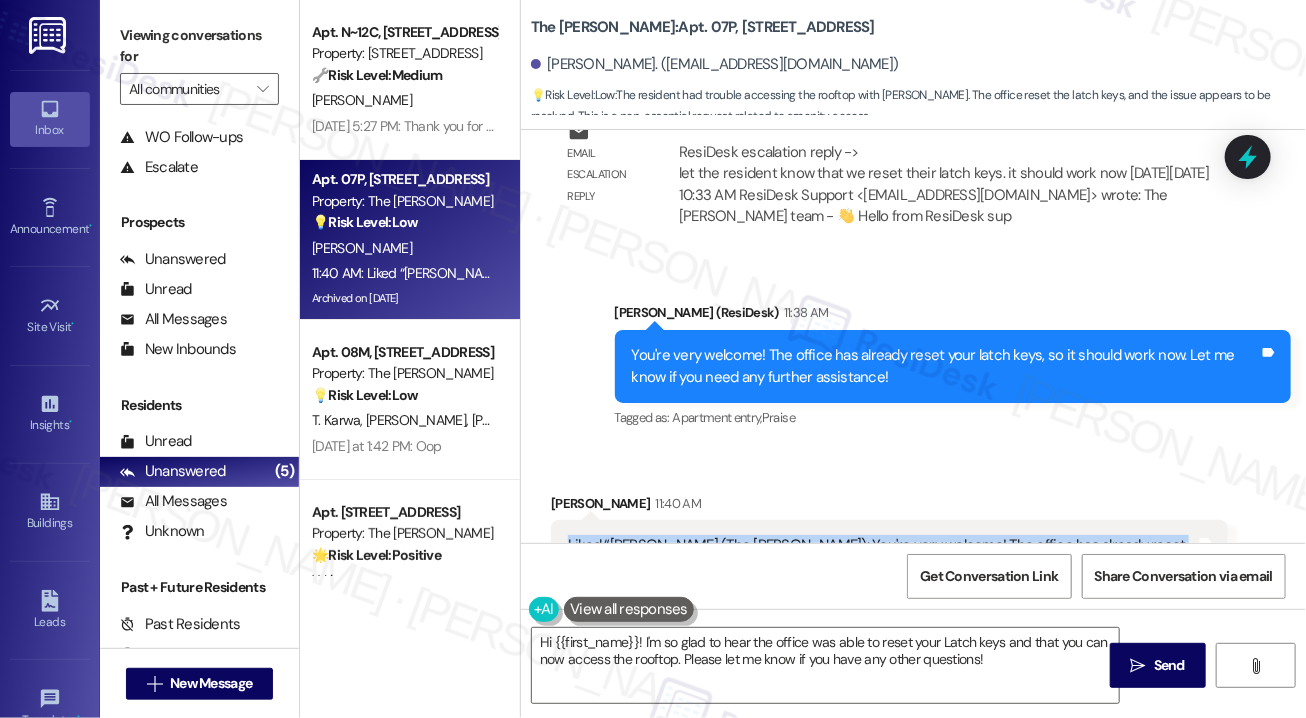 click on "Liked “[PERSON_NAME] (The [PERSON_NAME]): You're very welcome! The office has already reset your latch keys, so it should work now. Let me know if you need any further assistance!”" at bounding box center [882, 556] 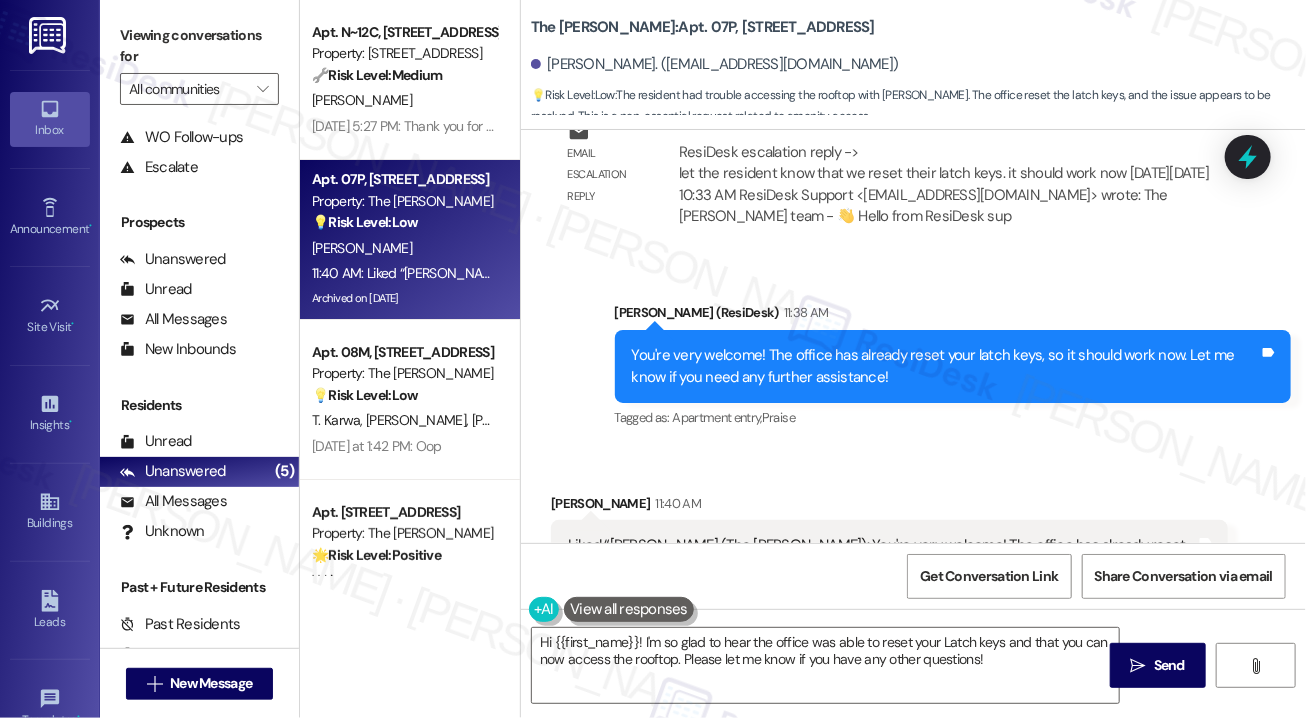 click on "Liked “[PERSON_NAME] (The [PERSON_NAME]): You're very welcome! The office has already reset your latch keys, so it should work now. Let me know if you need any further assistance!”" at bounding box center [882, 556] 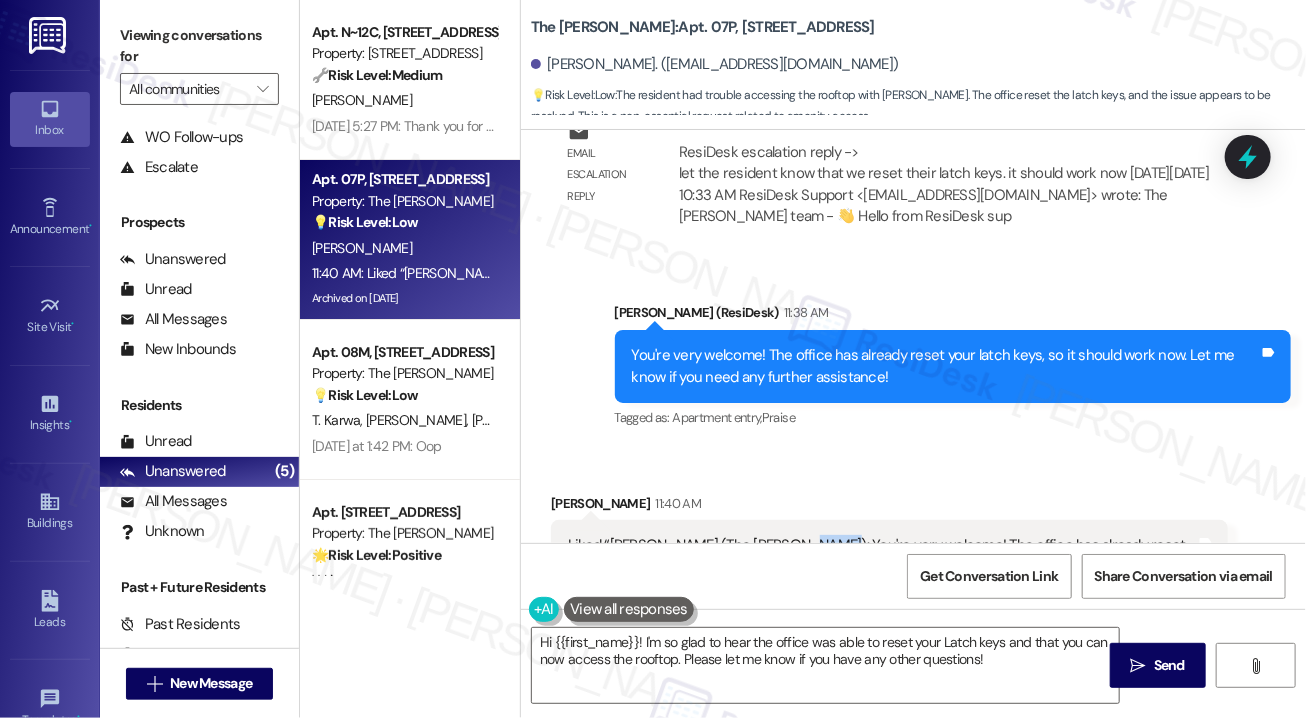 click on "Liked “[PERSON_NAME] (The [PERSON_NAME]): You're very welcome! The office has already reset your latch keys, so it should work now. Let me know if you need any further assistance!”" at bounding box center (882, 556) 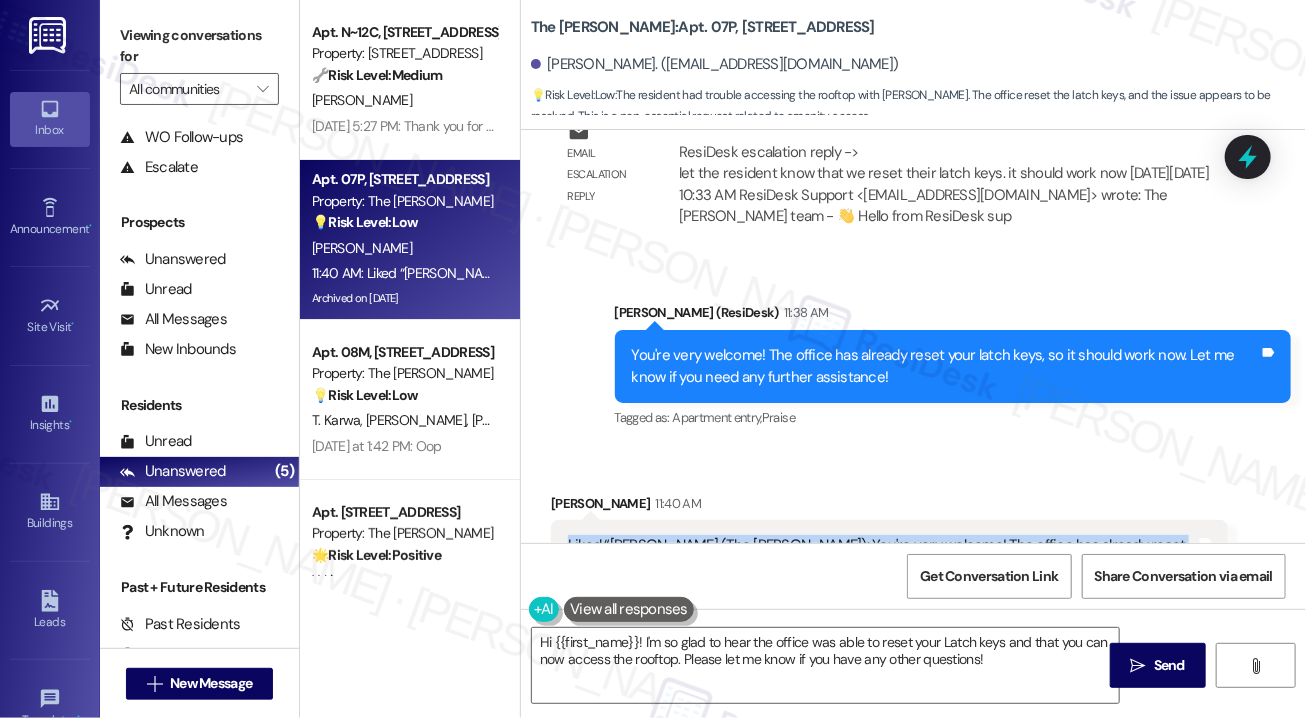 click on "Liked “[PERSON_NAME] (The [PERSON_NAME]): You're very welcome! The office has already reset your latch keys, so it should work now. Let me know if you need any further assistance!”" at bounding box center [882, 556] 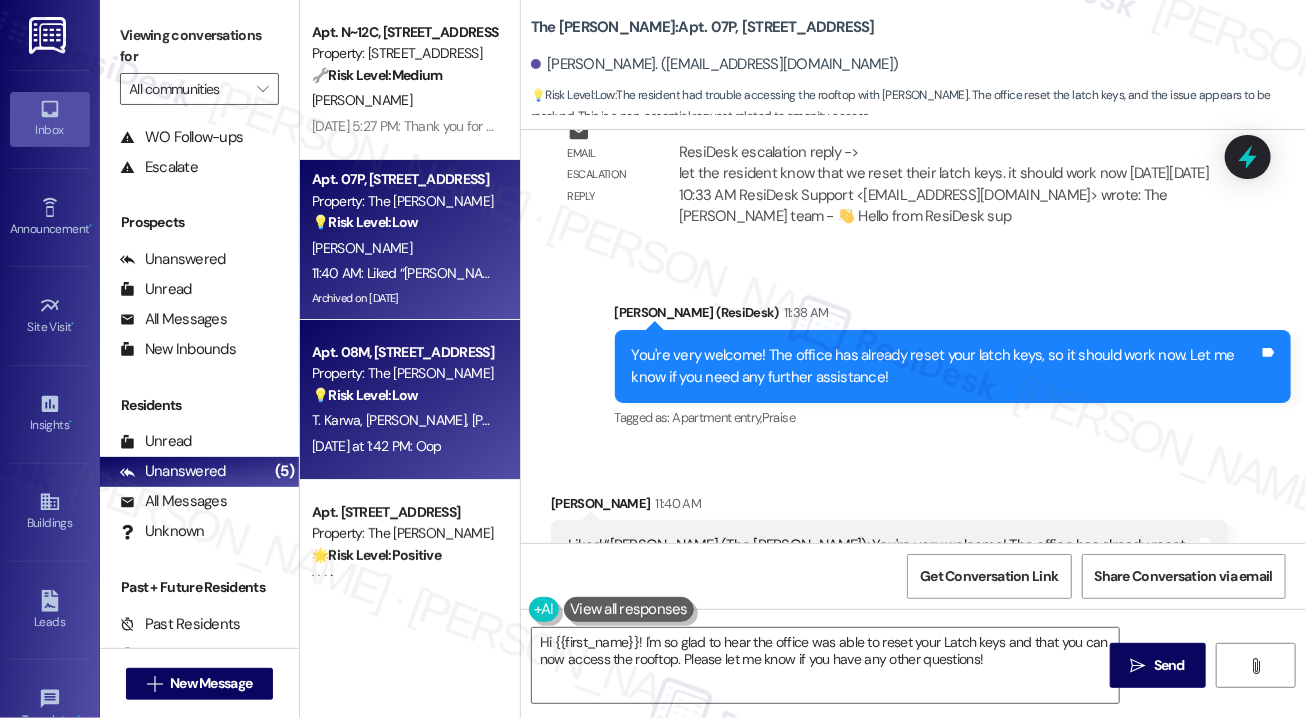 click on "Property: The [PERSON_NAME]" at bounding box center (404, 373) 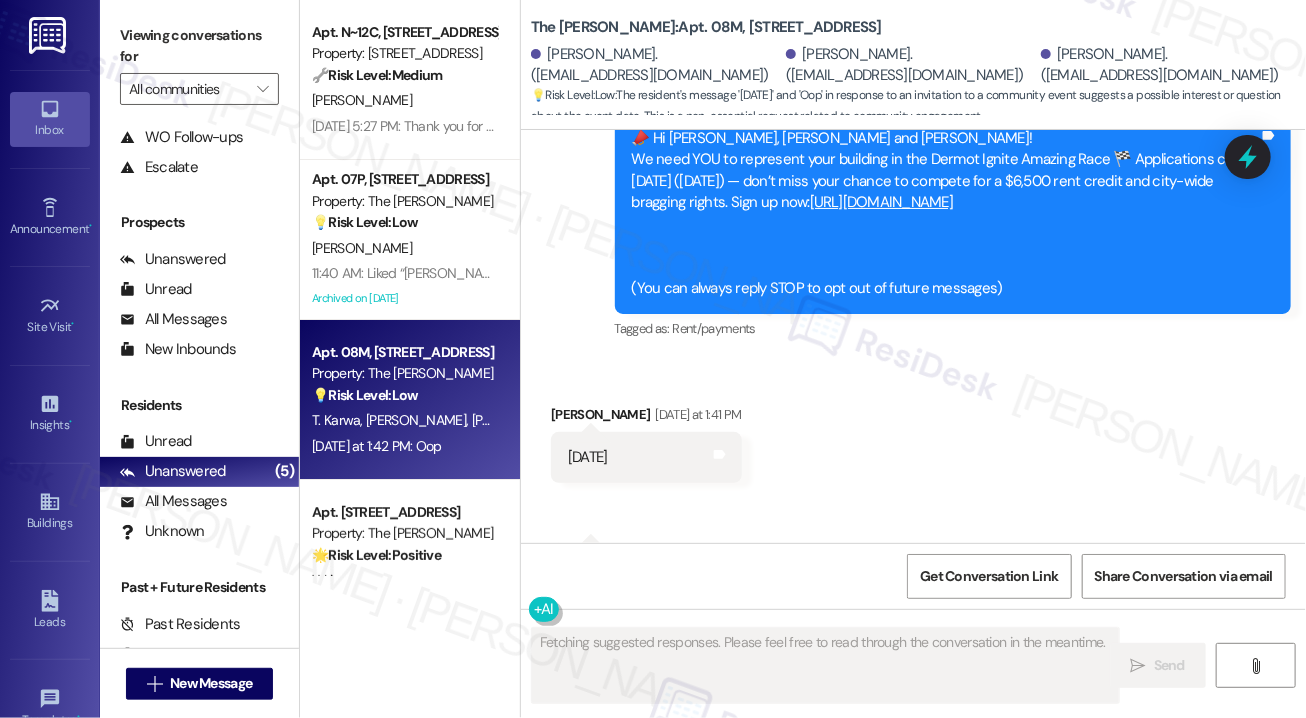scroll, scrollTop: 190, scrollLeft: 0, axis: vertical 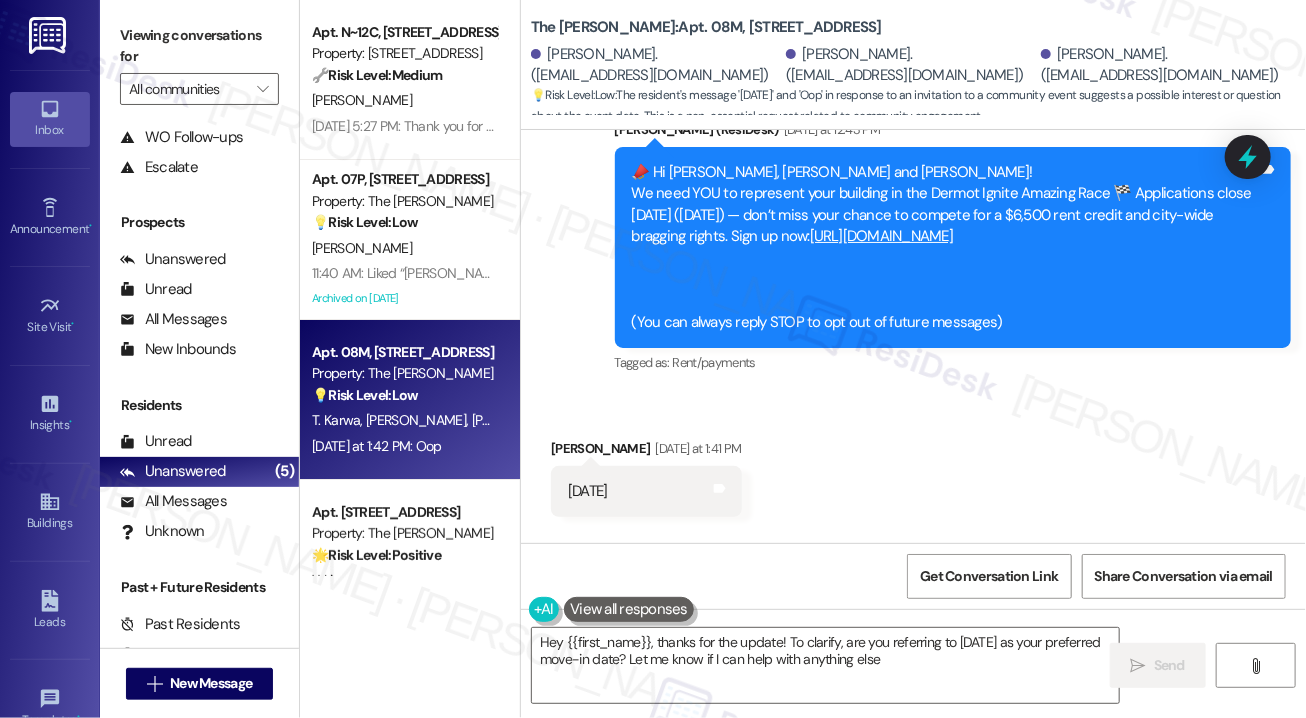 type on "Hey {{first_name}}, thanks for the update! To clarify, are you referring to [DATE] as your preferred move-in date? Let me know if I can help with anything else!" 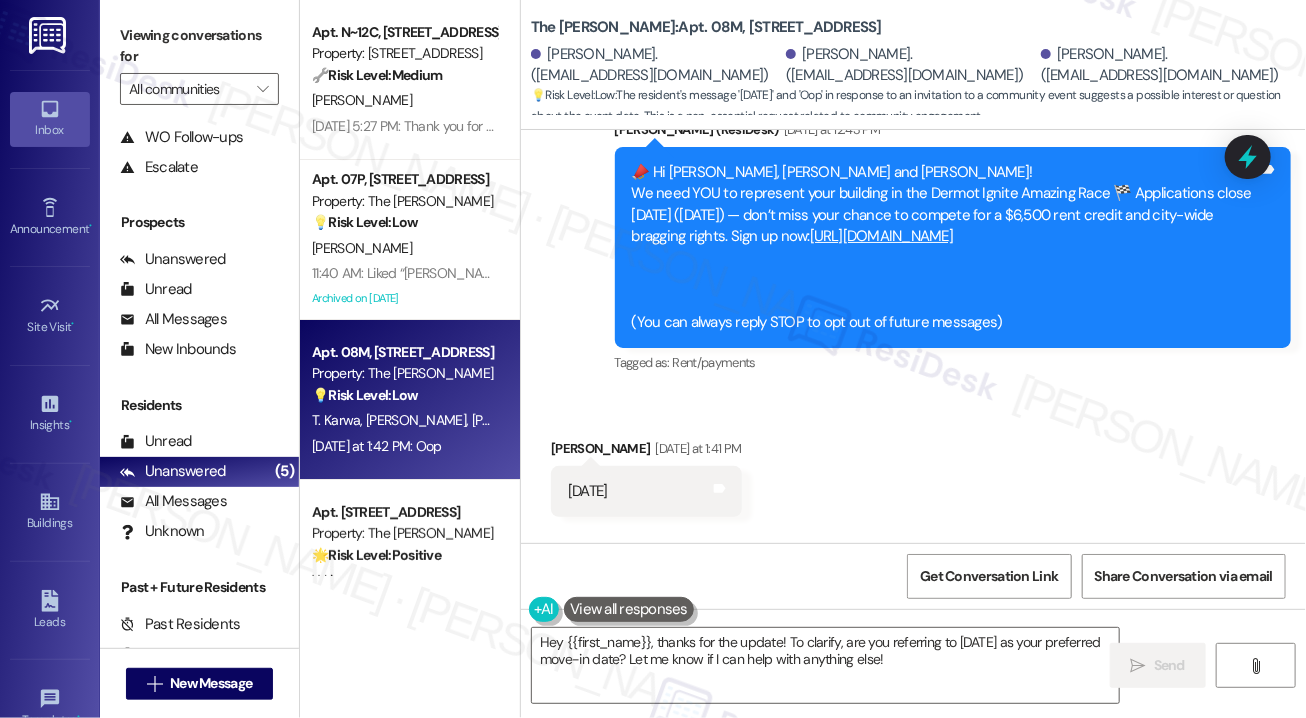 scroll, scrollTop: 200, scrollLeft: 0, axis: vertical 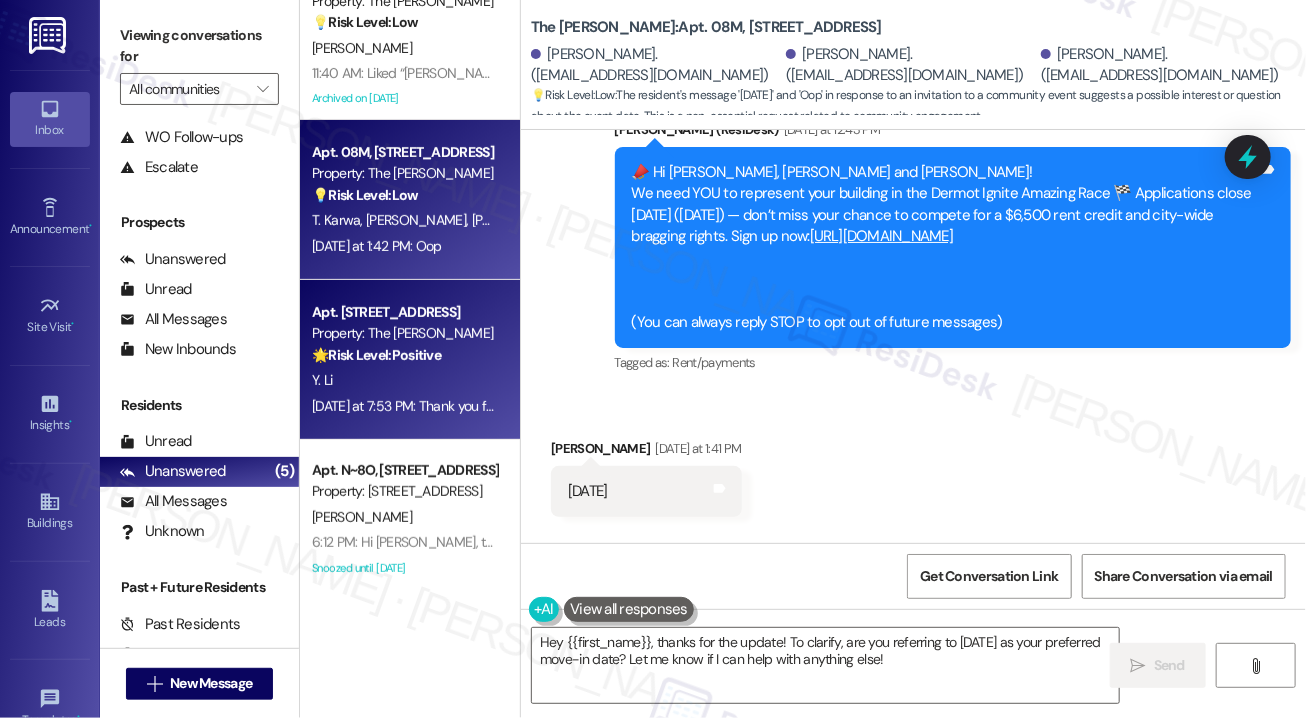 click on "Y. Li" at bounding box center (404, 380) 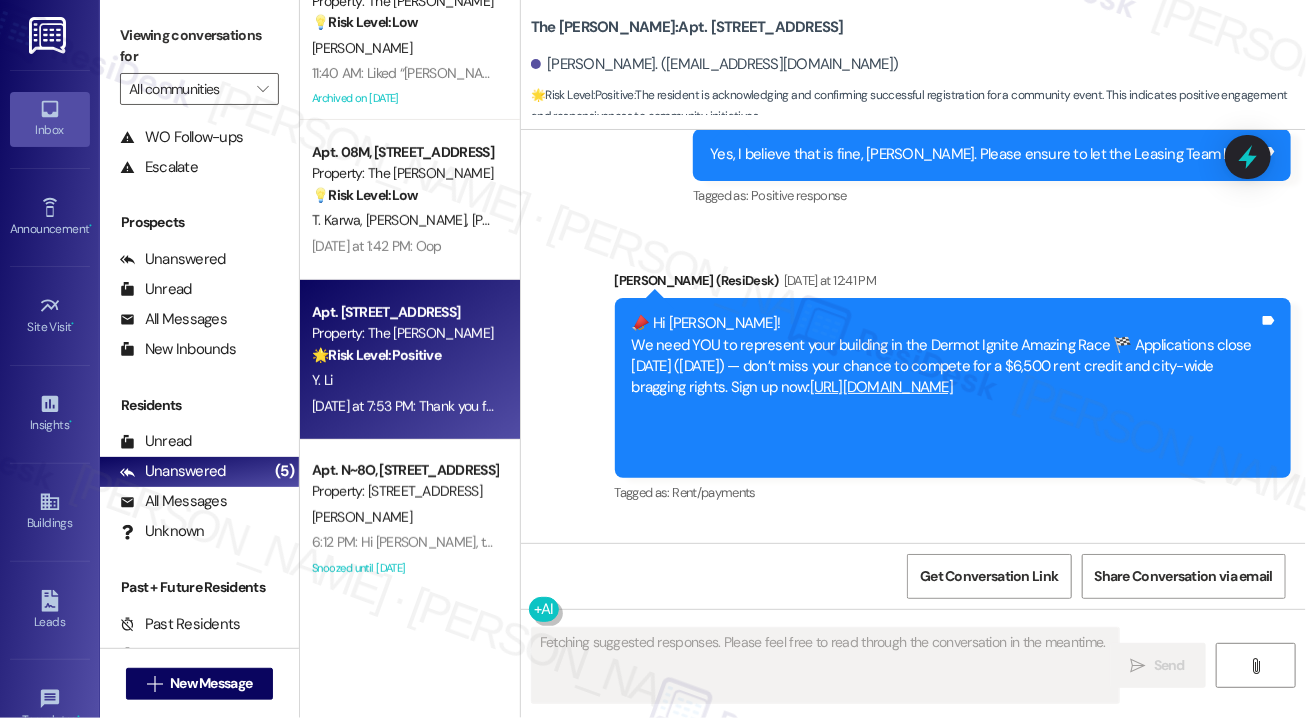 scroll, scrollTop: 13632, scrollLeft: 0, axis: vertical 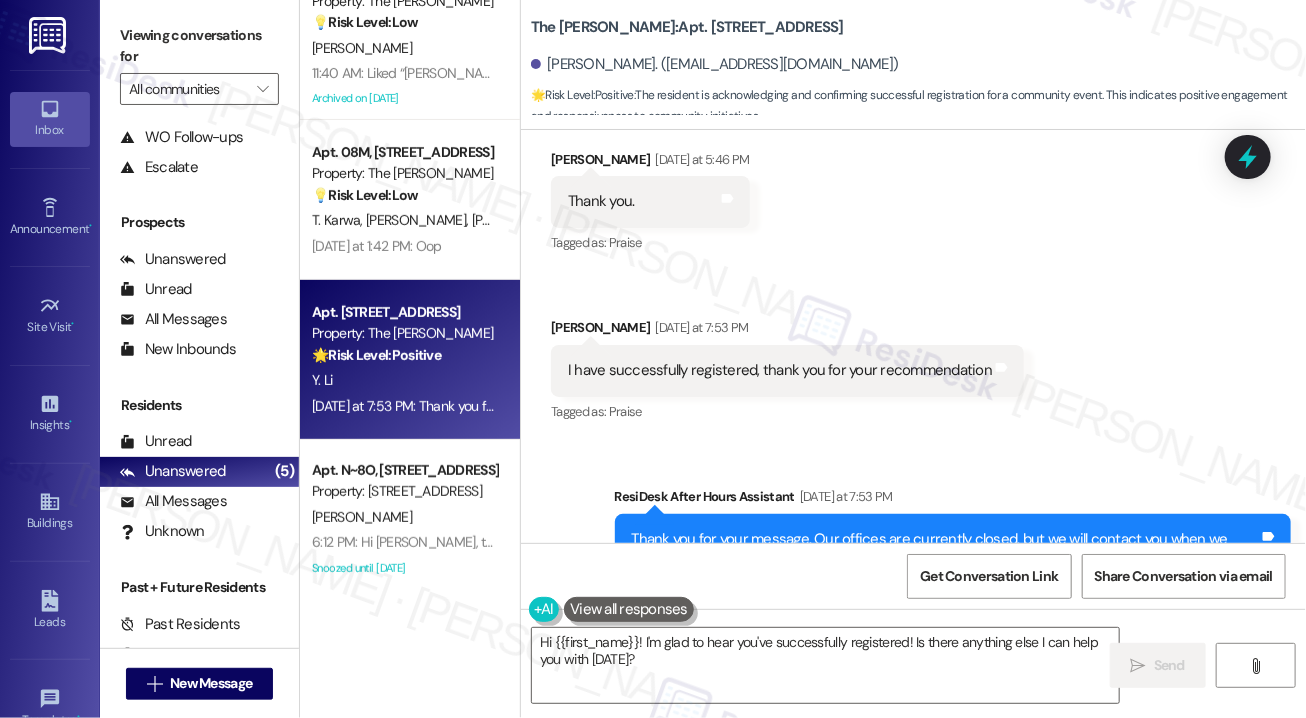 click on "I have successfully registered, thank you for your recommendation
Tags and notes" at bounding box center [787, 370] 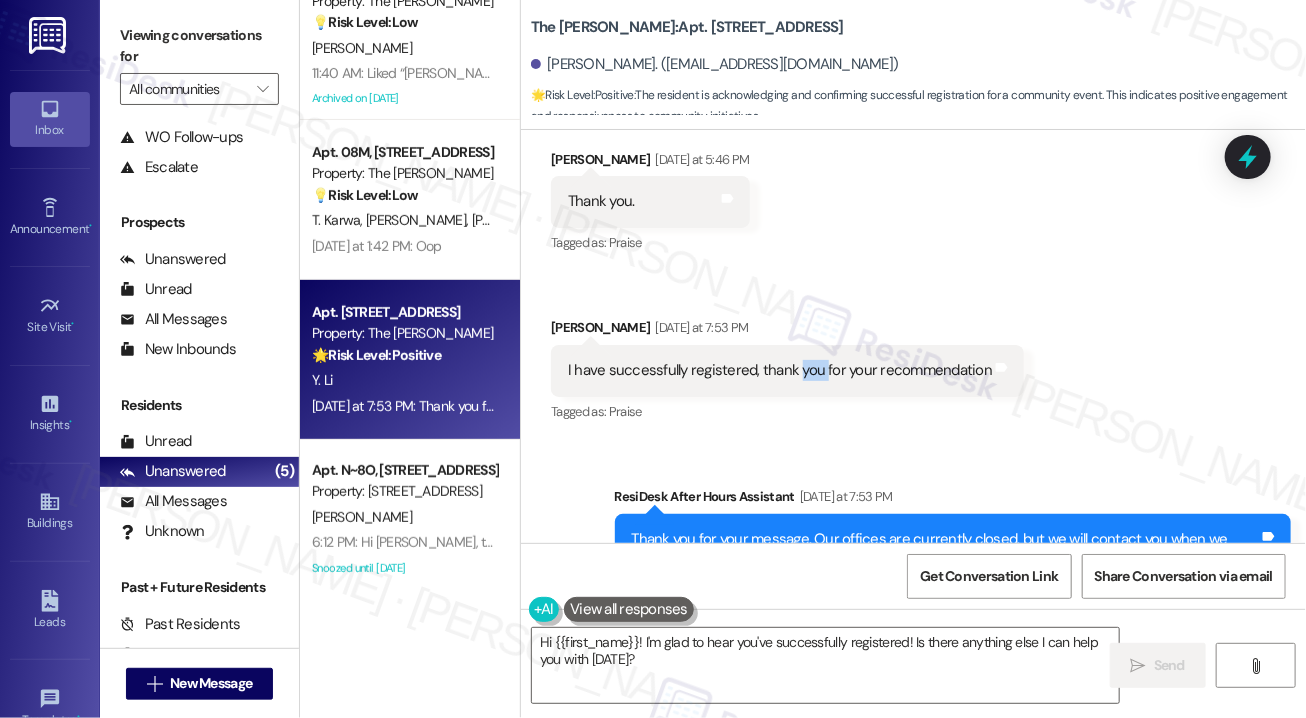 click on "I have successfully registered, thank you for your recommendation
Tags and notes" at bounding box center (787, 370) 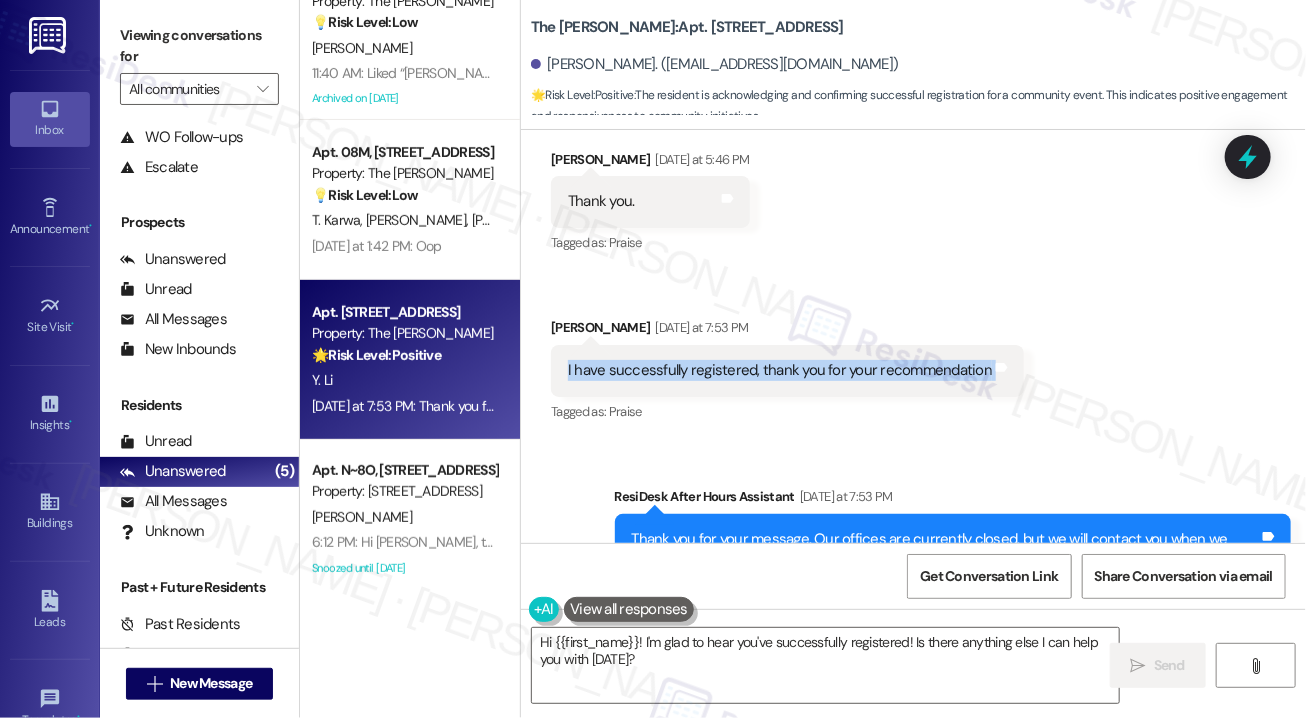 click on "I have successfully registered, thank you for your recommendation
Tags and notes" at bounding box center (787, 370) 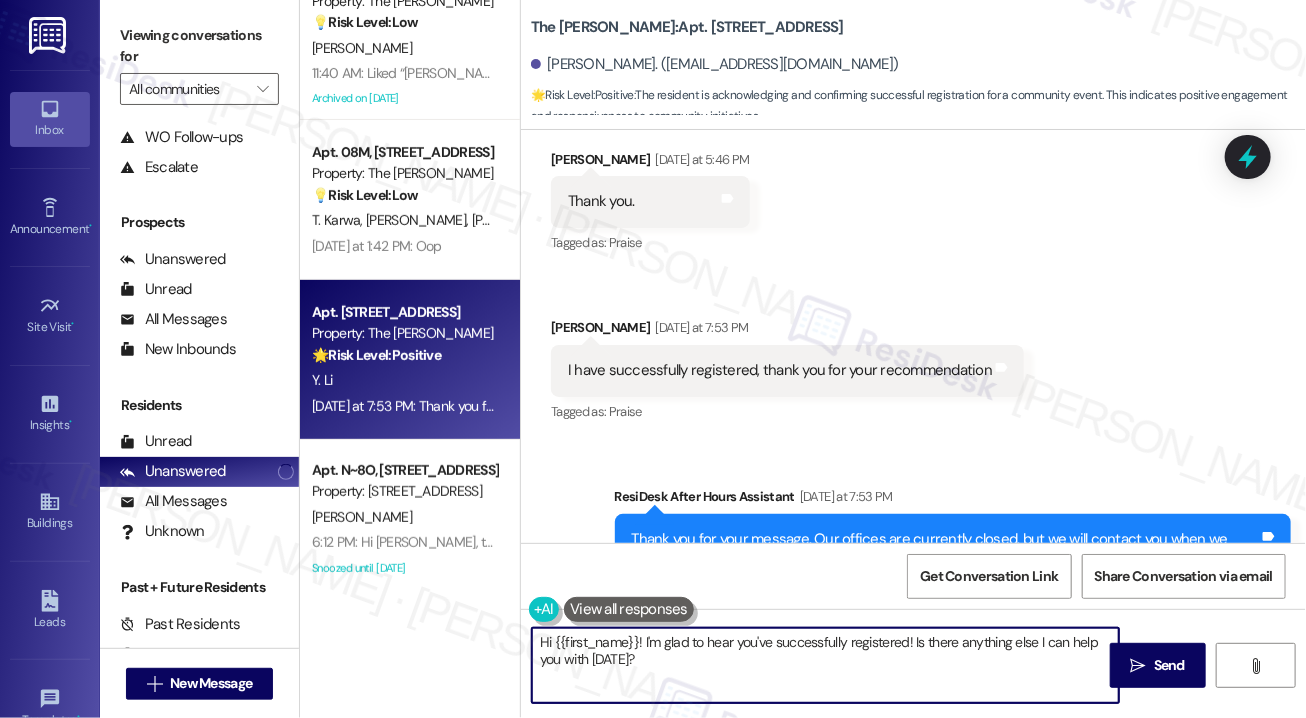 click on "Hi {{first_name}}! I'm glad to hear you've successfully registered! Is there anything else I can help you with [DATE]?" at bounding box center (825, 665) 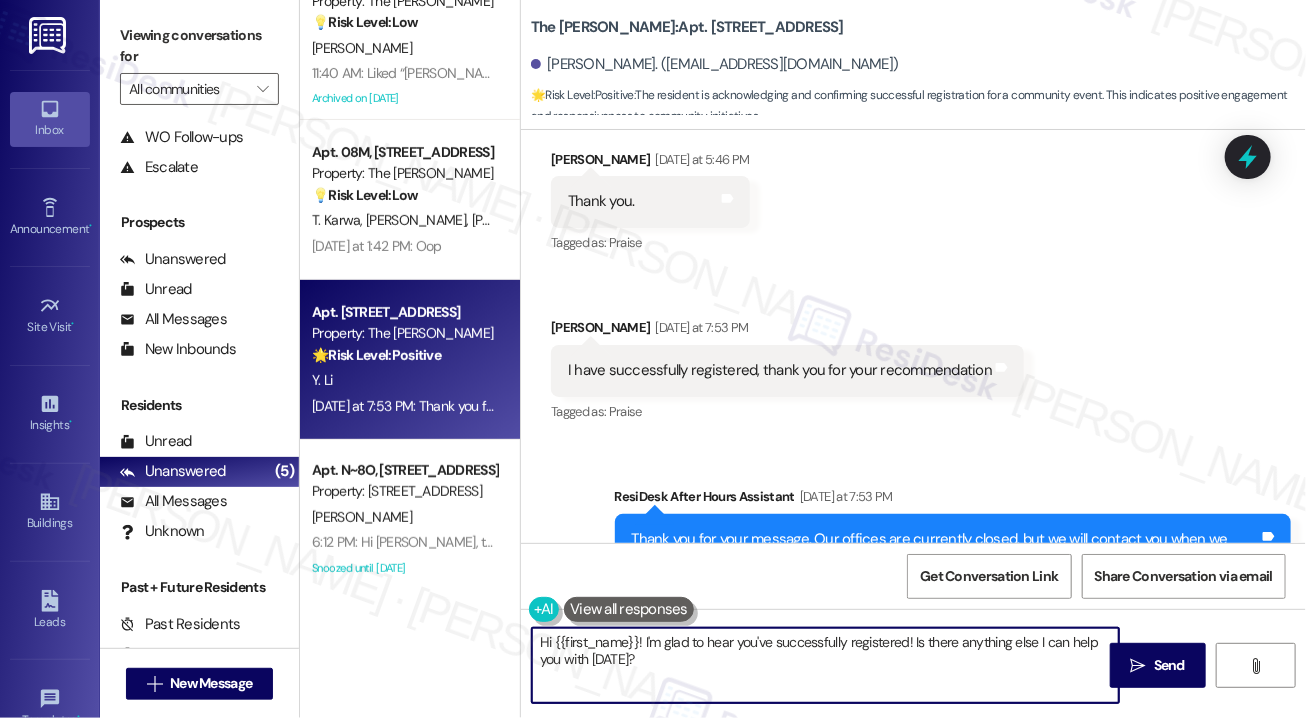 click on "Hi {{first_name}}! I'm glad to hear you've successfully registered! Is there anything else I can help you with [DATE]?" at bounding box center [825, 665] 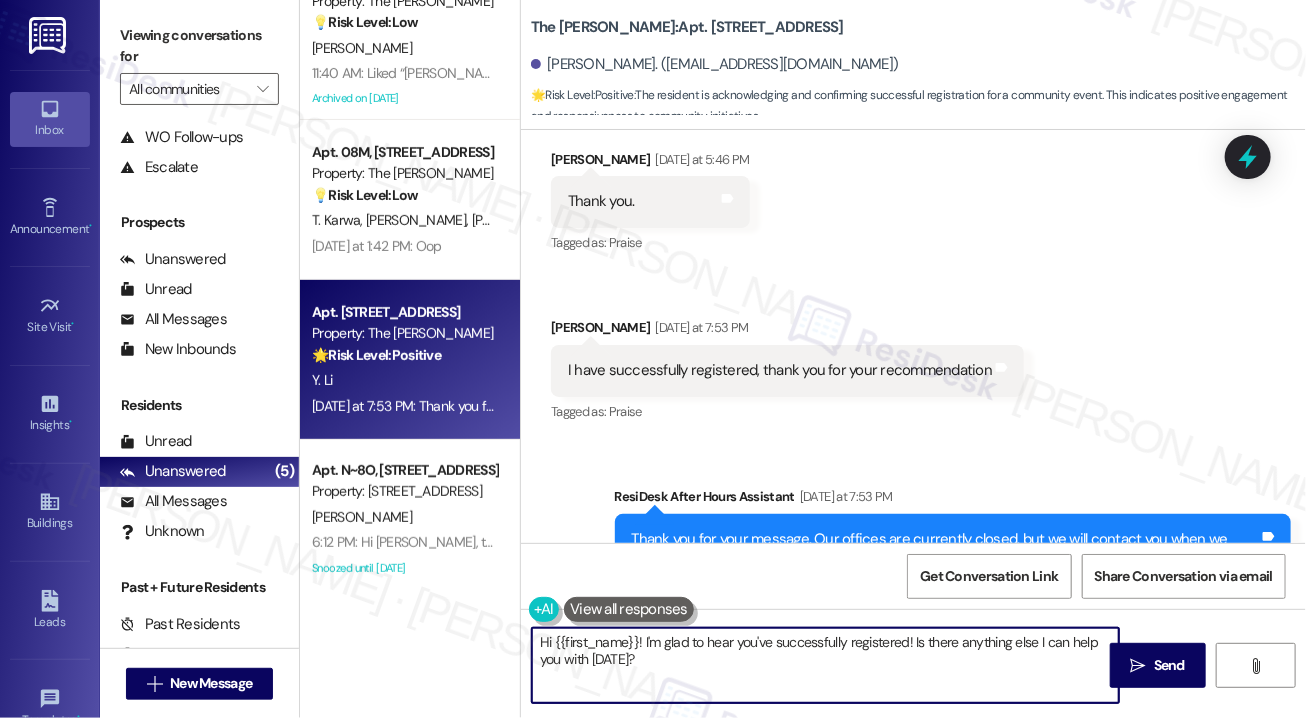 drag, startPoint x: 935, startPoint y: 669, endPoint x: 919, endPoint y: 641, distance: 32.24903 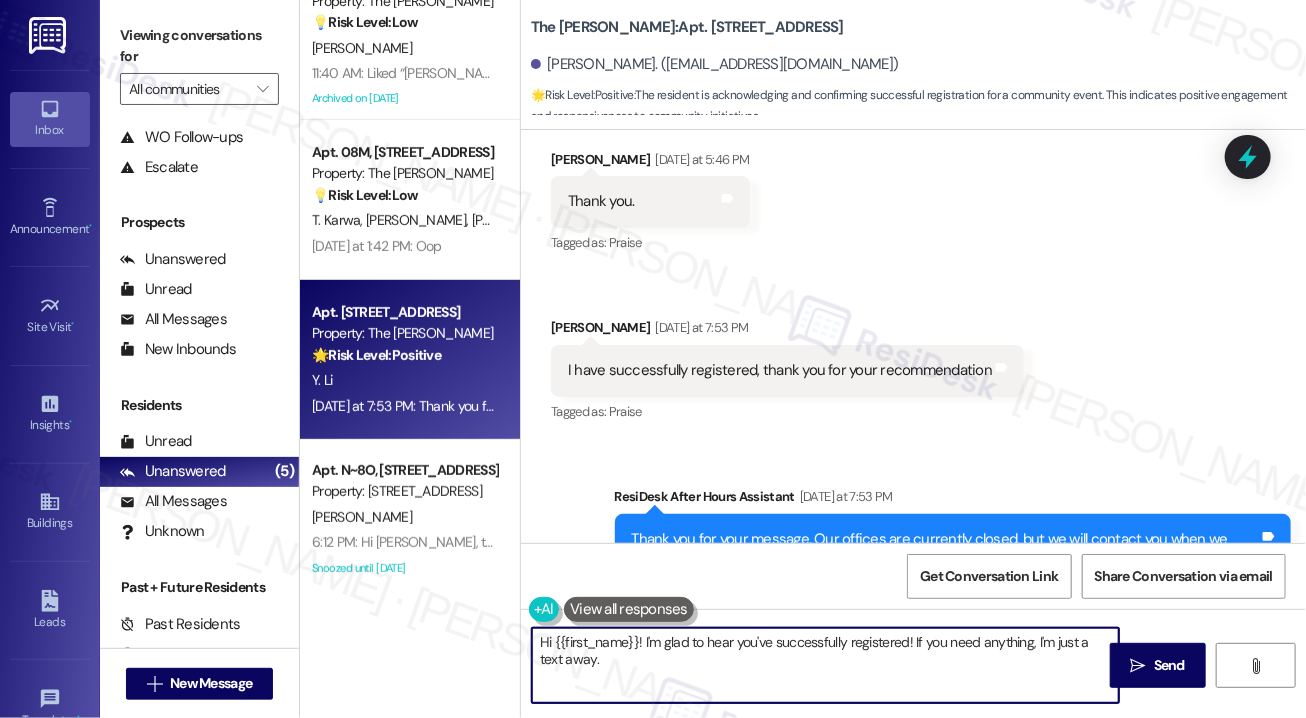 click on "Hi {{first_name}}! I'm glad to hear you've successfully registered! If you need anything, I'm just a text away." at bounding box center [825, 665] 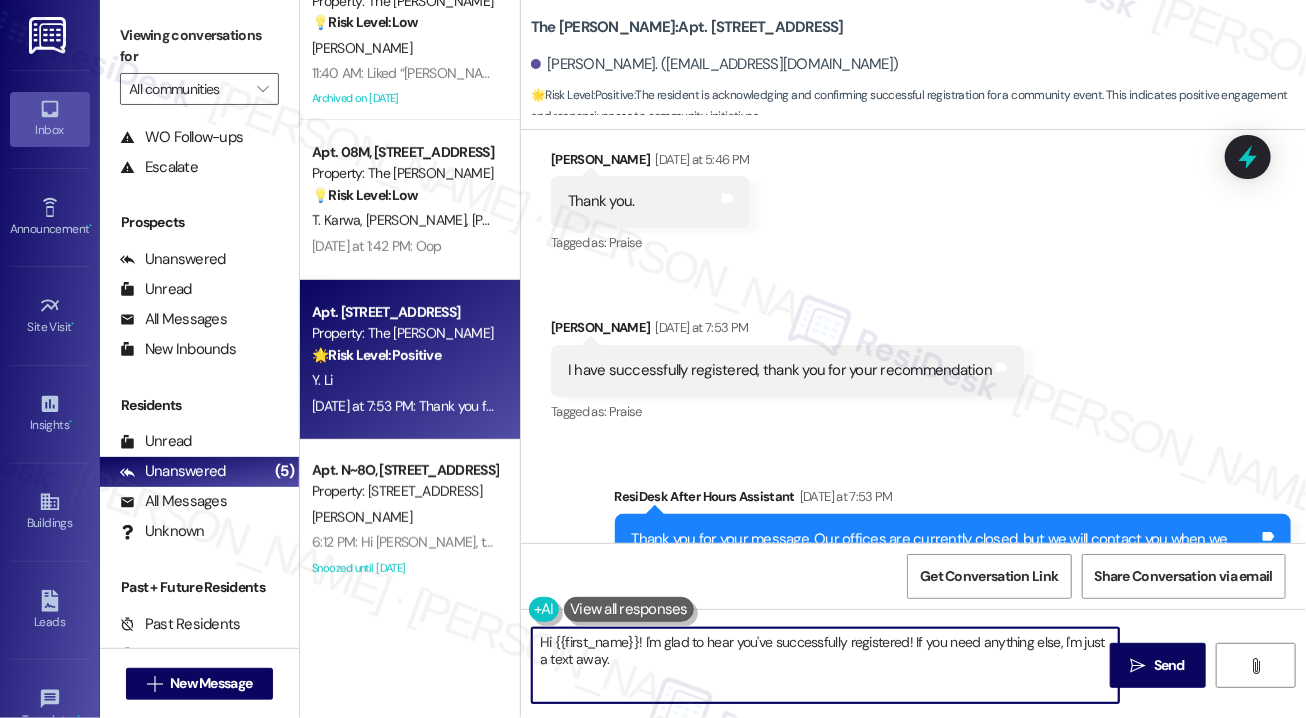 click on "Hi {{first_name}}! I'm glad to hear you've successfully registered! If you need anything else, I'm just a text away." at bounding box center [825, 665] 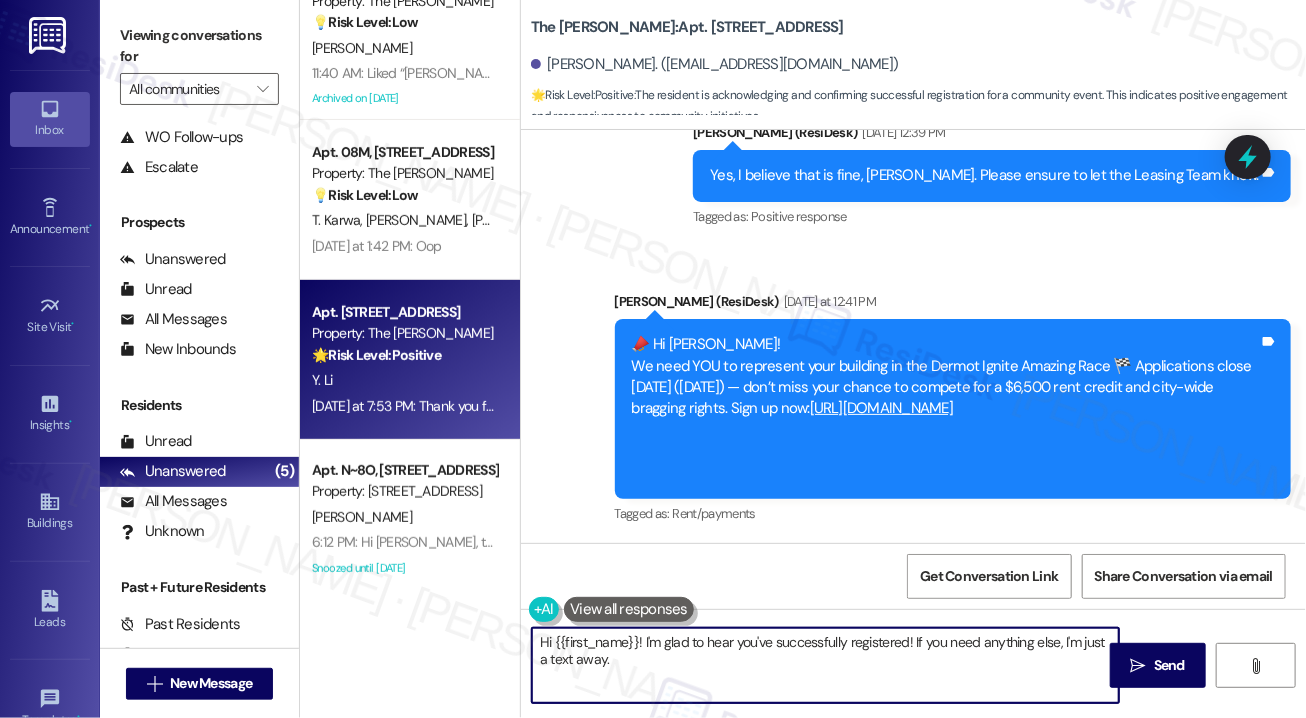 scroll, scrollTop: 13032, scrollLeft: 0, axis: vertical 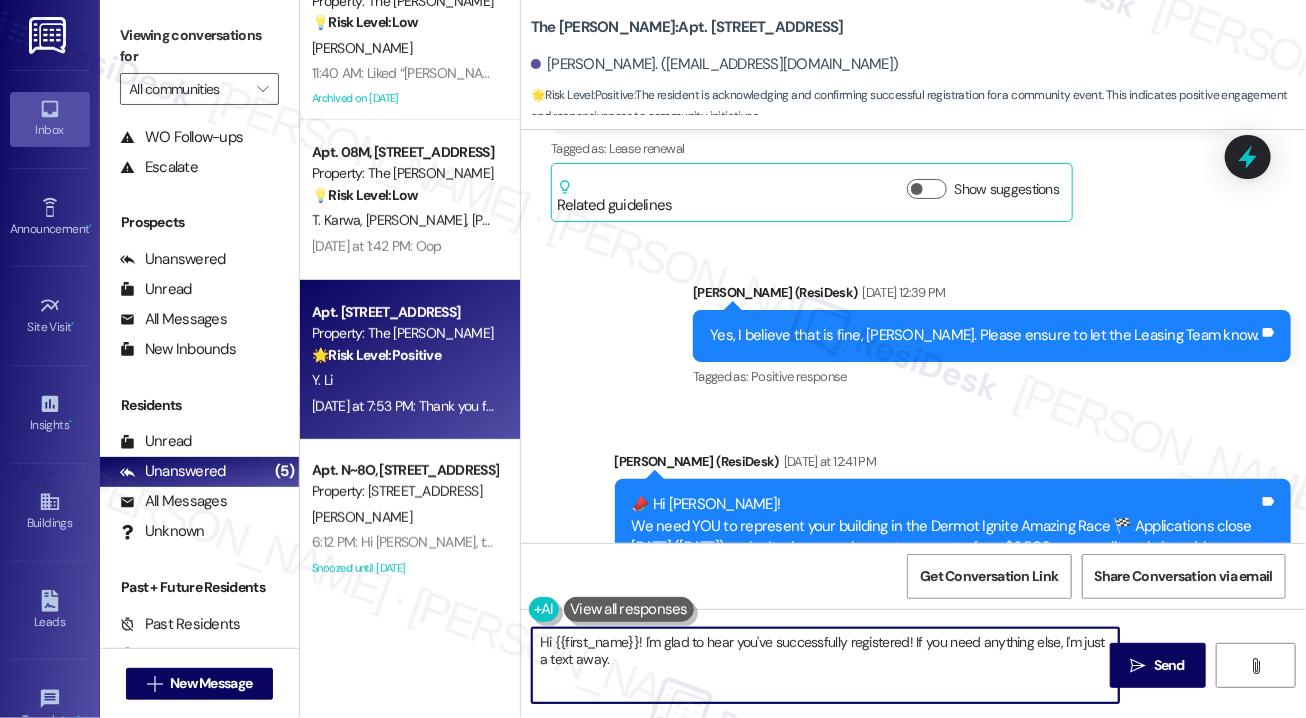 type on "Hi {{first_name}}! I'm glad to hear you've successfully registered! If you need anything else, I'm just a text away." 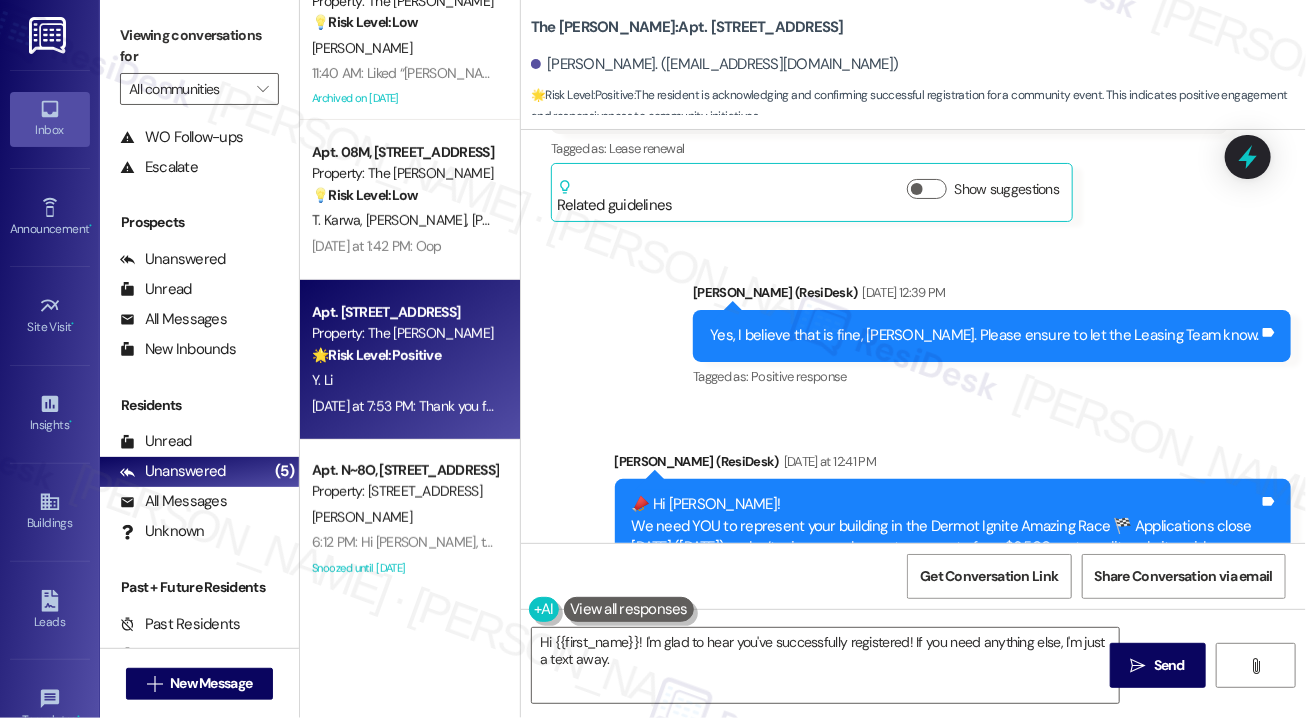 drag, startPoint x: 726, startPoint y: 384, endPoint x: 1036, endPoint y: 429, distance: 313.2491 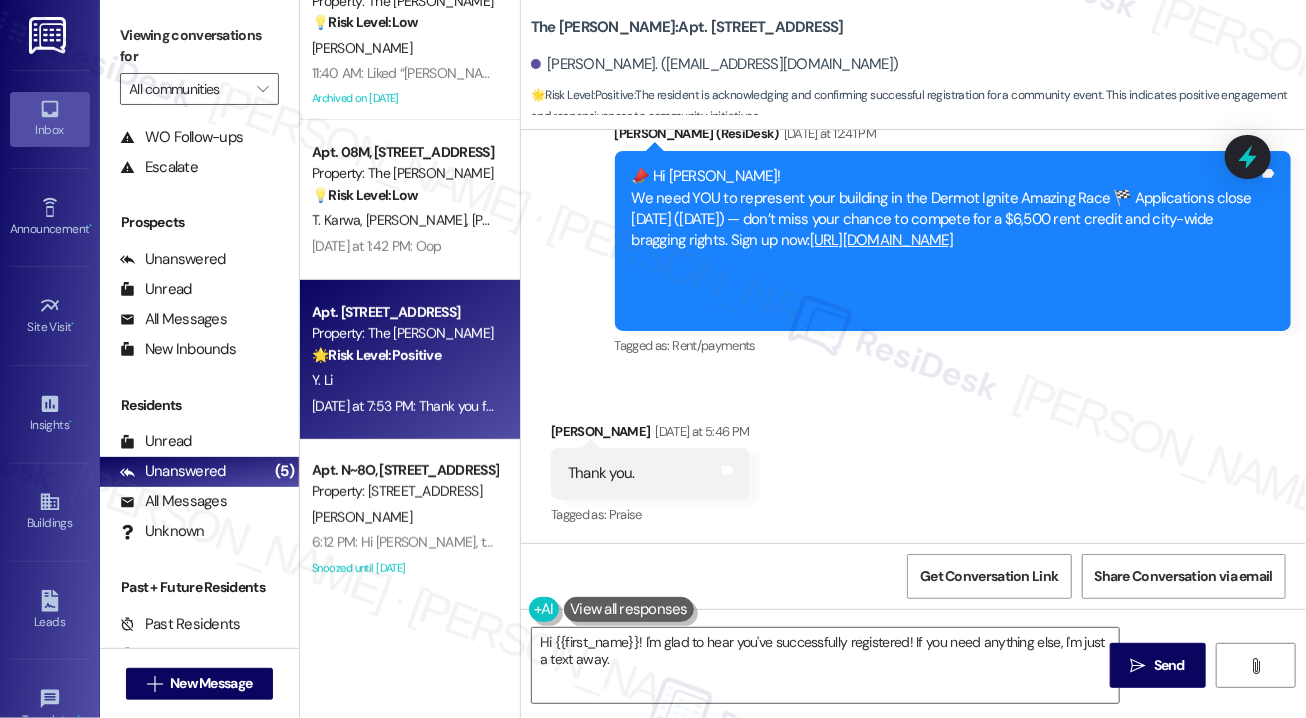 scroll, scrollTop: 13132, scrollLeft: 0, axis: vertical 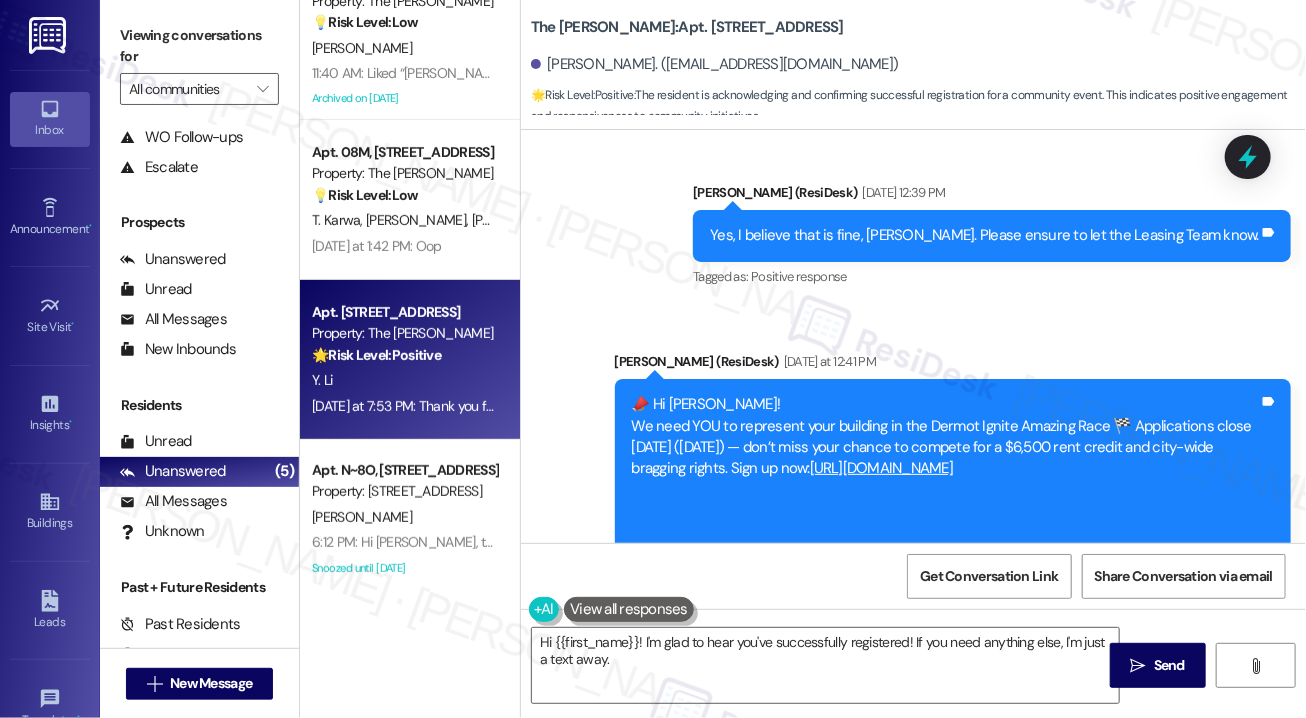 click on "Received via SMS [PERSON_NAME] [DATE] at 5:46 PM Thank you. Tags and notes Tagged as:   Praise Click to highlight conversations about Praise Received via SMS [PERSON_NAME] [DATE] at 7:53 PM I have successfully registered, thank you for your recommendation
Tags and notes Tagged as:   Praise Click to highlight conversations about Praise" at bounding box center (913, 773) 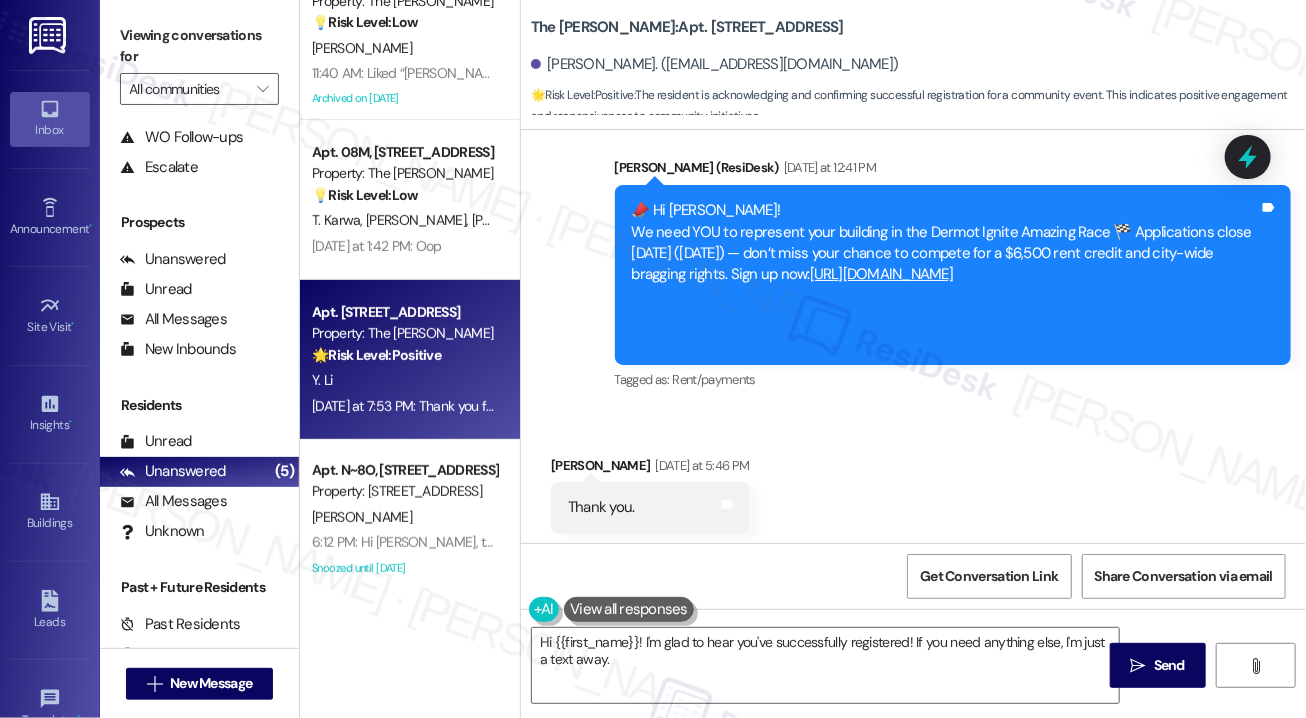 scroll, scrollTop: 13632, scrollLeft: 0, axis: vertical 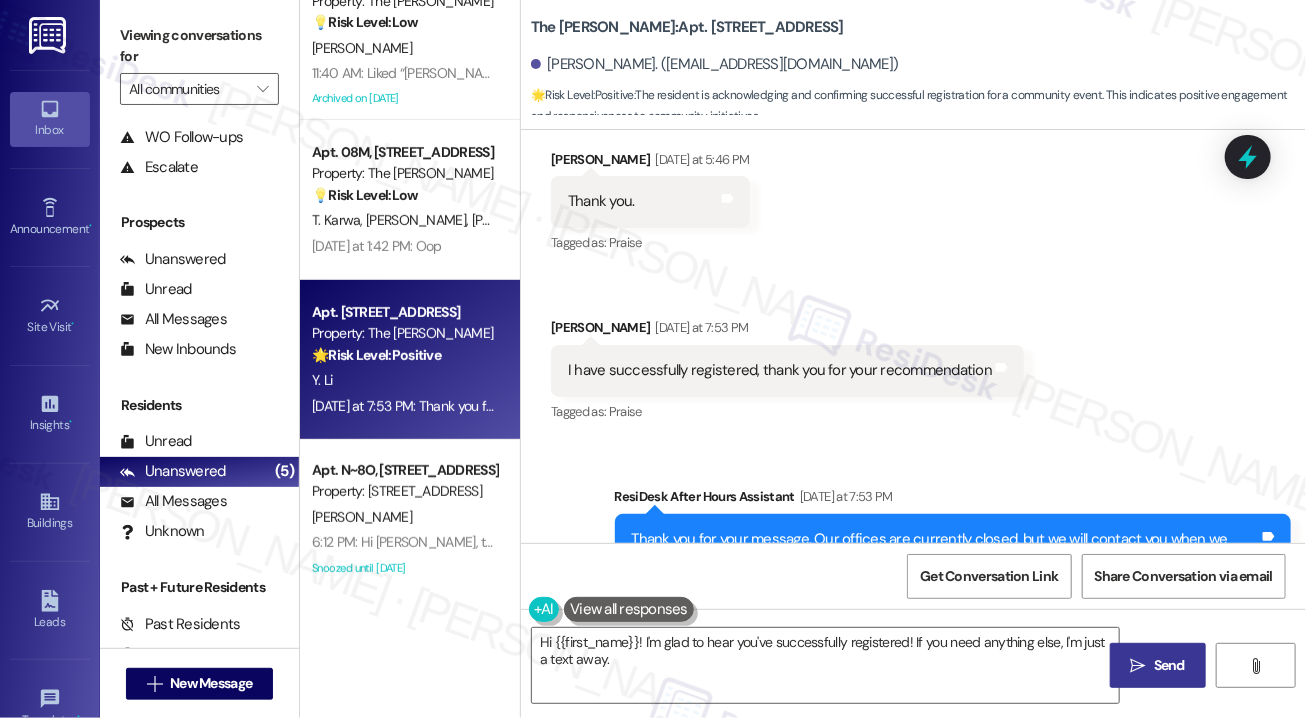 click on "" at bounding box center (1138, 666) 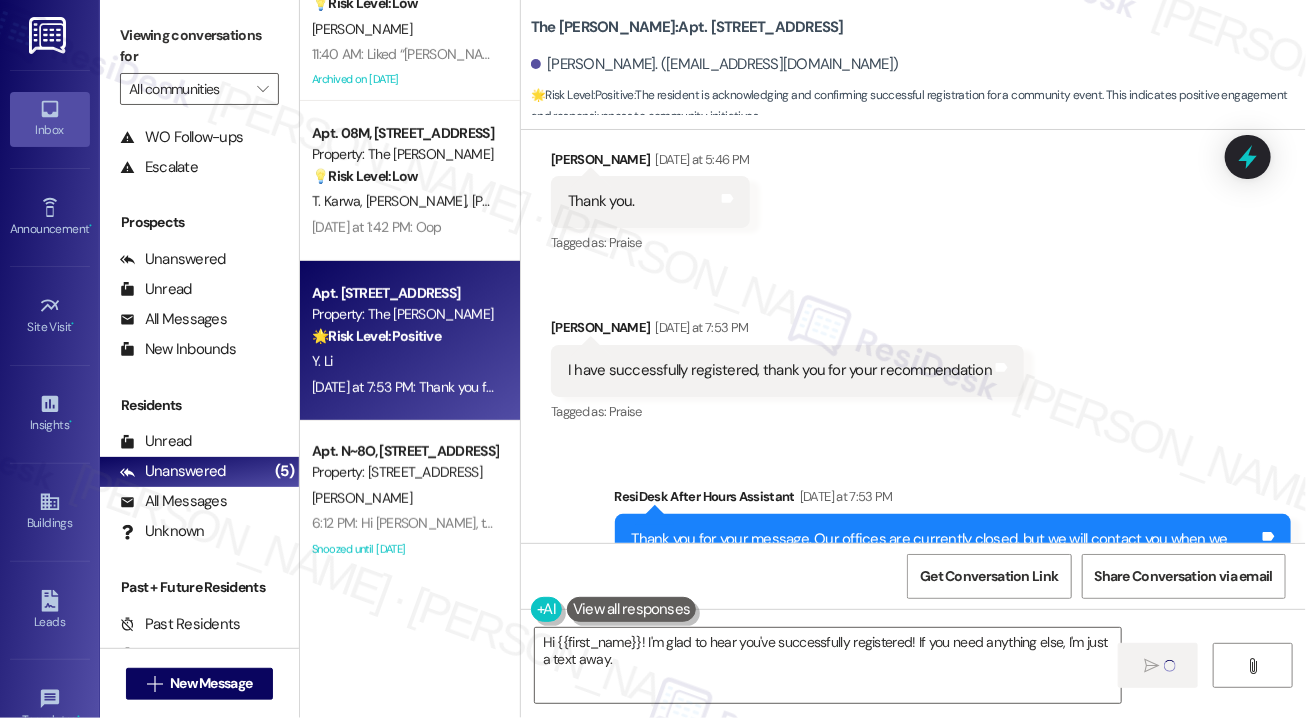 scroll, scrollTop: 224, scrollLeft: 0, axis: vertical 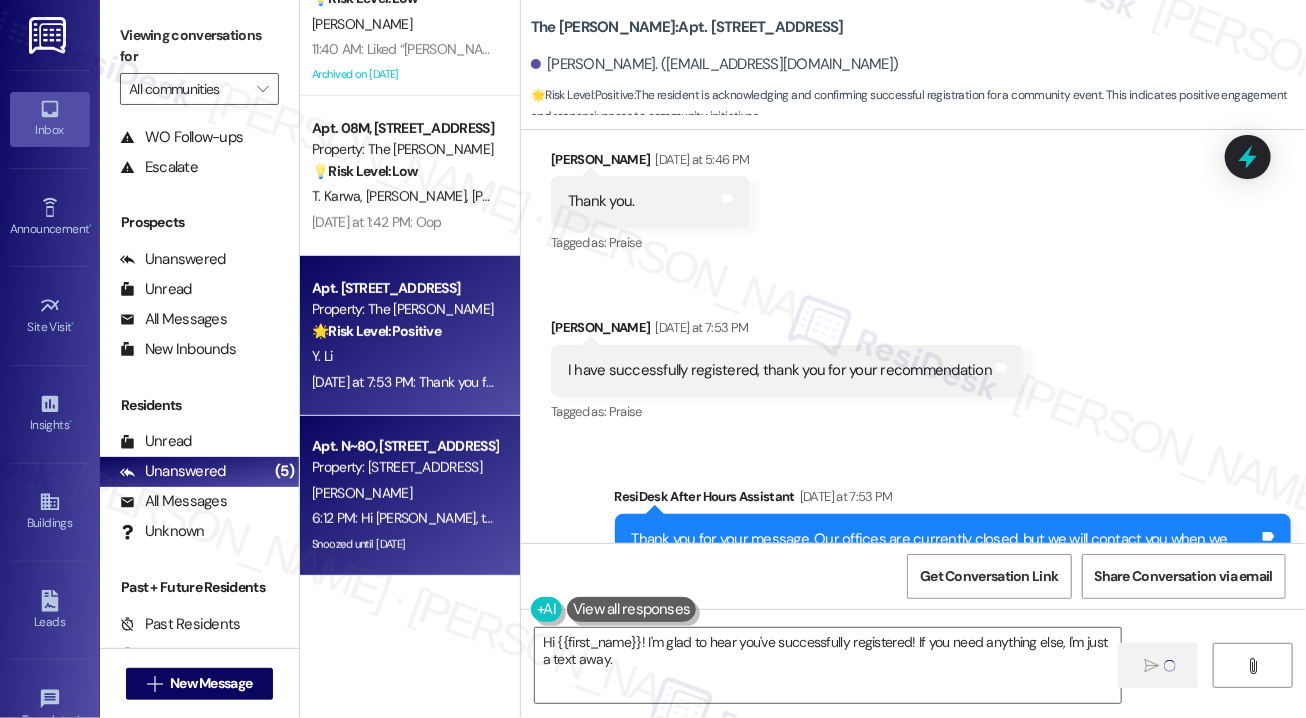 type 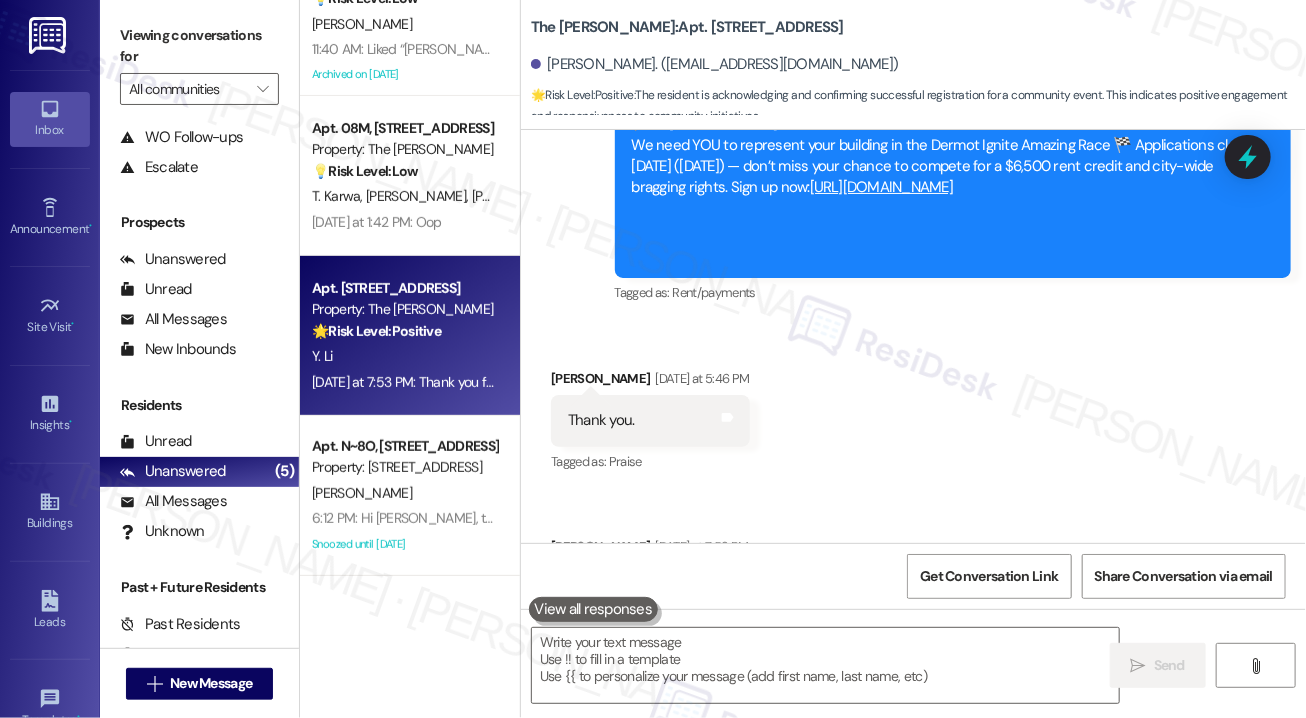 scroll, scrollTop: 13398, scrollLeft: 0, axis: vertical 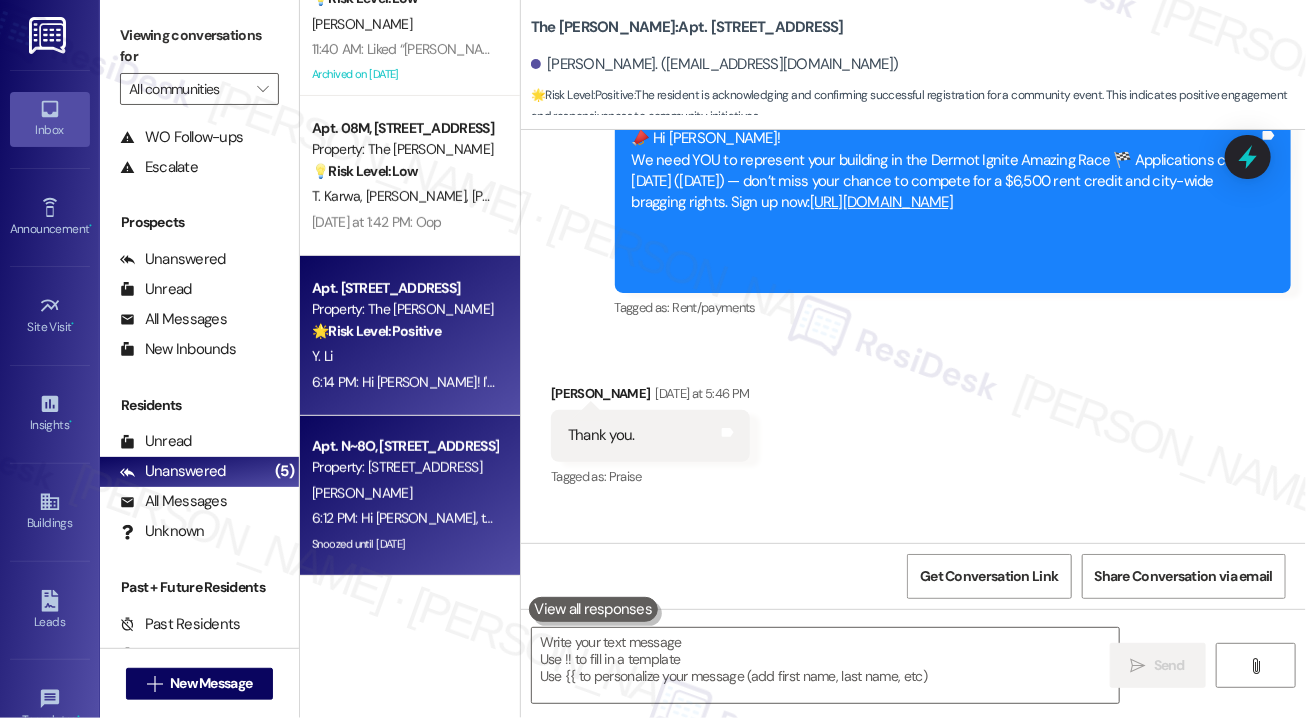 click on "Property: [STREET_ADDRESS]" at bounding box center (404, 467) 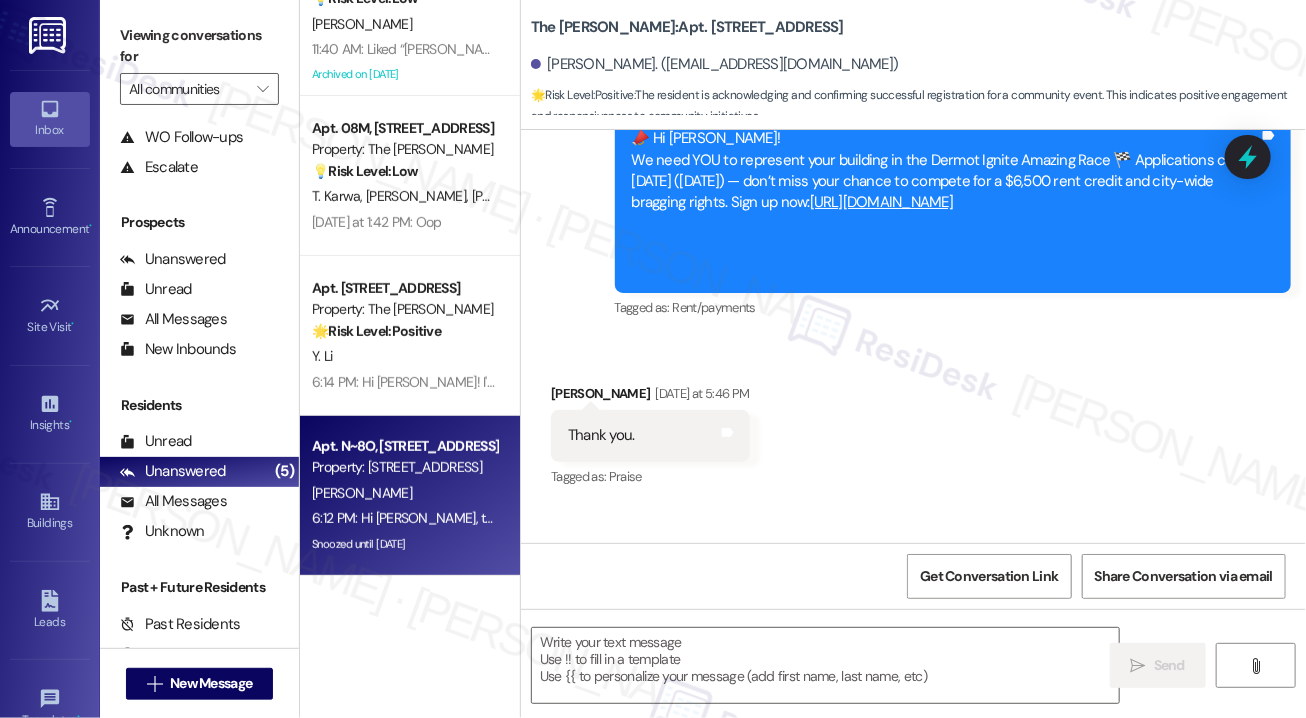 type on "Fetching suggested responses. Please feel free to read through the conversation in the meantime." 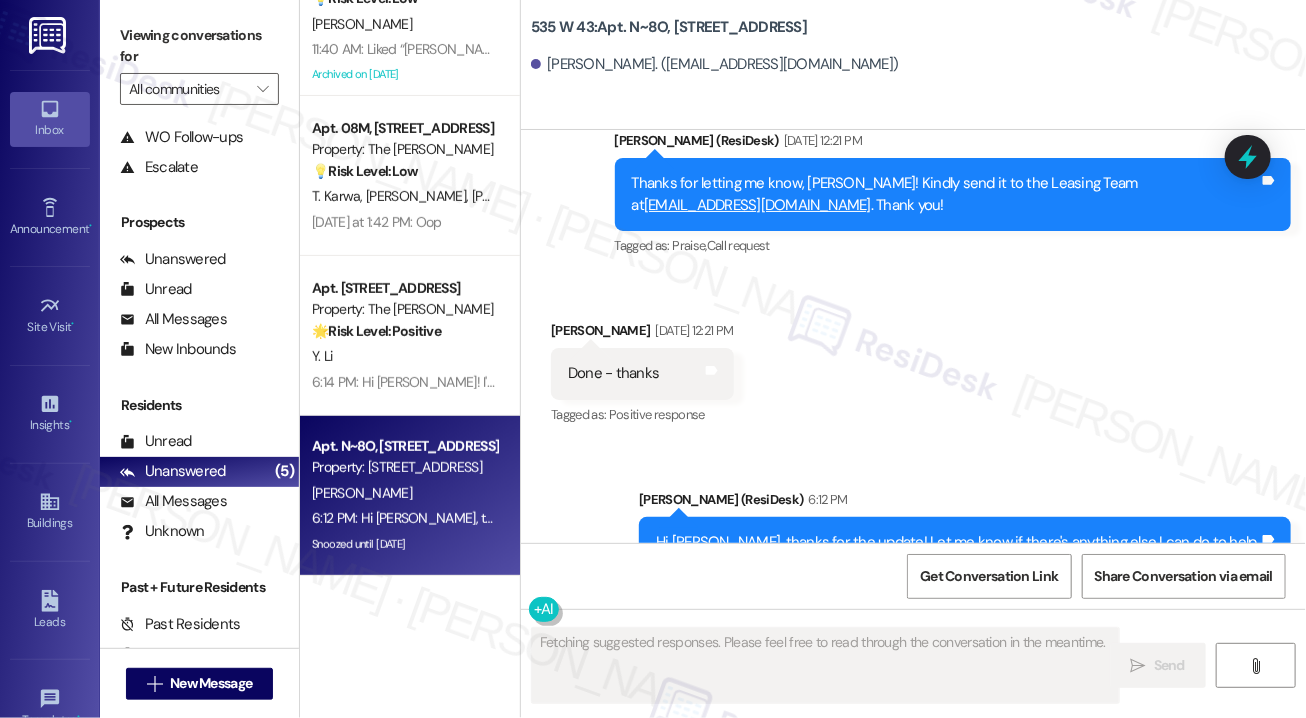 scroll, scrollTop: 20896, scrollLeft: 0, axis: vertical 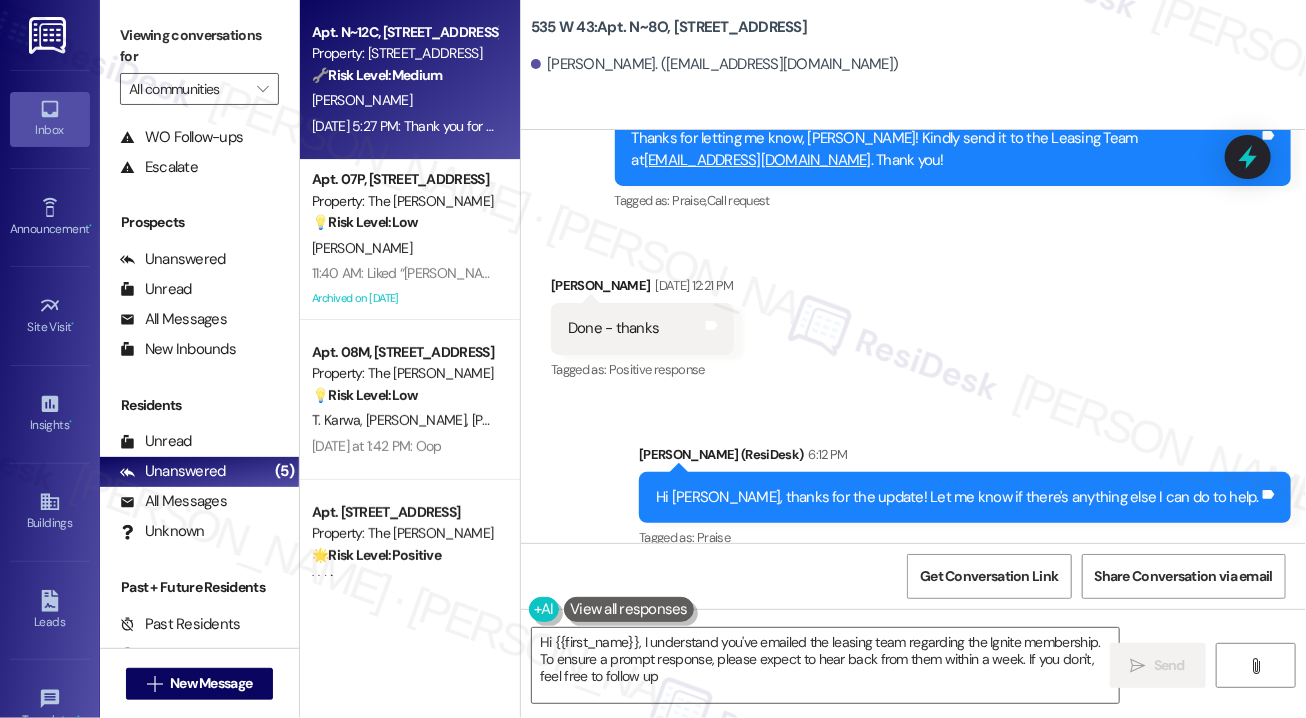 type on "Hi {{first_name}}, I understand you've emailed the leasing team regarding the Ignite membership. To ensure a prompt response, please expect to hear back from them within a week. If you don't, feel free to follow up!" 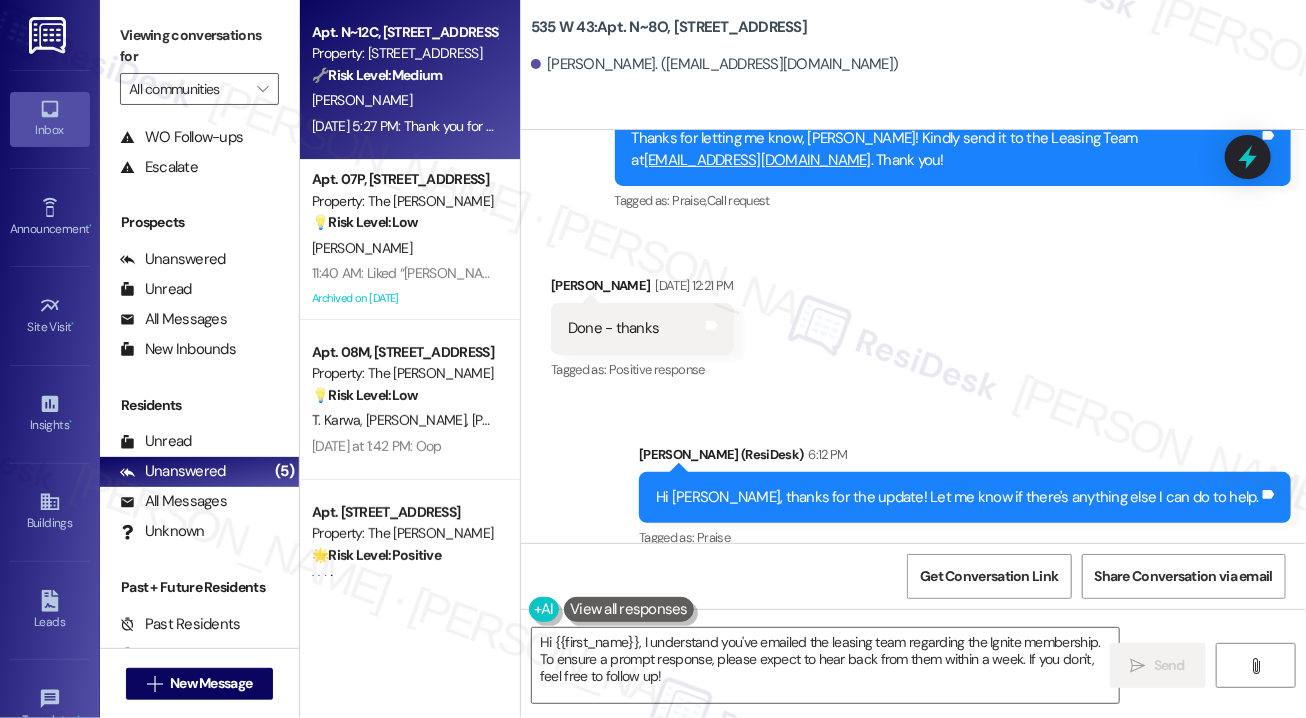 click on "[PERSON_NAME]" at bounding box center (404, 100) 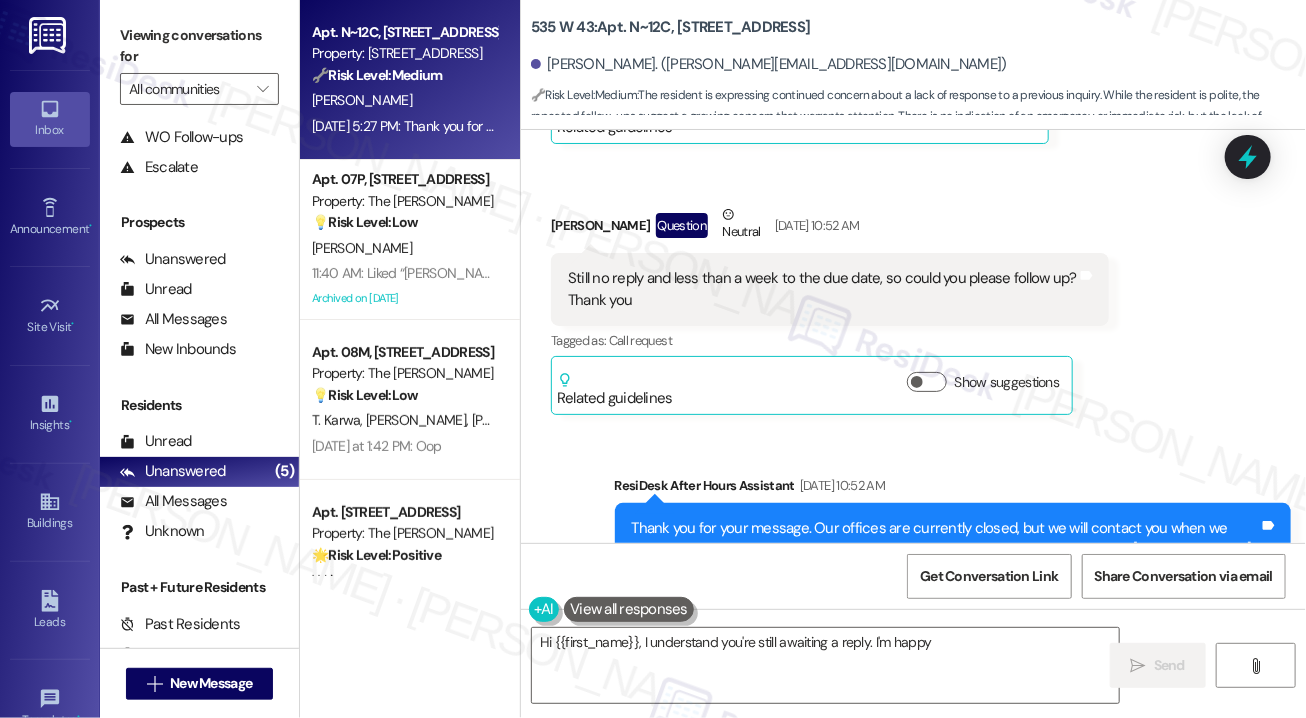 scroll, scrollTop: 21960, scrollLeft: 0, axis: vertical 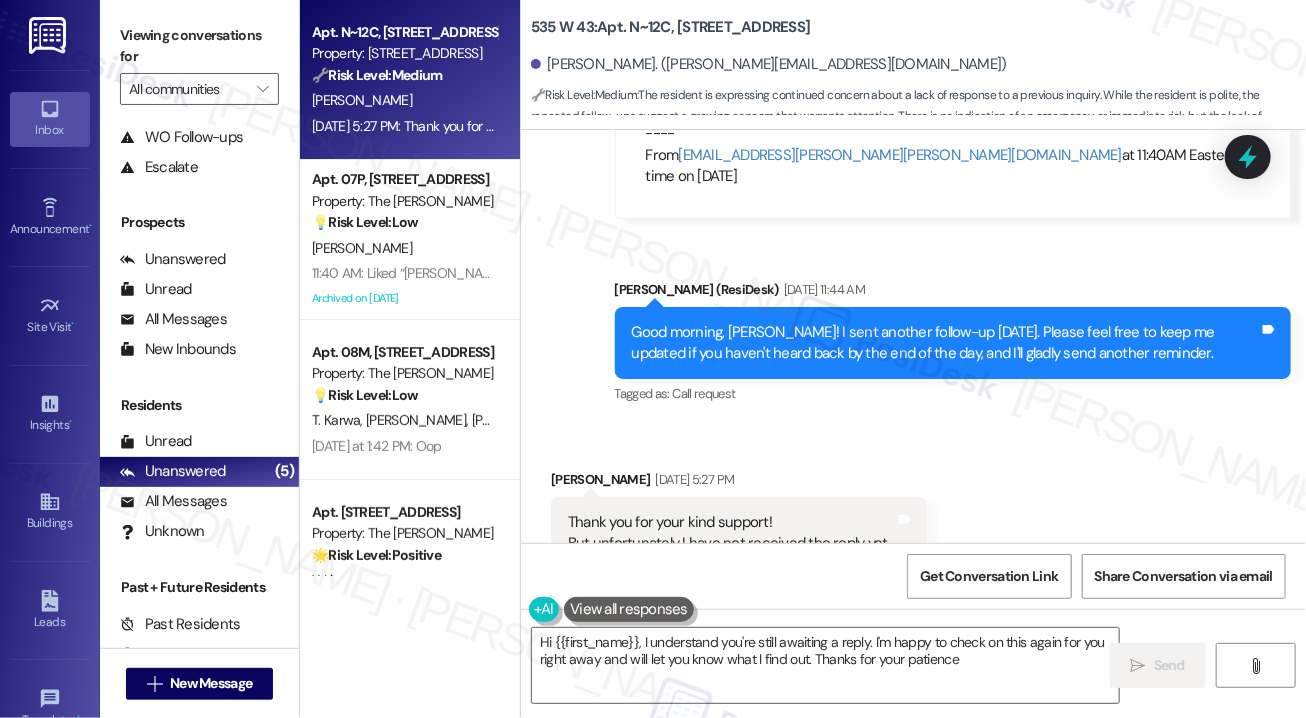 type on "Hi {{first_name}}, I understand you're still awaiting a reply. I'm happy to check on this again for you right away and will let you know what I find out. Thanks for your patience!" 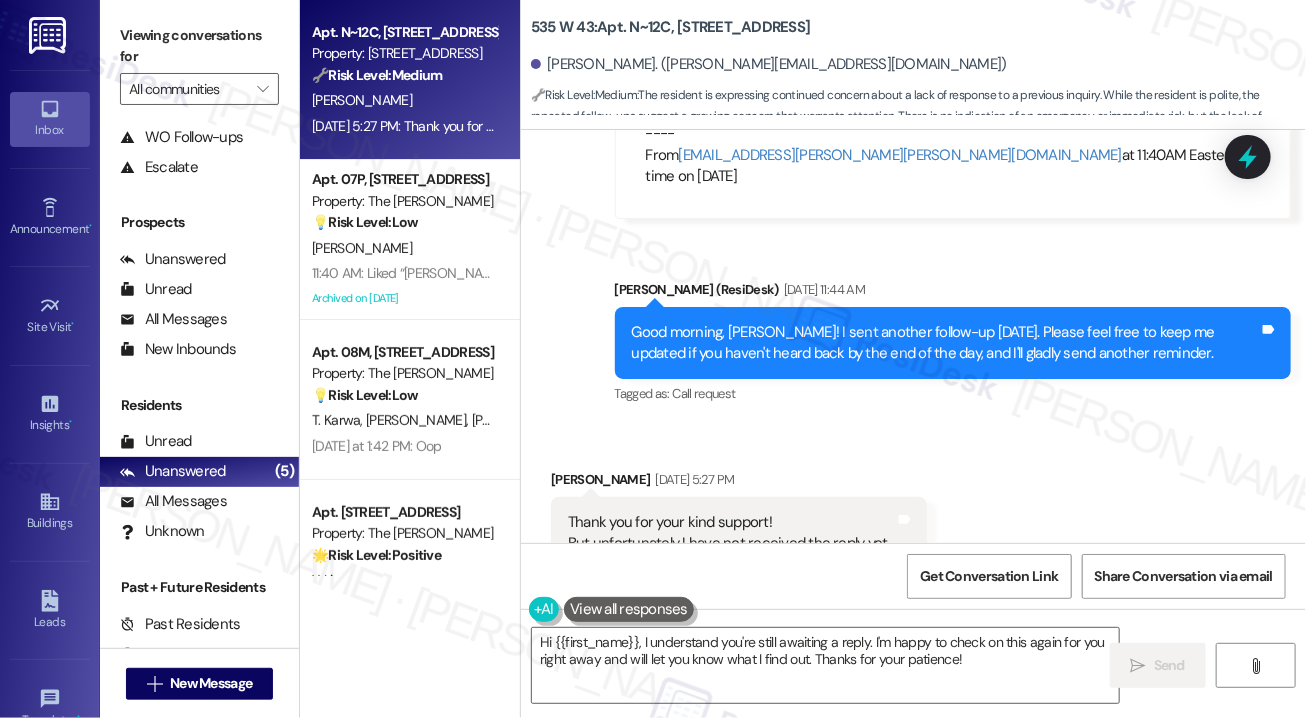 click on "Thank you for your kind support!
But unfortunately I have not received the reply yet..." at bounding box center [731, 533] 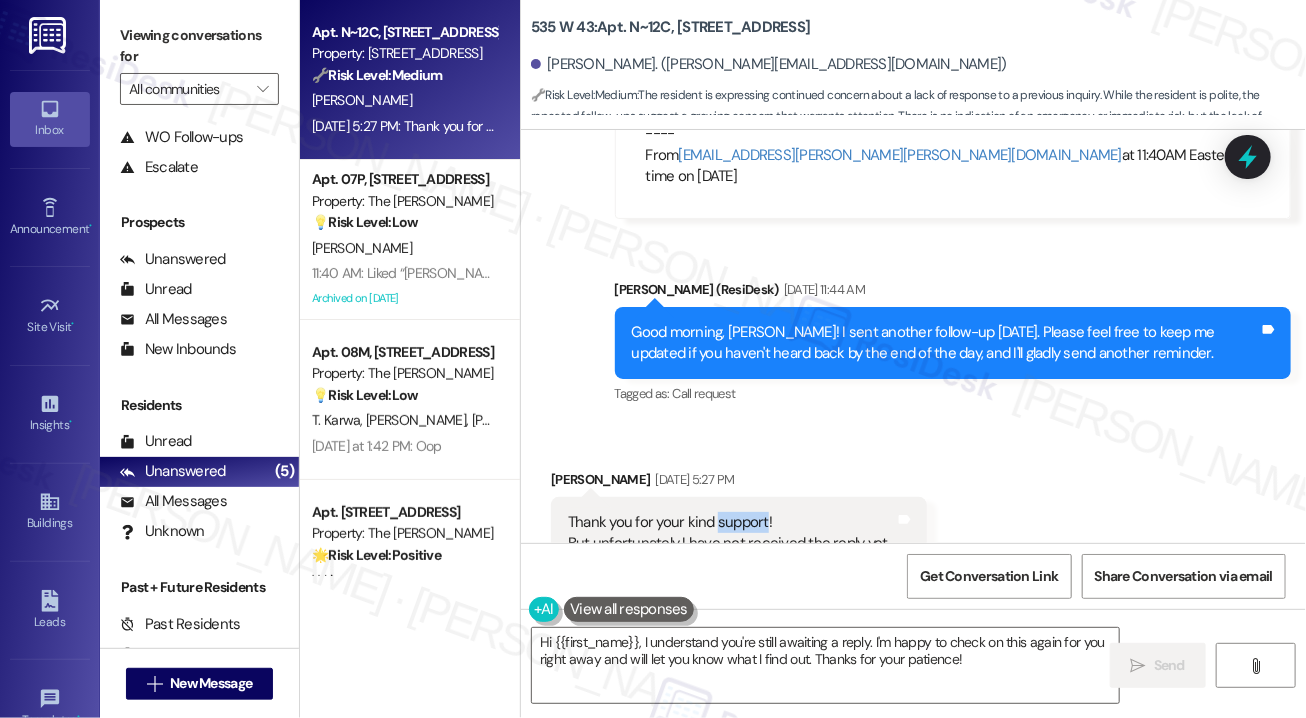 click on "Thank you for your kind support!
But unfortunately I have not received the reply yet..." at bounding box center [731, 533] 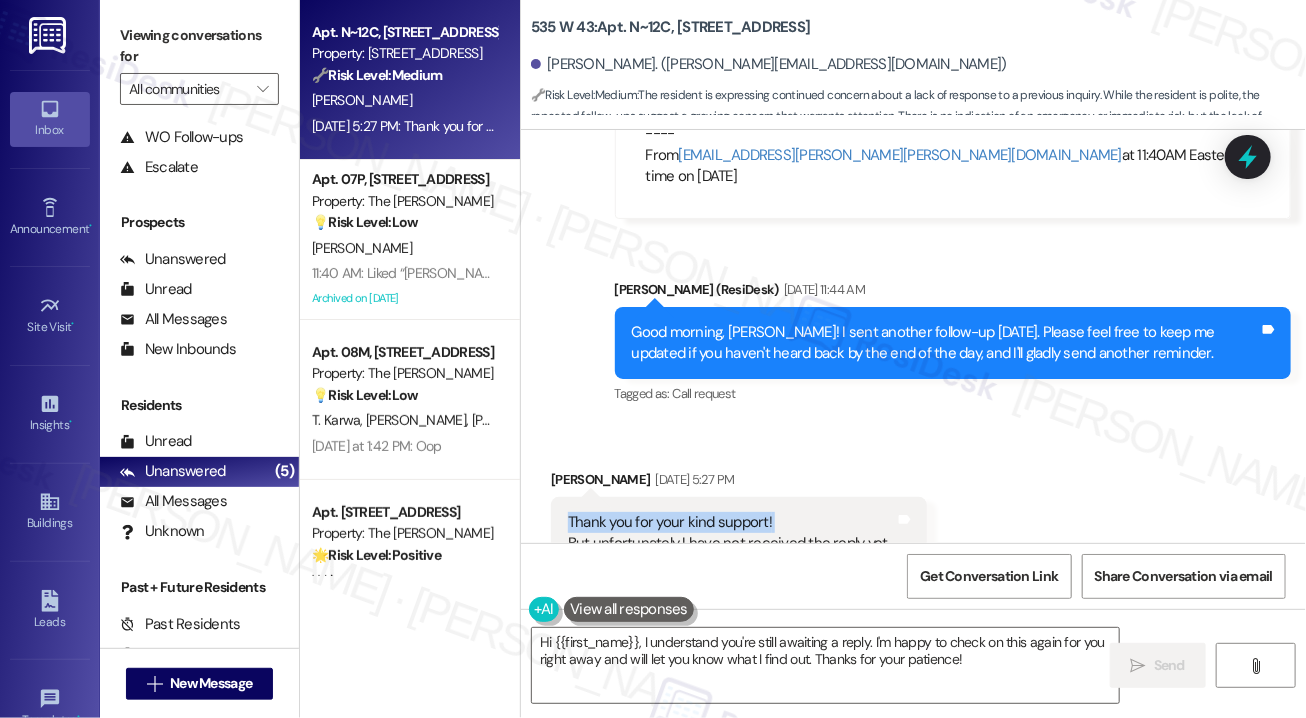 click on "Thank you for your kind support!
But unfortunately I have not received the reply yet..." at bounding box center (731, 533) 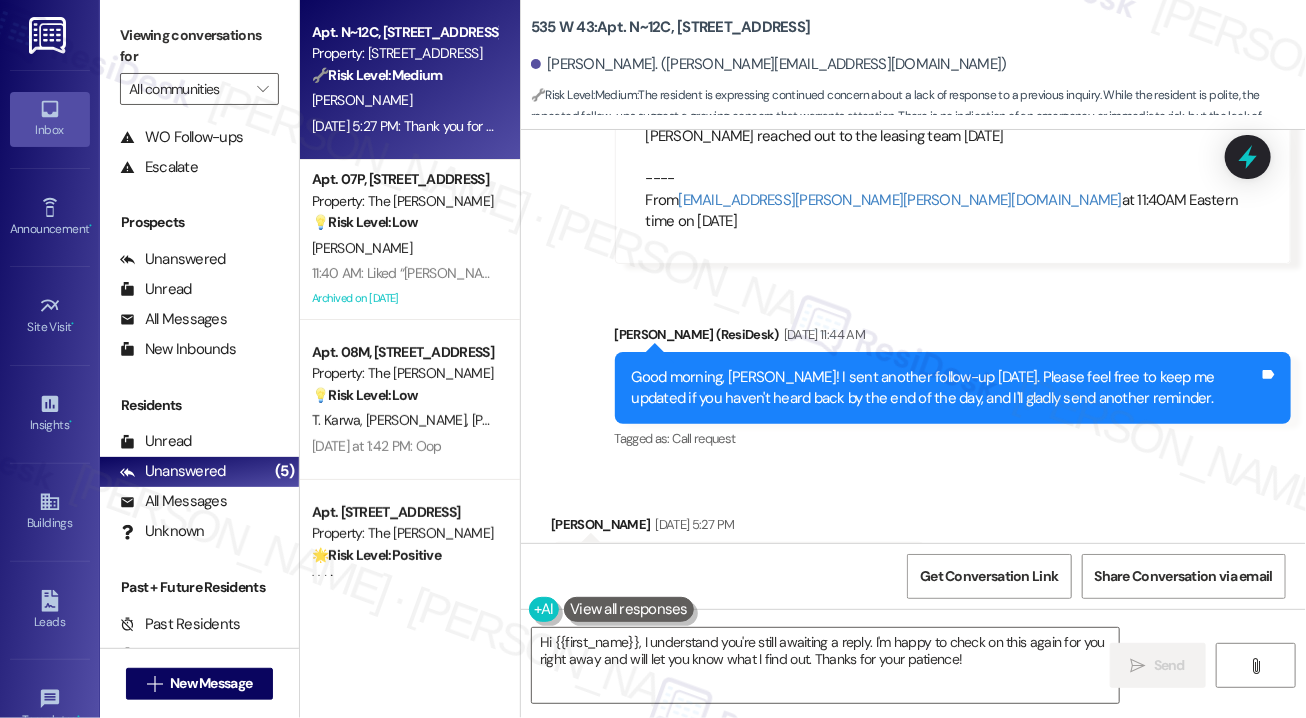 scroll, scrollTop: 21960, scrollLeft: 0, axis: vertical 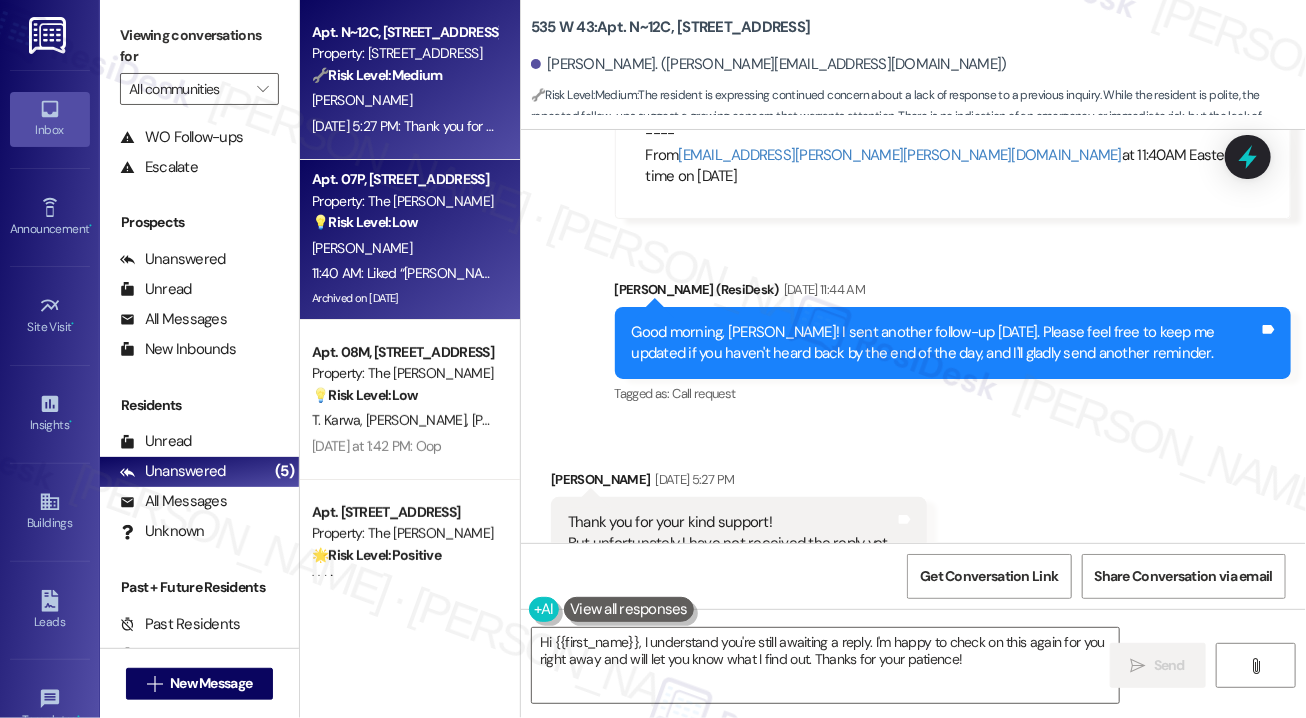 click on "11:40 AM: Liked “[PERSON_NAME] (The [PERSON_NAME]): You're very welcome! The office has already reset your latch keys, so it should work now. Let me know if you need any further assistance!” 11:40 AM: Liked “[PERSON_NAME] (The [PERSON_NAME]): You're very welcome! The office has already reset your latch keys, so it should work now. Let me know if you need any further assistance!”" at bounding box center [877, 273] 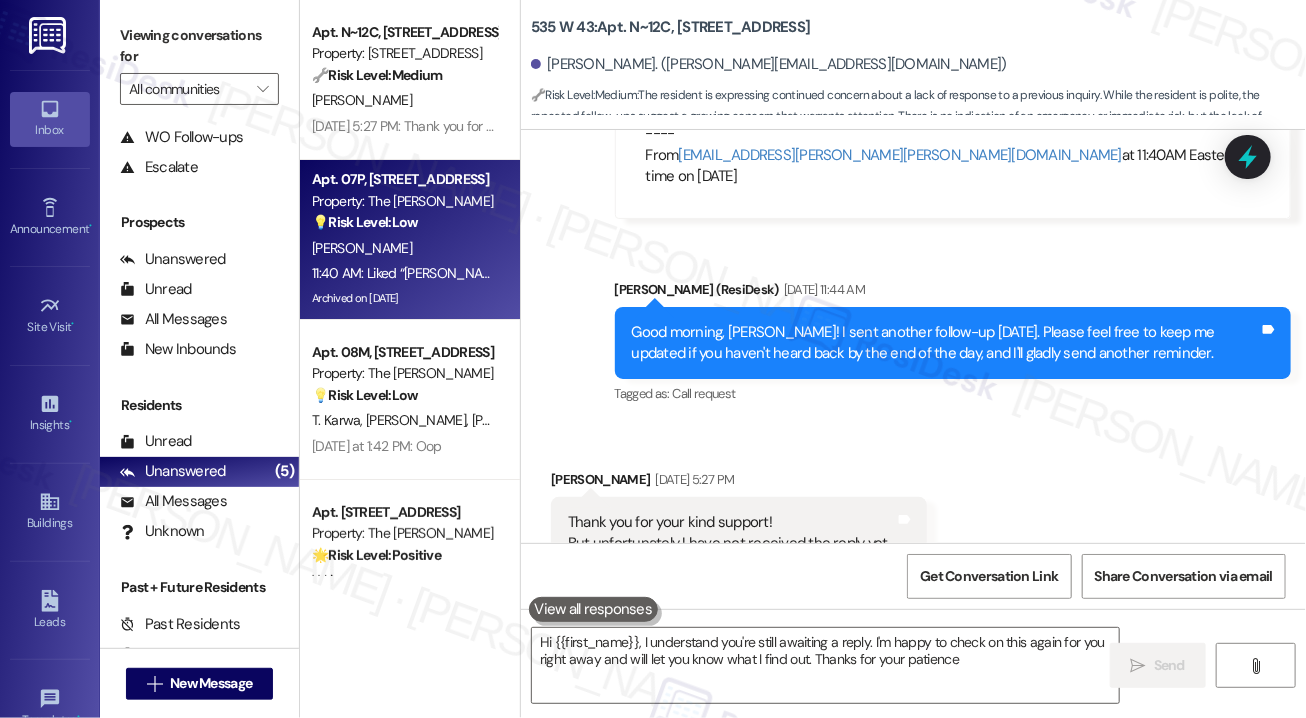 type on "Hi {{first_name}}, I understand you're still awaiting a reply. I'm happy to check on this again for you right away and will let you know what I find out. Thanks for your patience!" 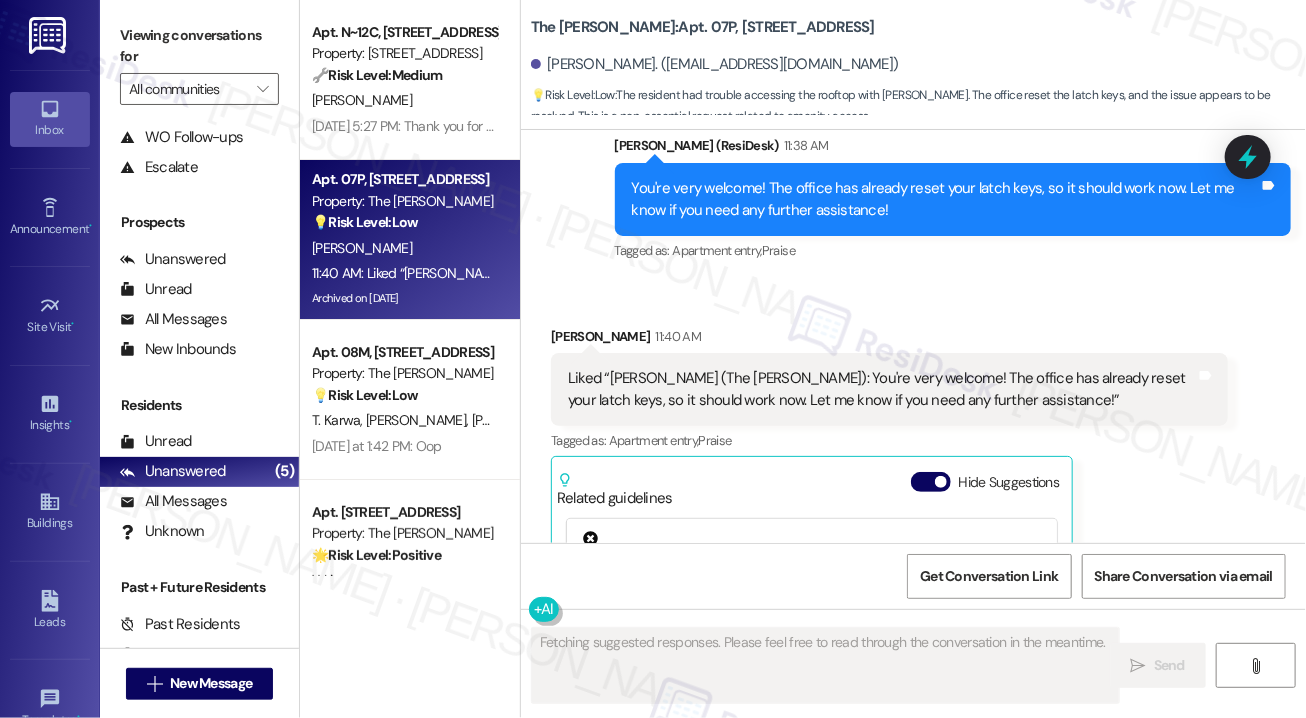 scroll, scrollTop: 16742, scrollLeft: 0, axis: vertical 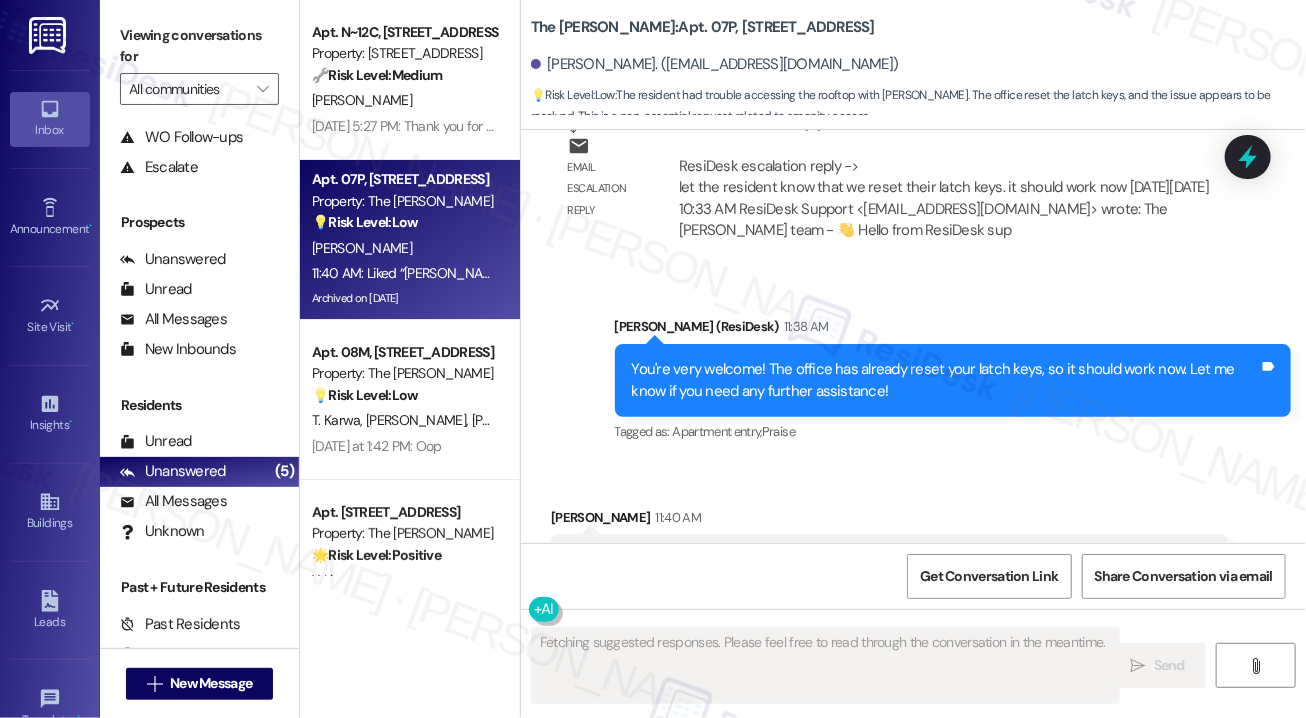 click at bounding box center [941, 663] 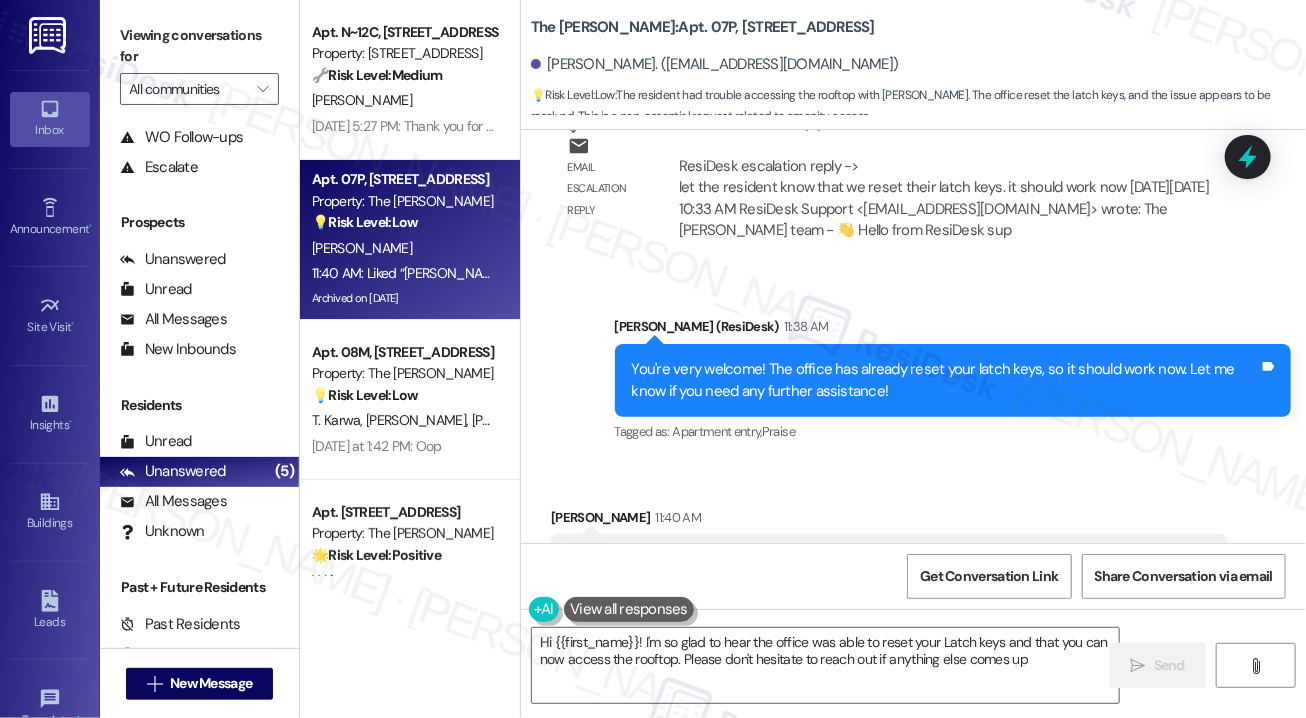 type on "Hi {{first_name}}! I'm so glad to hear the office was able to reset your Latch keys and that you can now access the rooftop. Please don't hesitate to reach out if anything else comes up!" 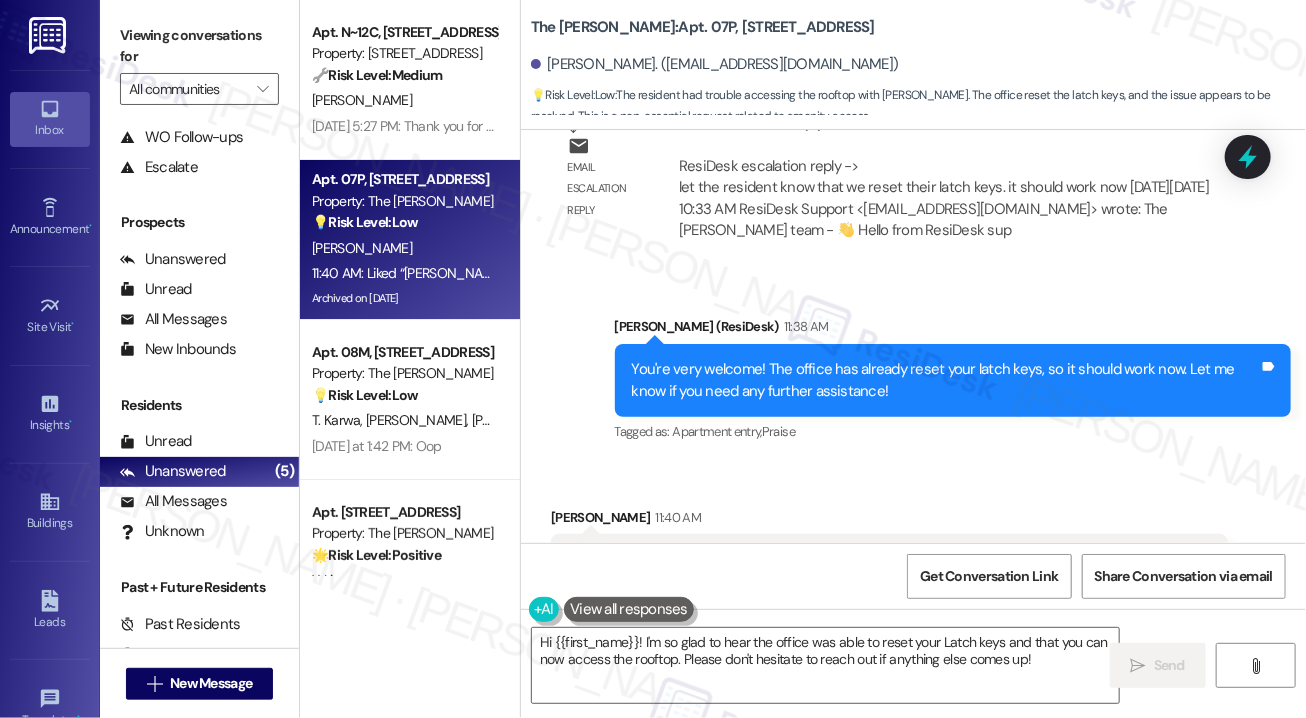 click on "Liked “[PERSON_NAME] (The [PERSON_NAME]): You're very welcome! The office has already reset your latch keys, so it should work now. Let me know if you need any further assistance!”" at bounding box center [882, 570] 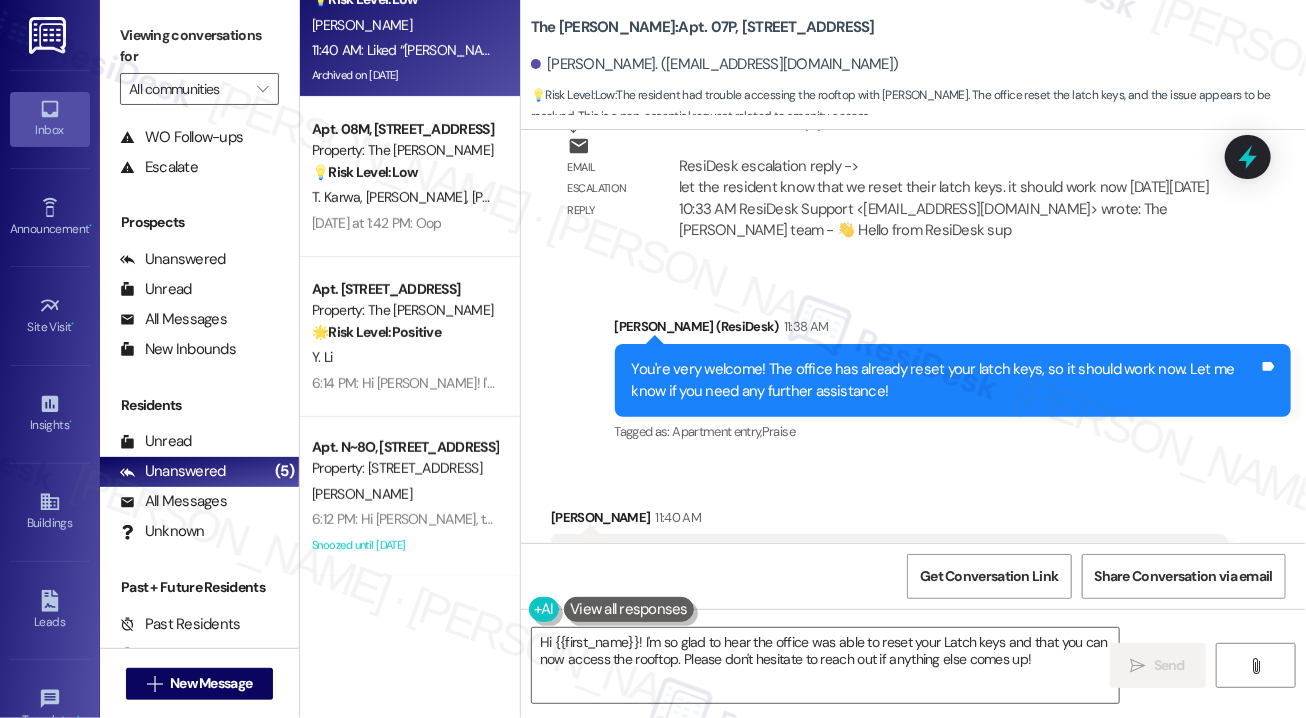 scroll, scrollTop: 224, scrollLeft: 0, axis: vertical 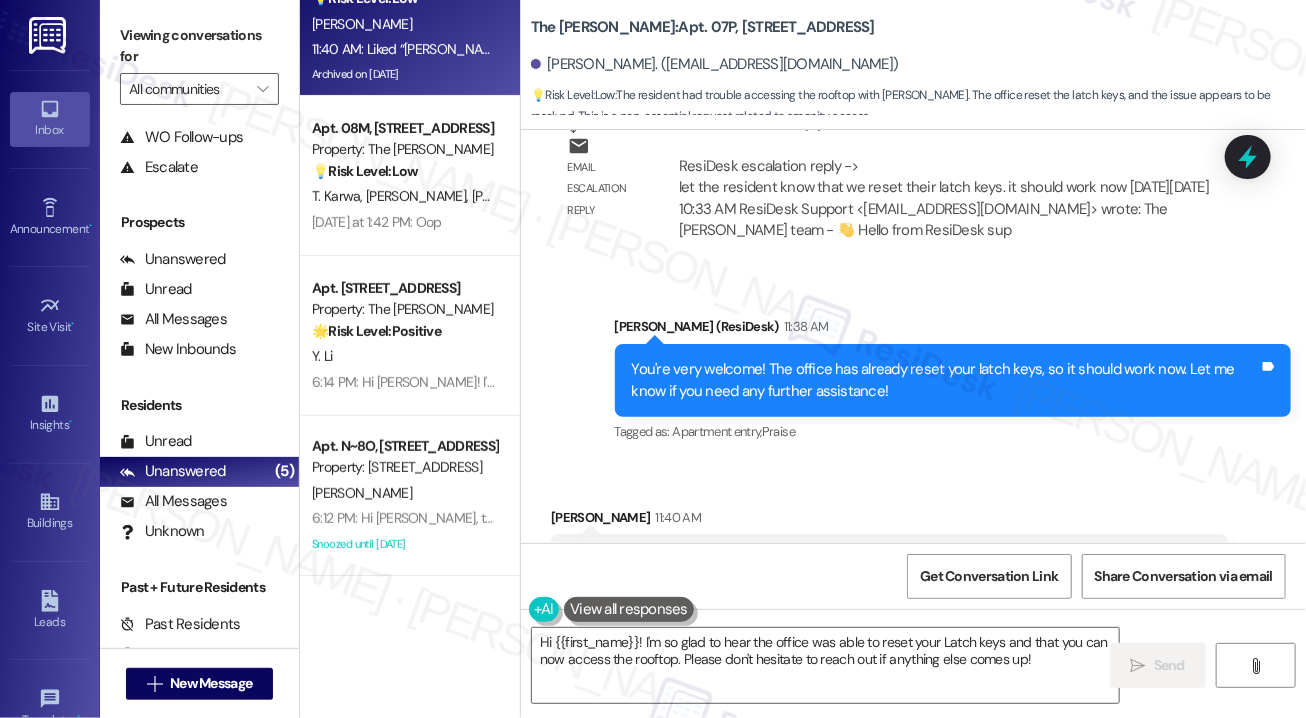 click on "Tagged as:   Apartment entry ,  Click to highlight conversations about Apartment entry Praise Click to highlight conversations about Praise" at bounding box center (953, 431) 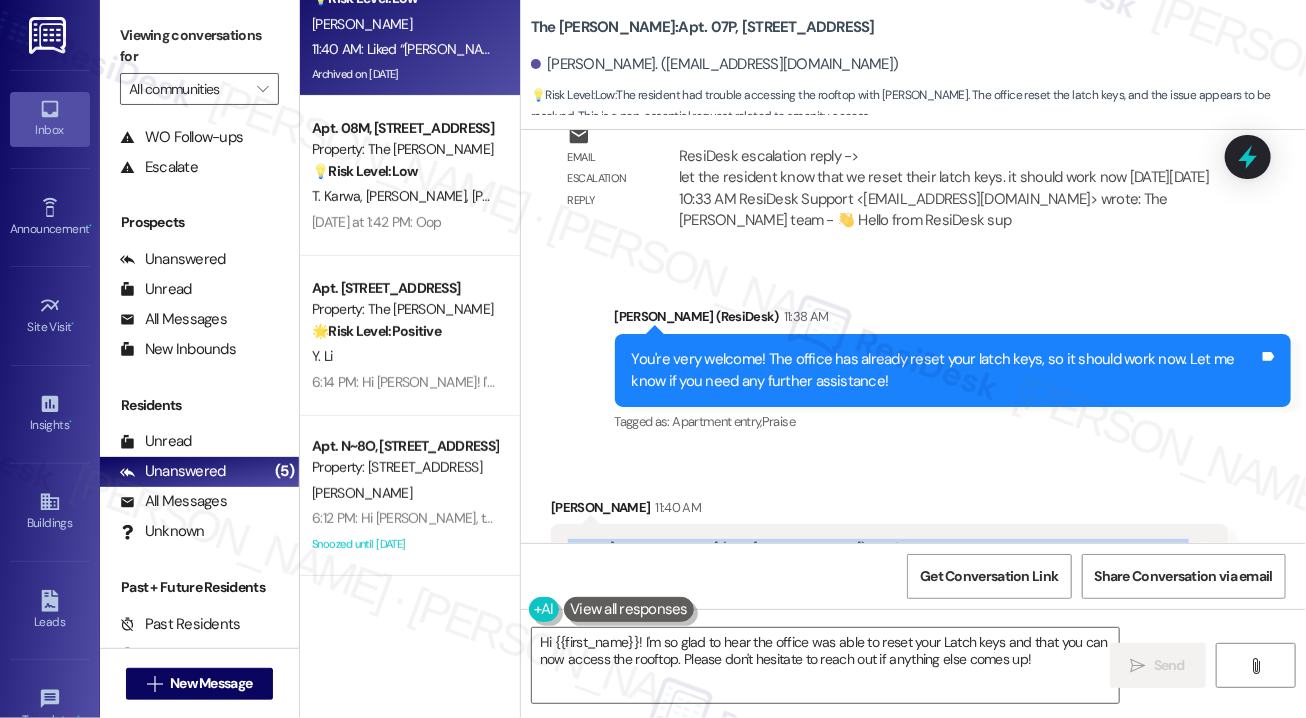scroll, scrollTop: 16756, scrollLeft: 0, axis: vertical 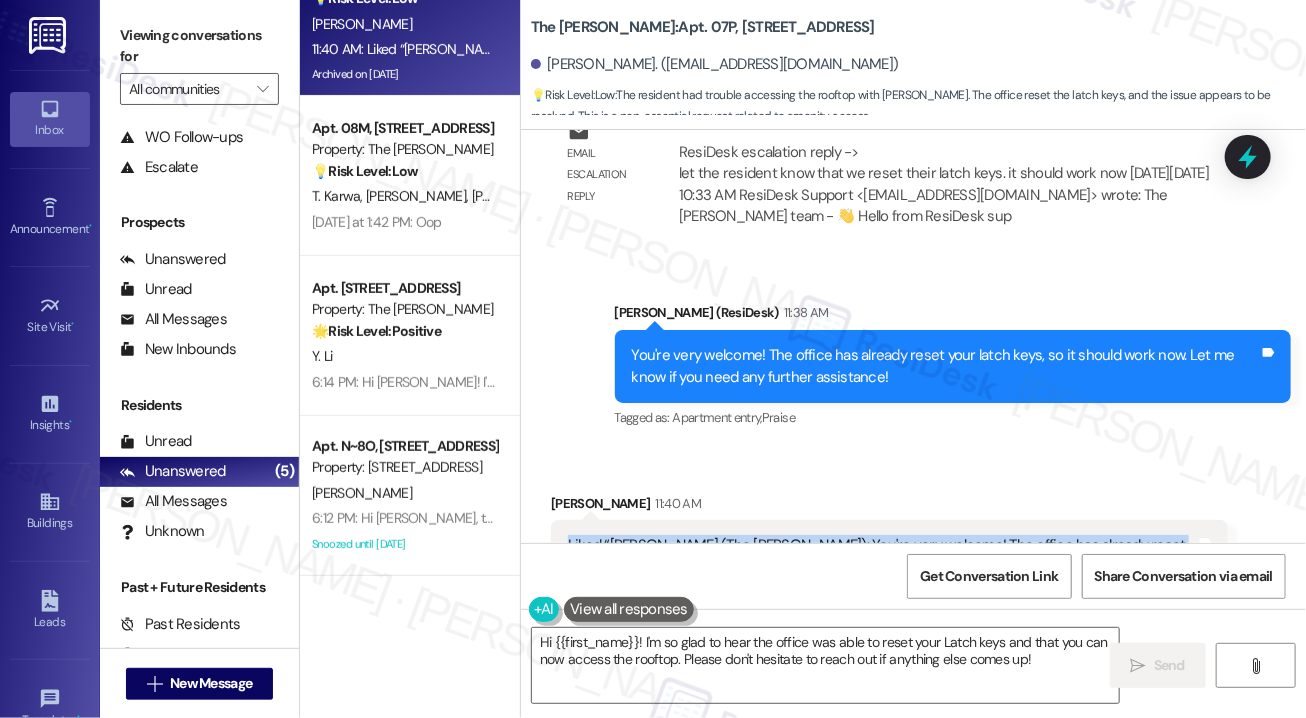 click on "Liked “[PERSON_NAME] (The [PERSON_NAME]): You're very welcome! The office has already reset your latch keys, so it should work now. Let me know if you need any further assistance!”" at bounding box center [882, 556] 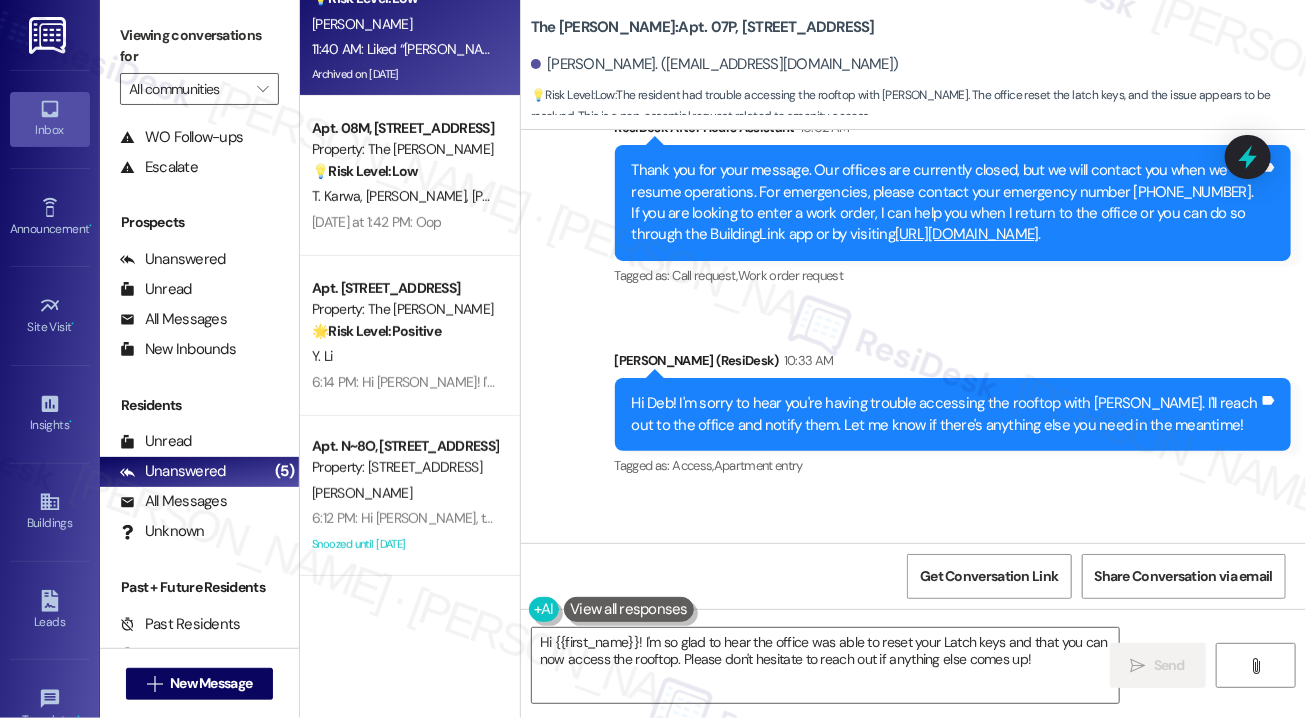 scroll, scrollTop: 16256, scrollLeft: 0, axis: vertical 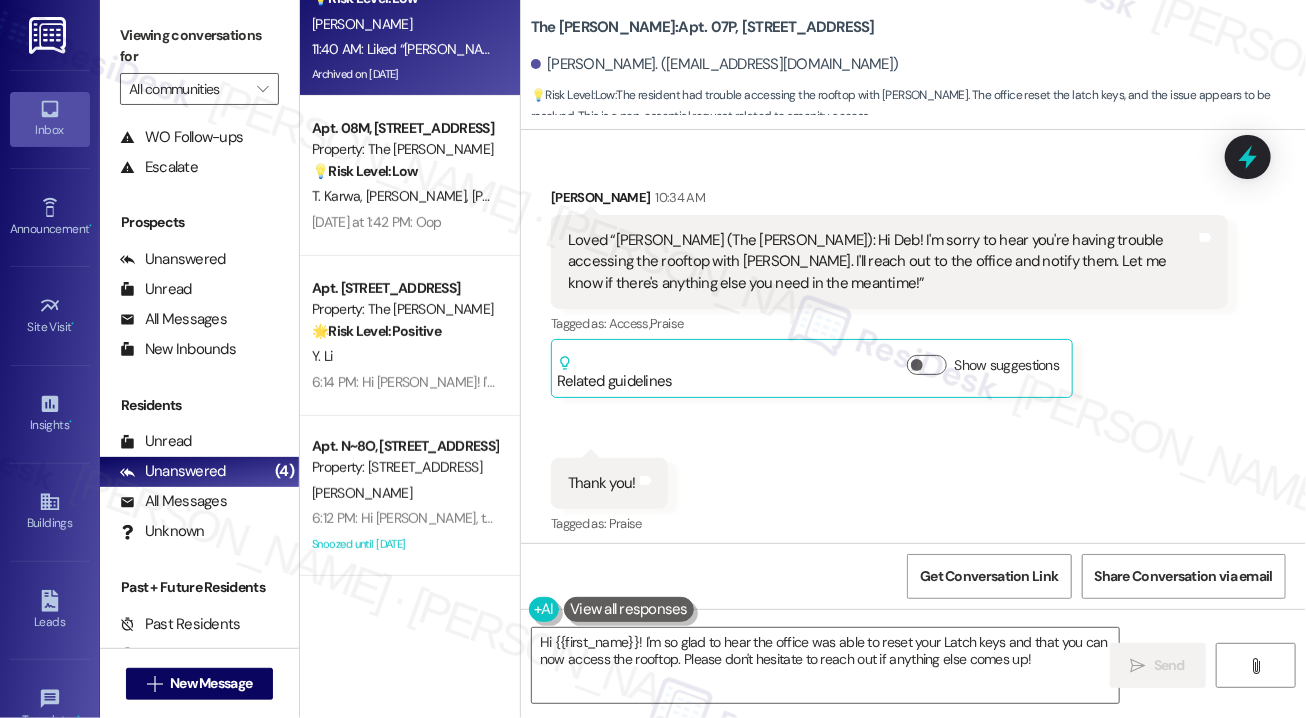 click on "[PERSON_NAME] 10:34 AM Loved “[PERSON_NAME] (The [PERSON_NAME]): Hi Deb! I'm sorry to hear you're having trouble accessing the rooftop with [PERSON_NAME]. I'll reach out to the office and notify them. Let me know if there's anything else you need in the meantime!” Tags and notes Tagged as:   Access ,  Click to highlight conversations about Access Praise Click to highlight conversations about Praise  Related guidelines Show suggestions" at bounding box center (889, 292) 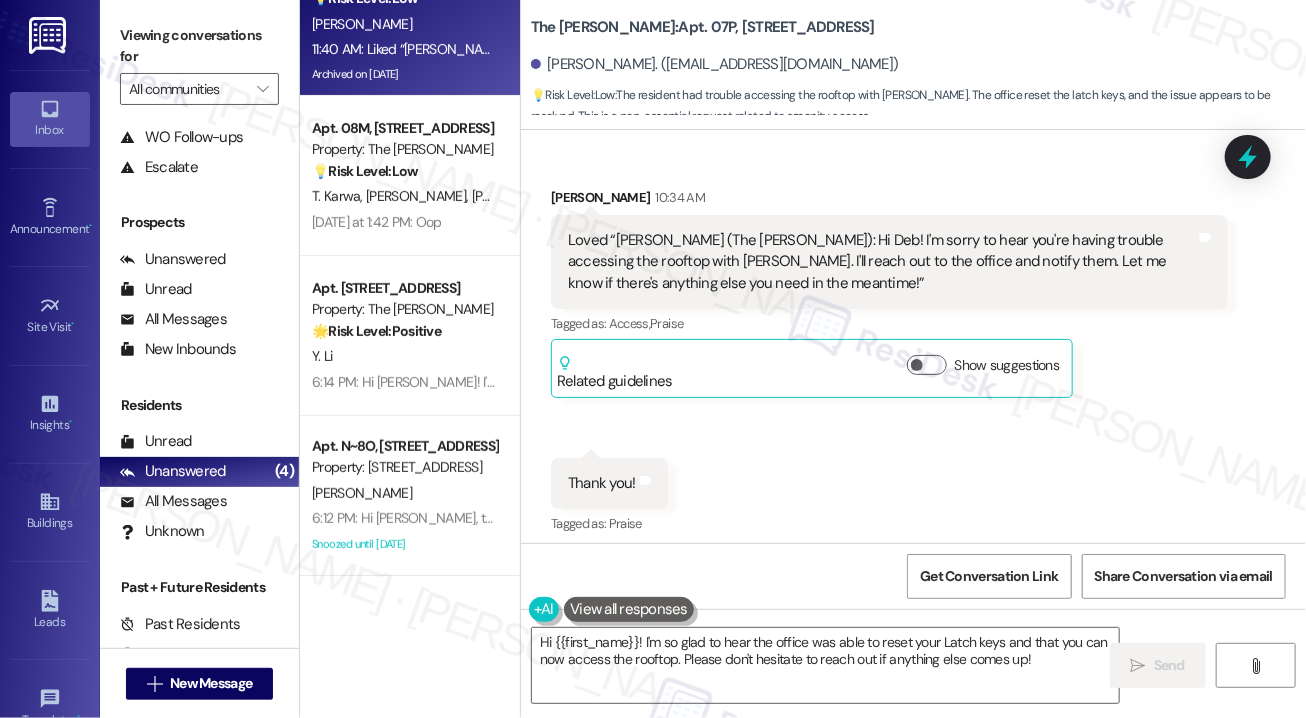 scroll, scrollTop: 15956, scrollLeft: 0, axis: vertical 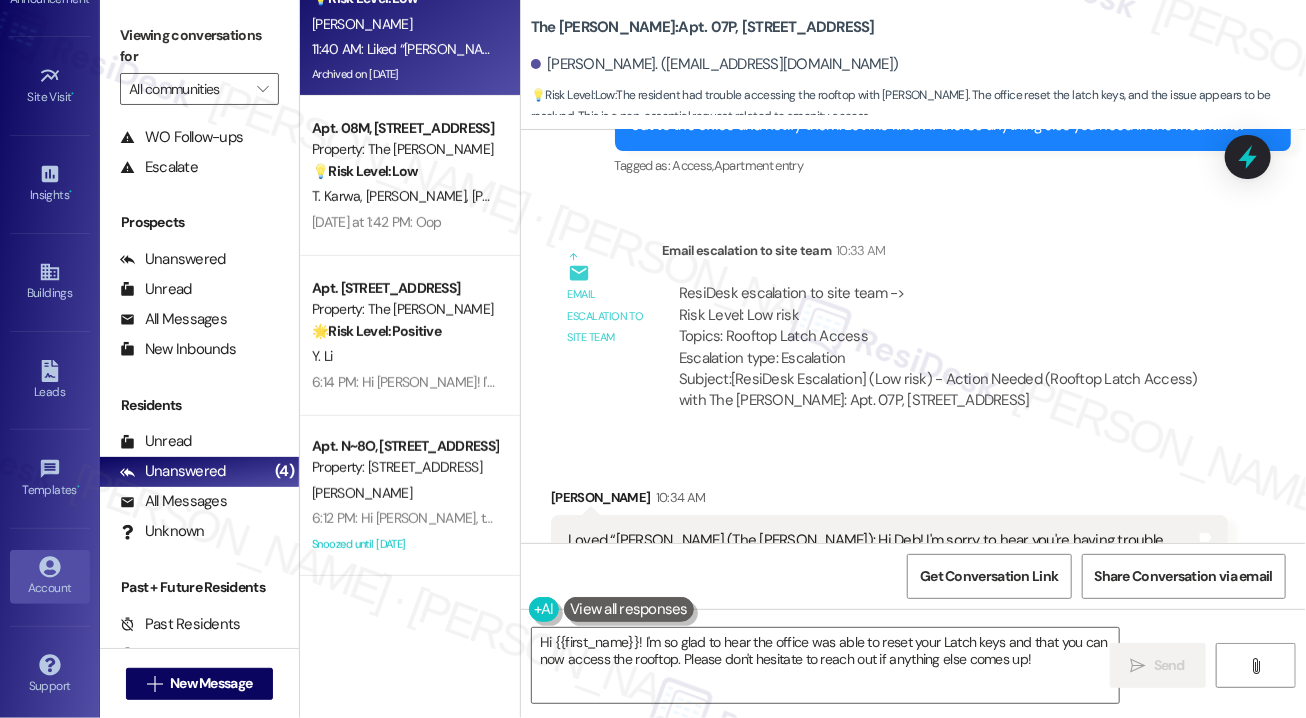 click 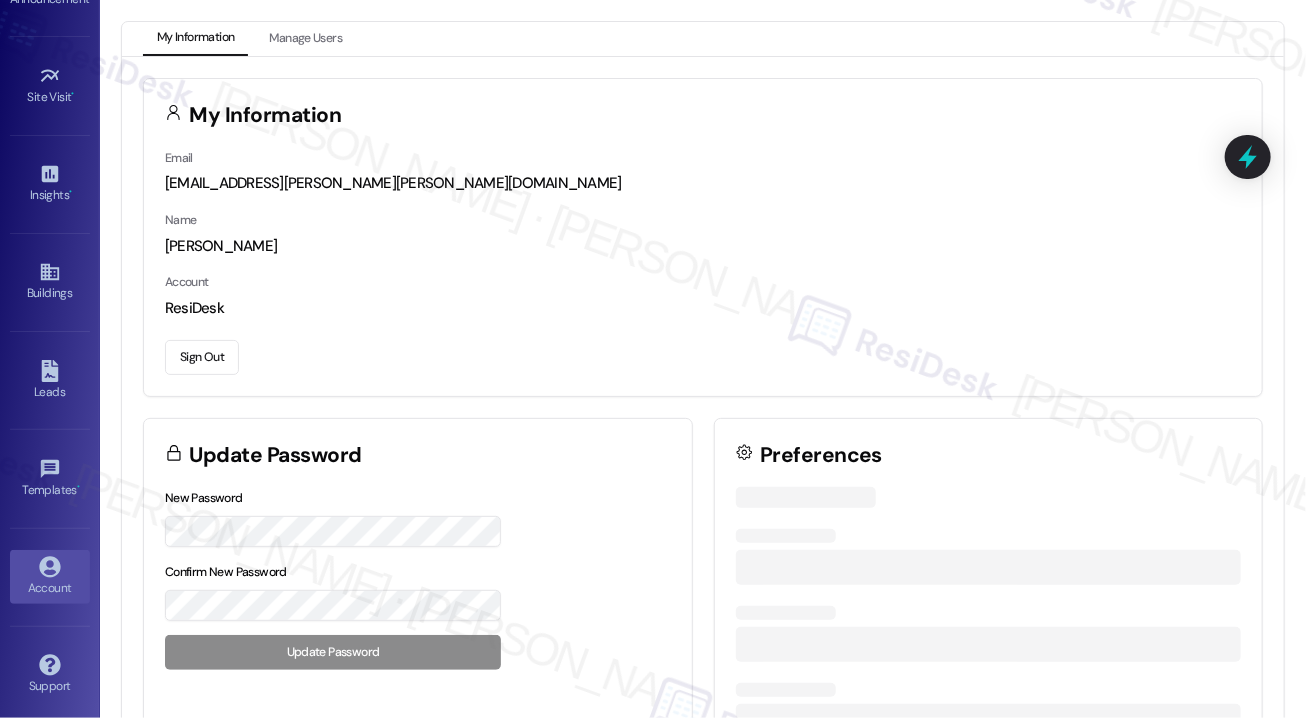 click on "Sign Out" at bounding box center [202, 357] 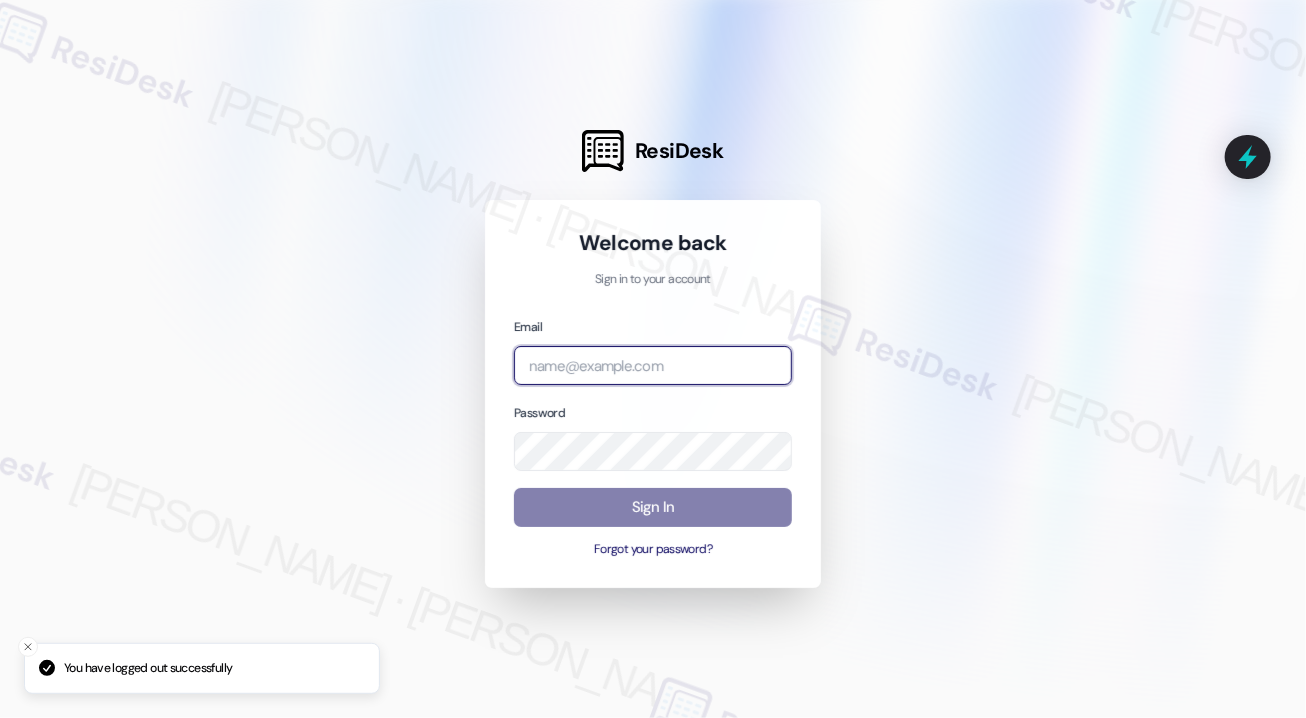 click at bounding box center [653, 365] 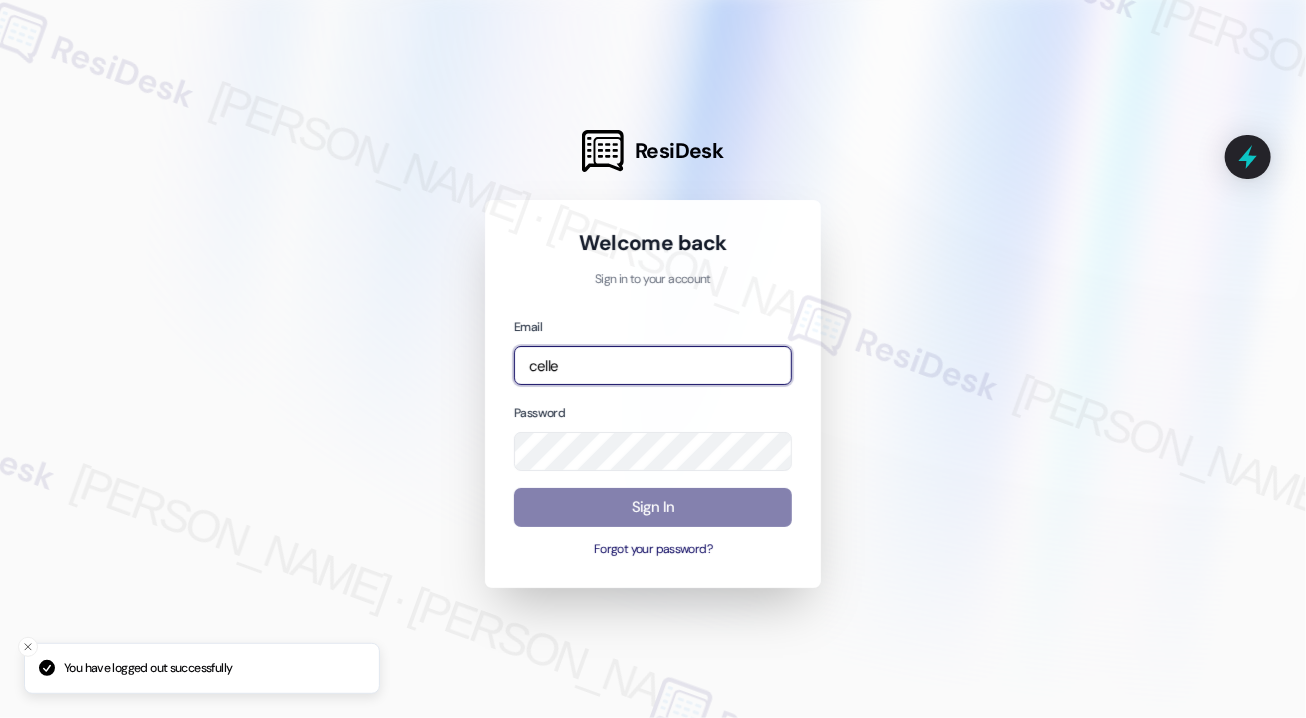 type on "[EMAIL_ADDRESS][PERSON_NAME][PERSON_NAME][DOMAIN_NAME]" 